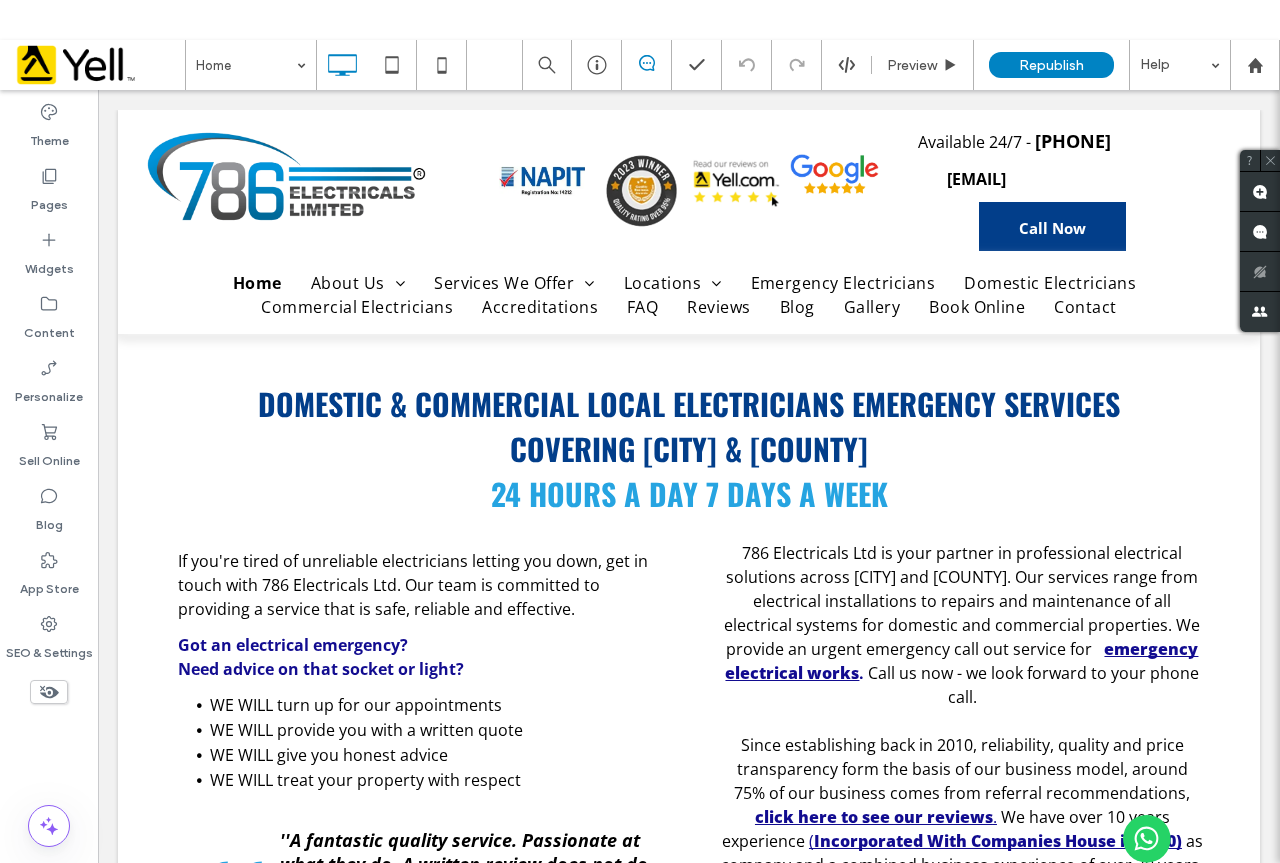 scroll, scrollTop: 0, scrollLeft: 0, axis: both 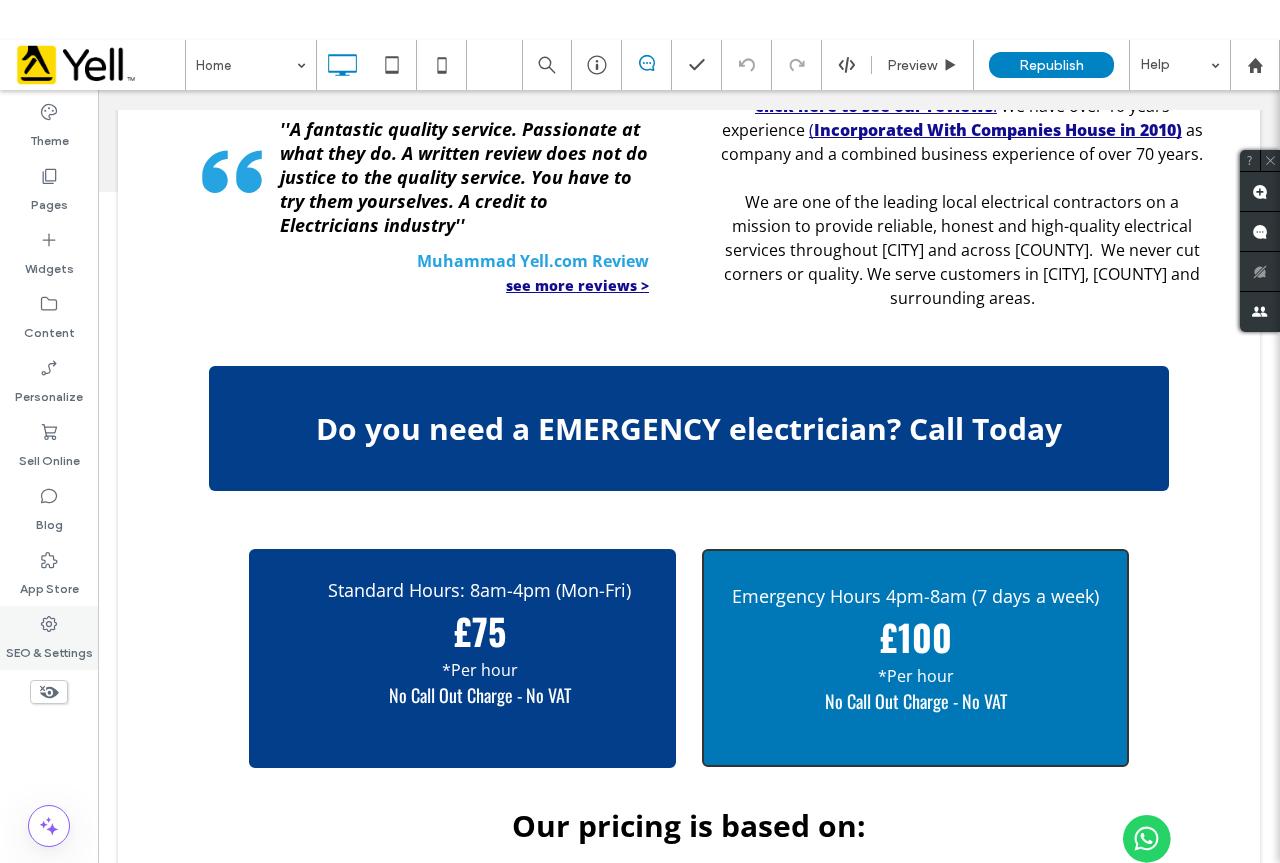 click 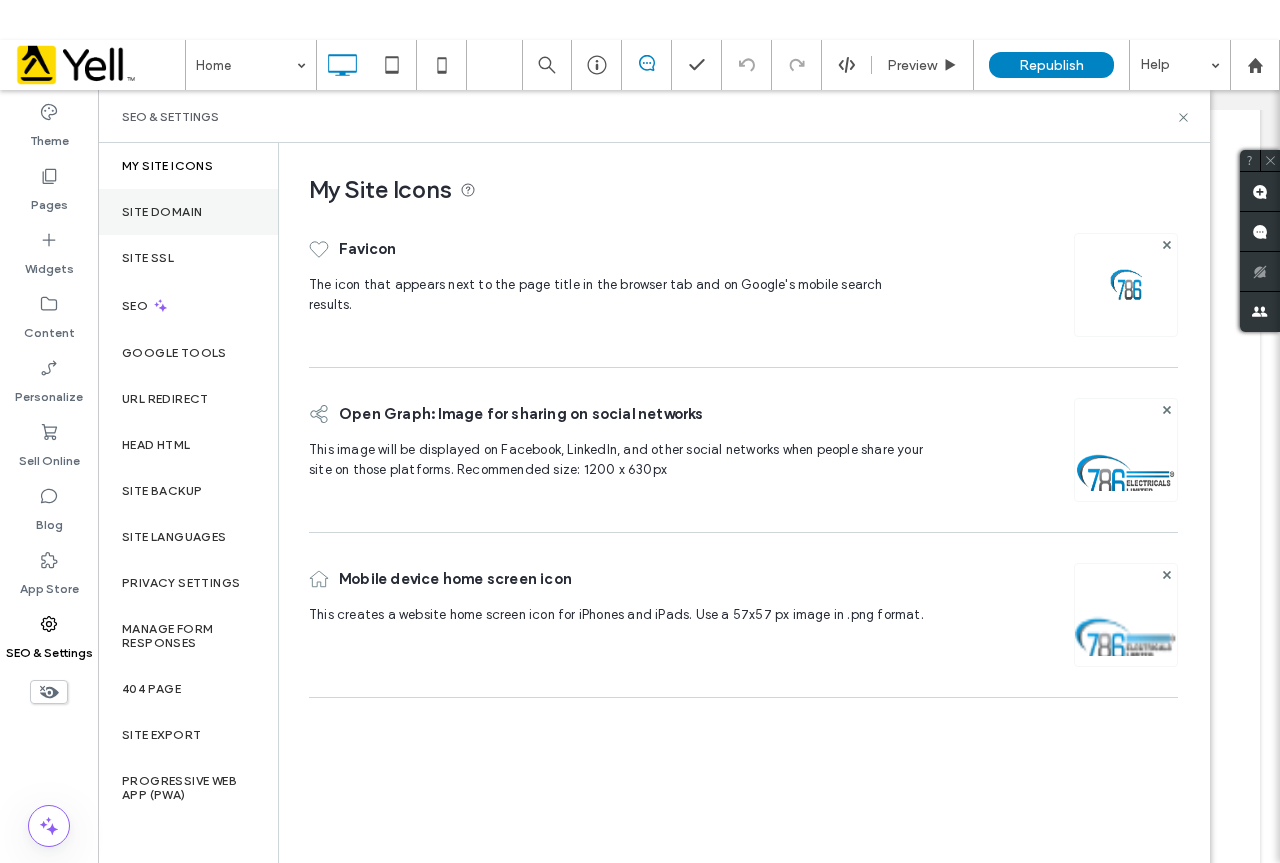 drag, startPoint x: 160, startPoint y: 214, endPoint x: 250, endPoint y: 210, distance: 90.088844 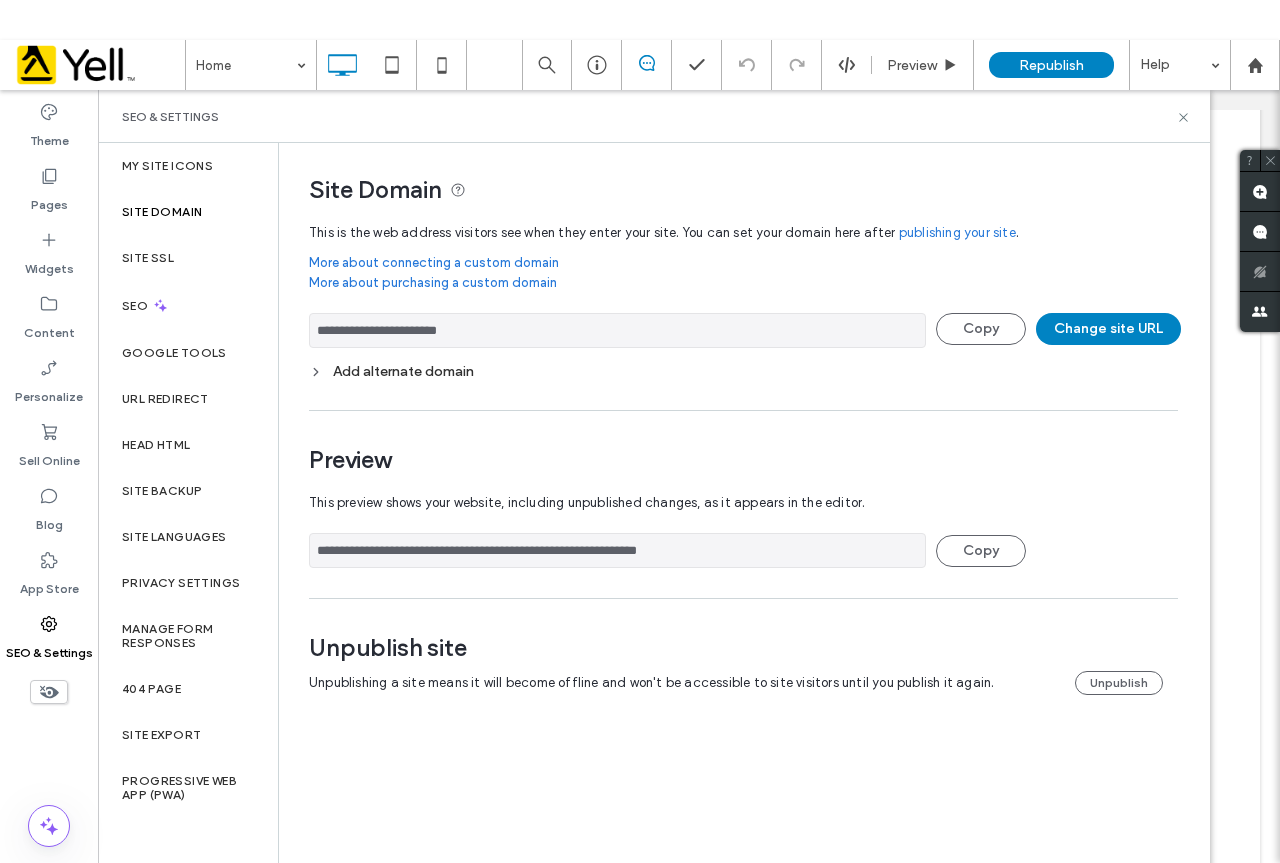 drag, startPoint x: 520, startPoint y: 327, endPoint x: 346, endPoint y: 330, distance: 174.02586 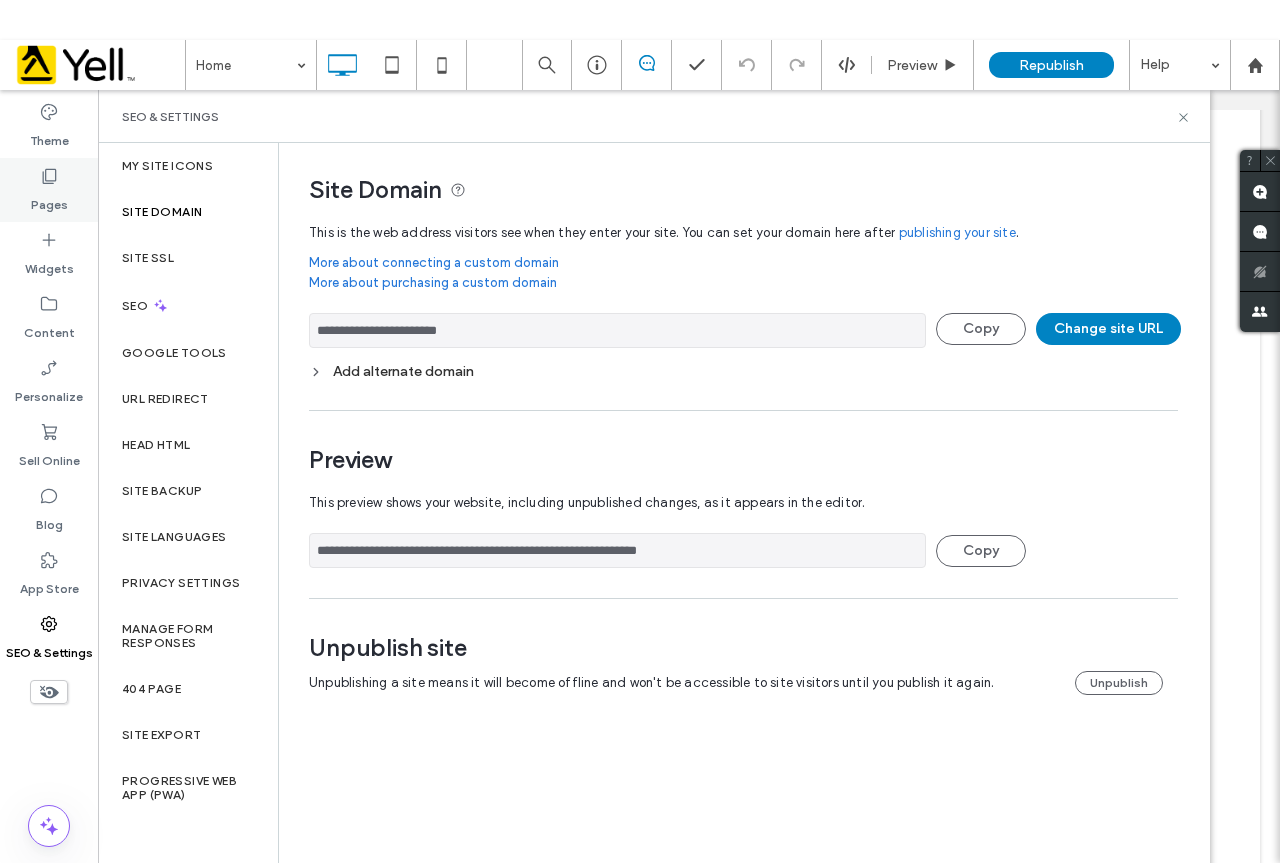 click on "Pages" at bounding box center (49, 200) 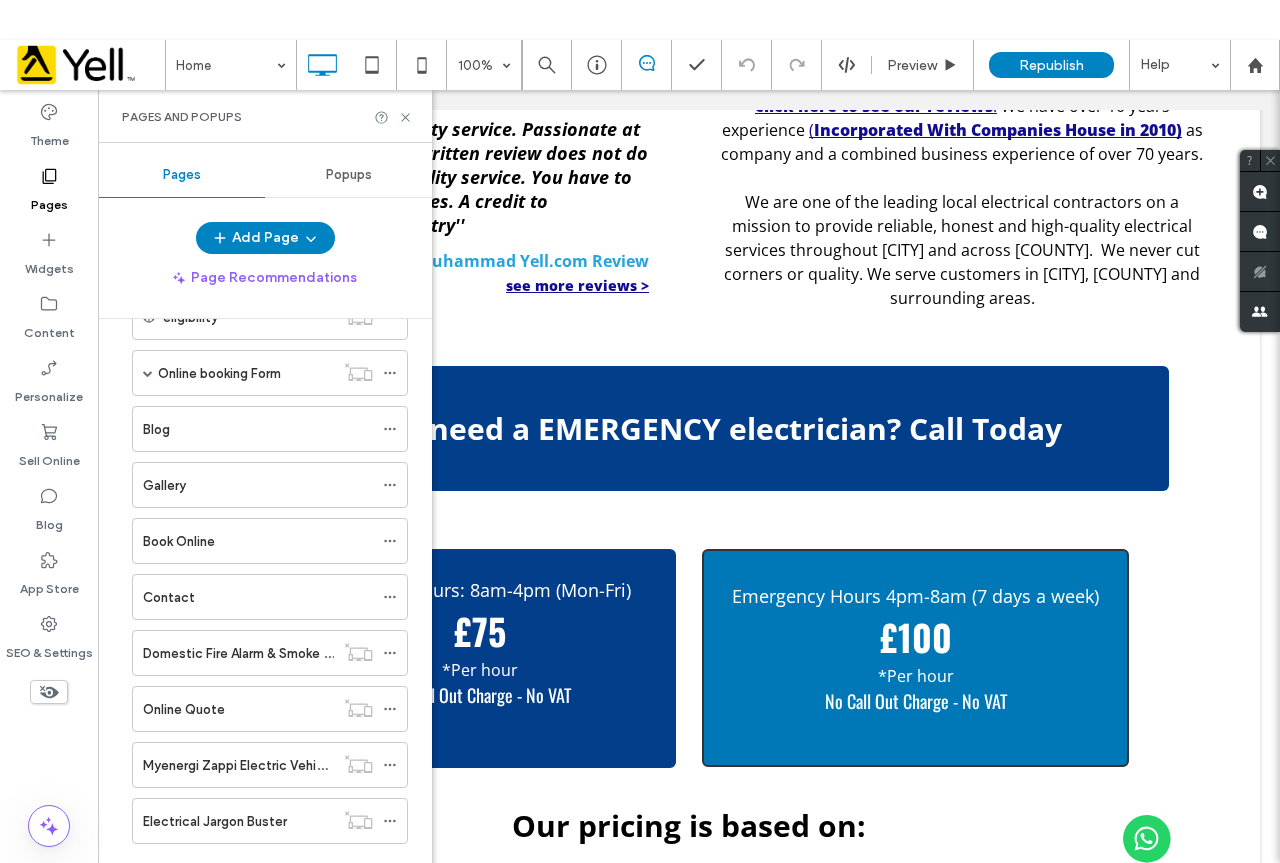 scroll, scrollTop: 1068, scrollLeft: 0, axis: vertical 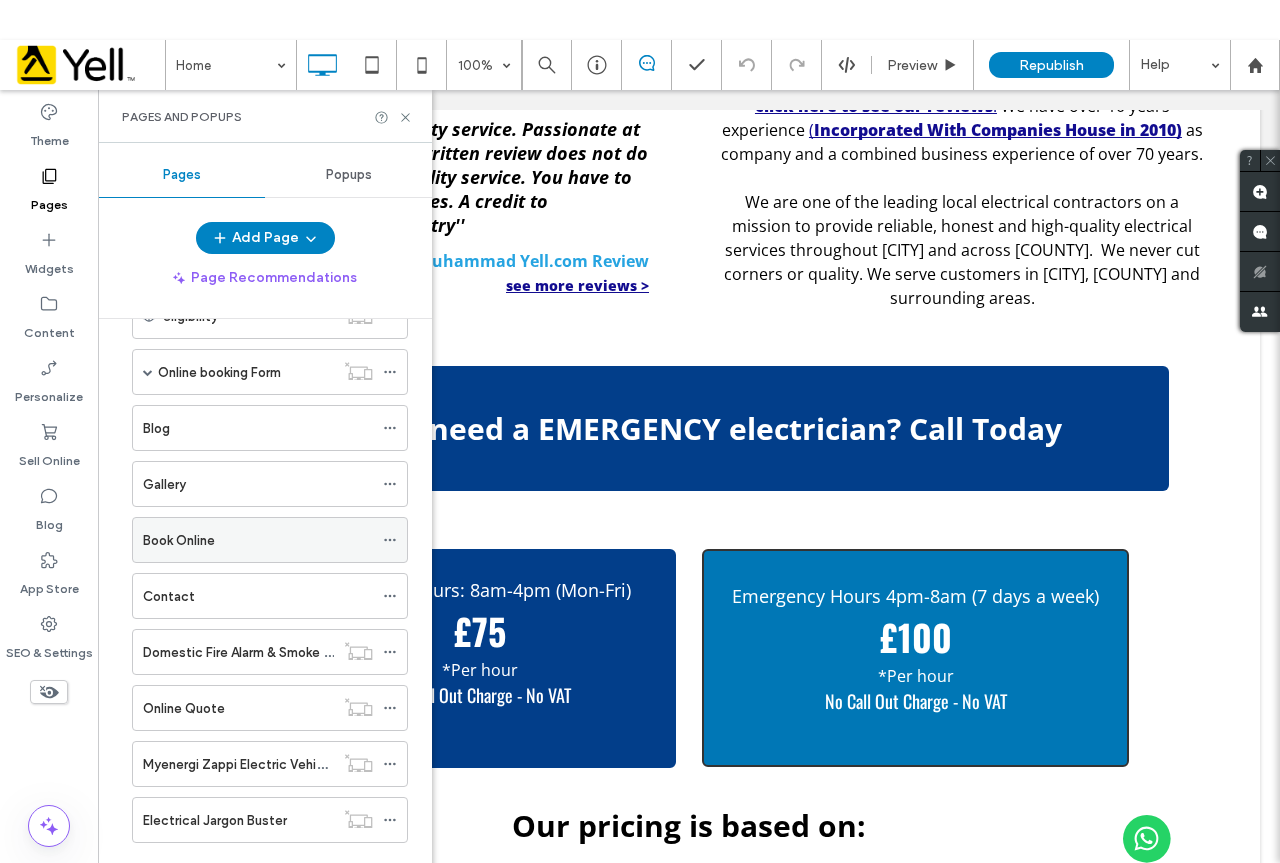 click on "Book Online" at bounding box center (258, 540) 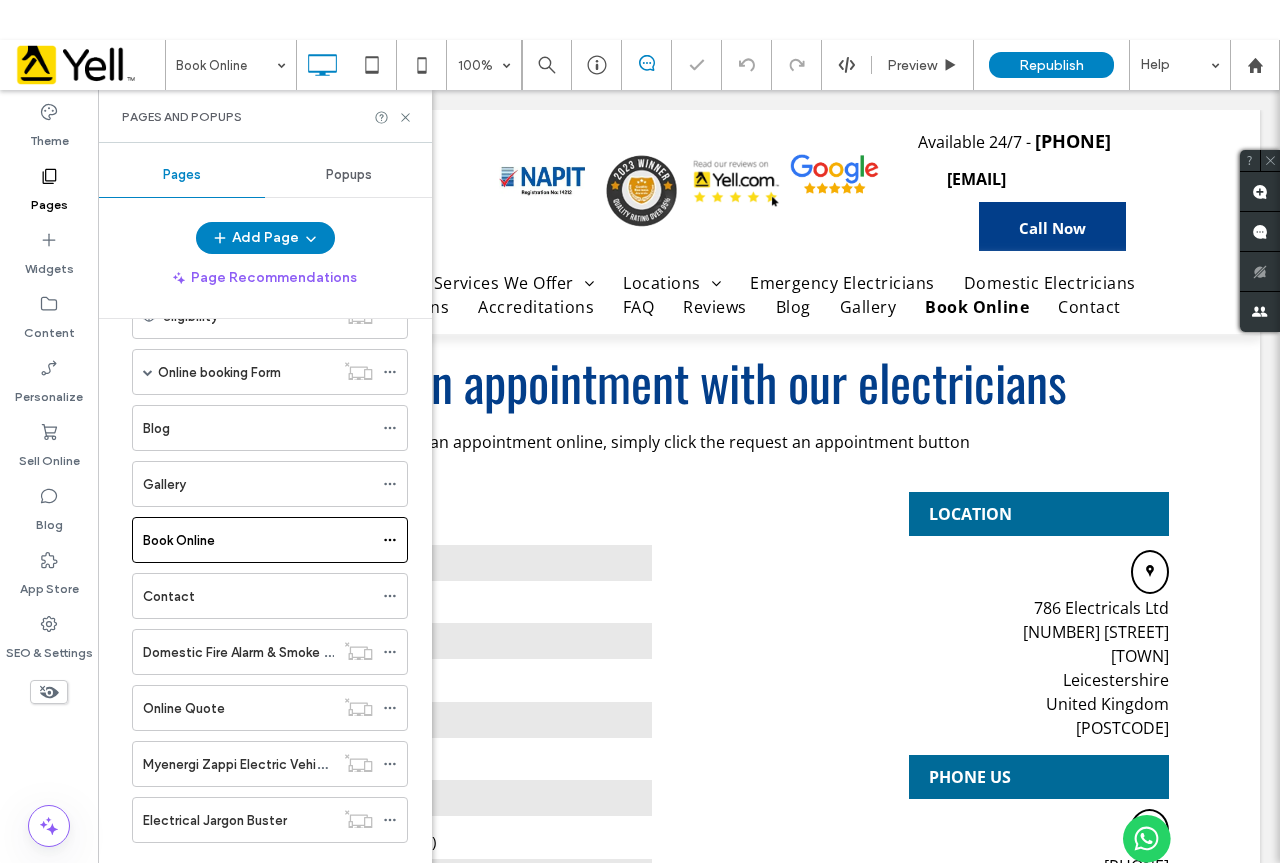 scroll, scrollTop: 0, scrollLeft: 0, axis: both 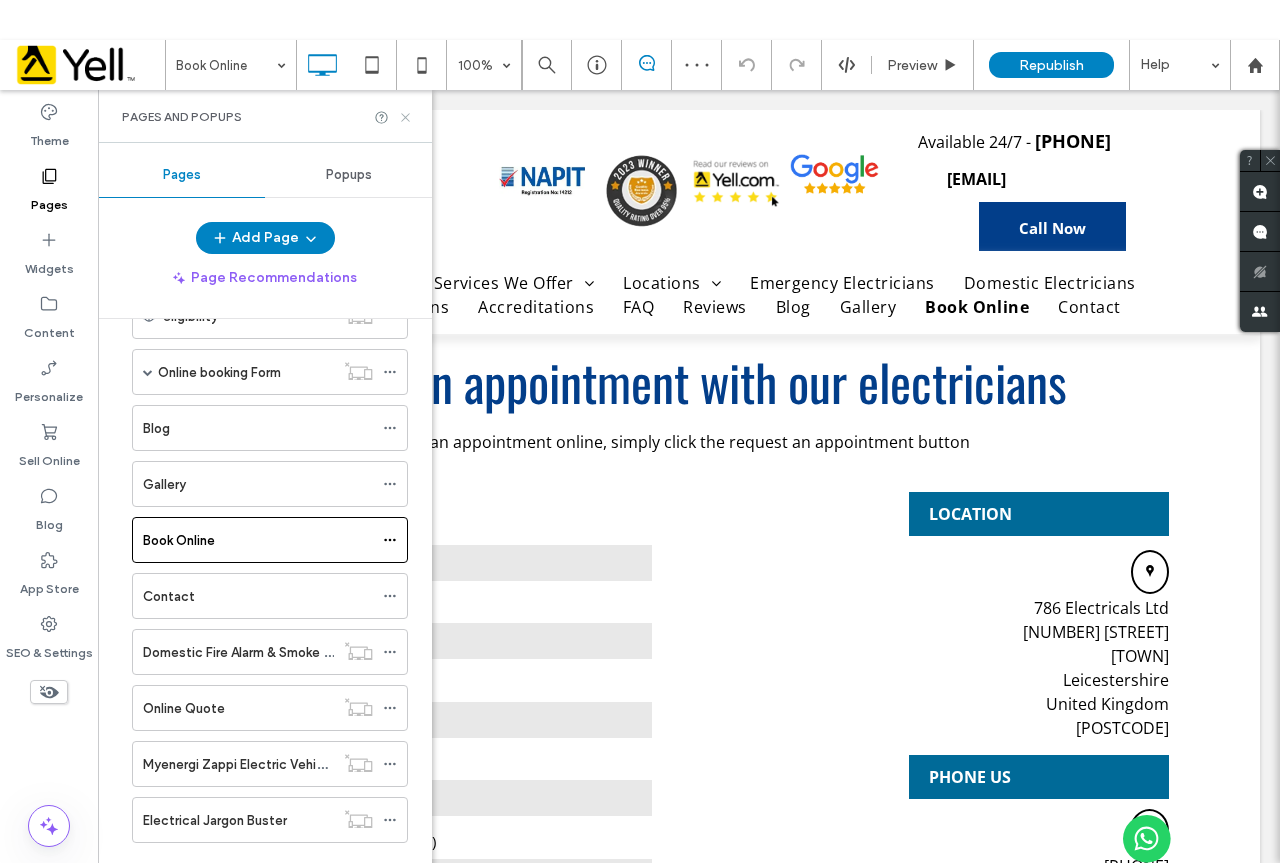 click 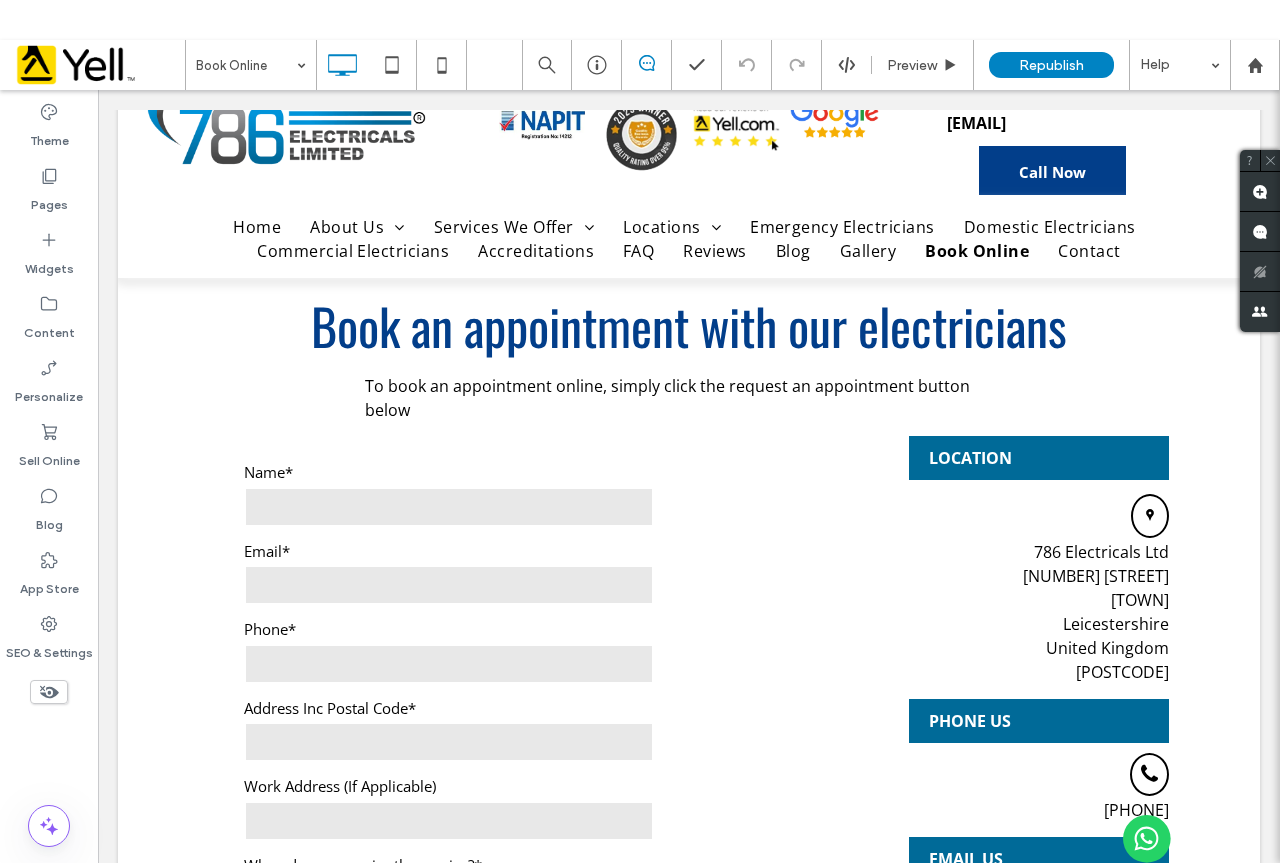 scroll, scrollTop: 0, scrollLeft: 0, axis: both 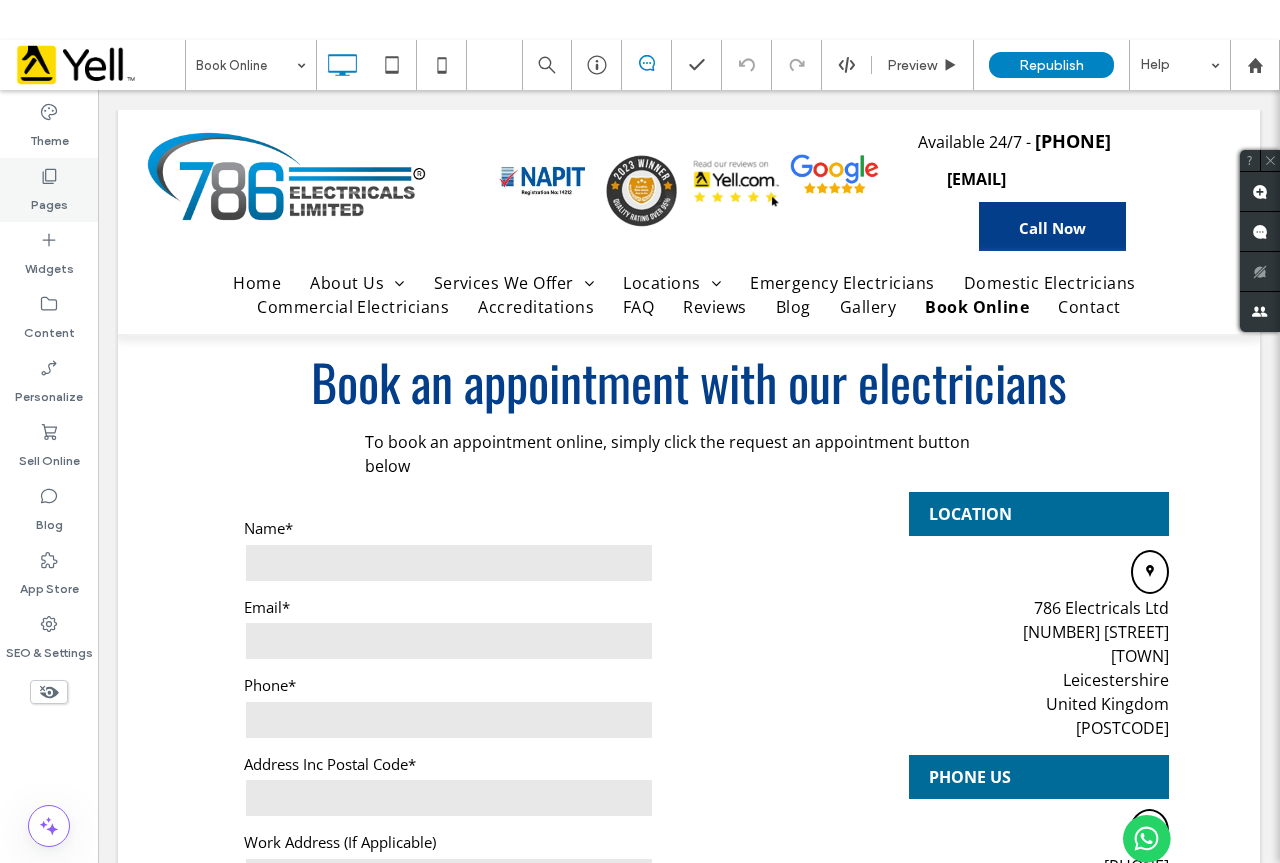 click on "Pages" at bounding box center (49, 200) 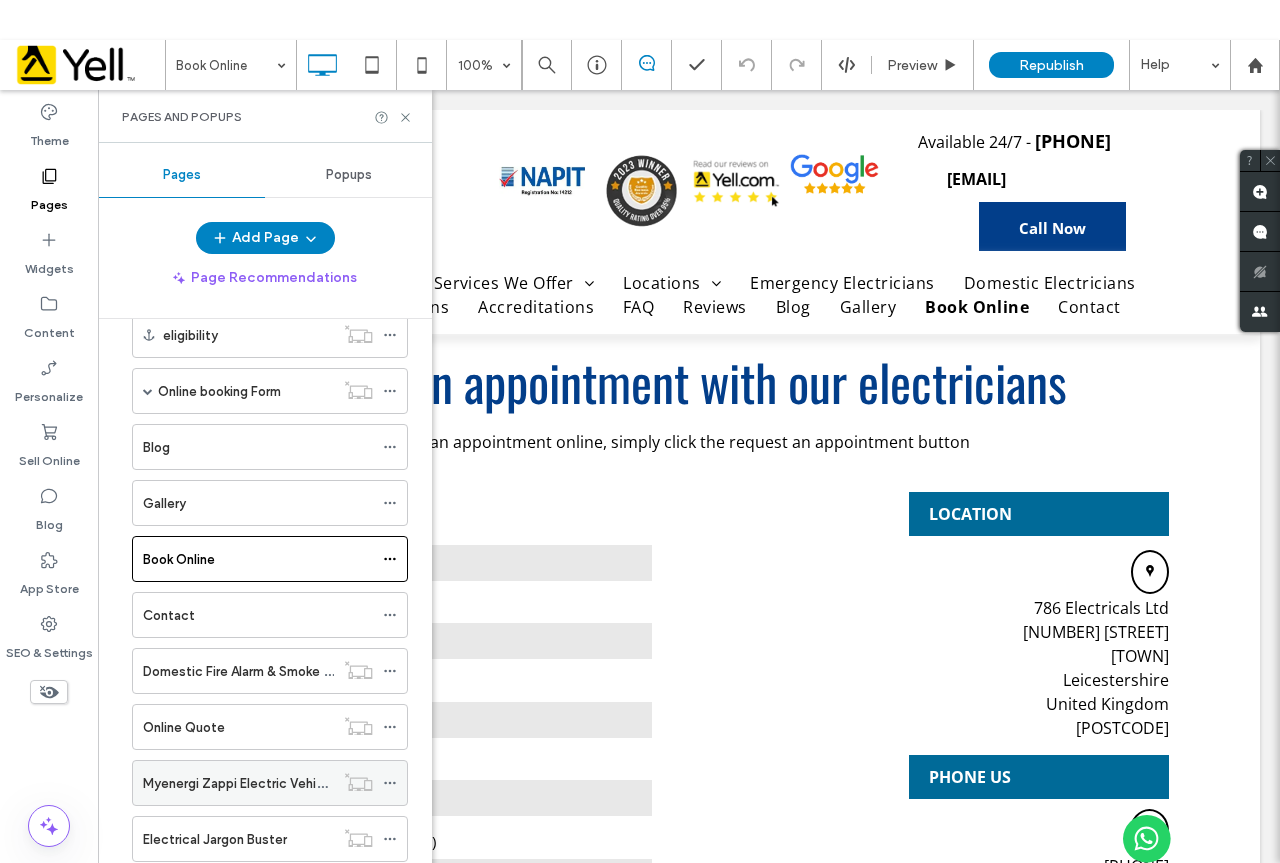 scroll, scrollTop: 1068, scrollLeft: 0, axis: vertical 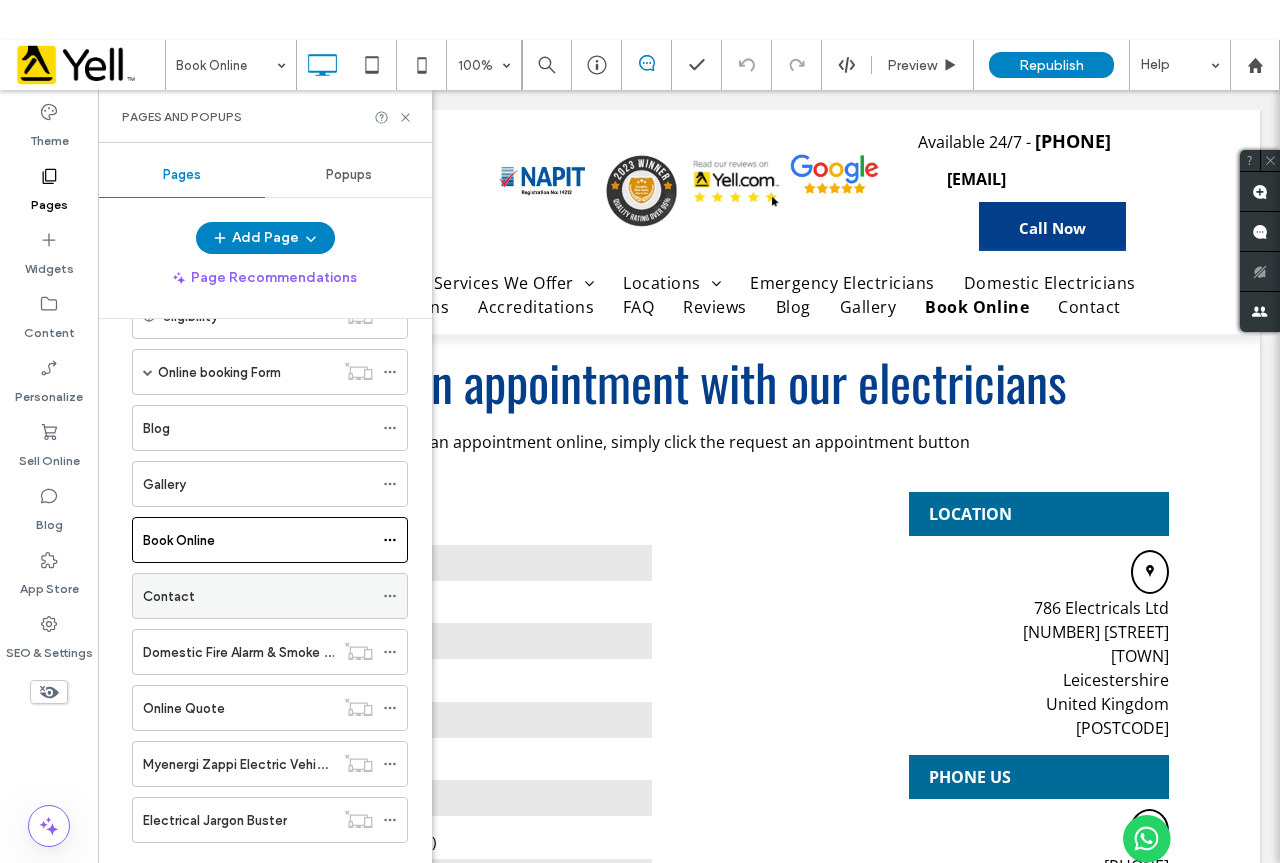 click on "Contact" at bounding box center (258, 596) 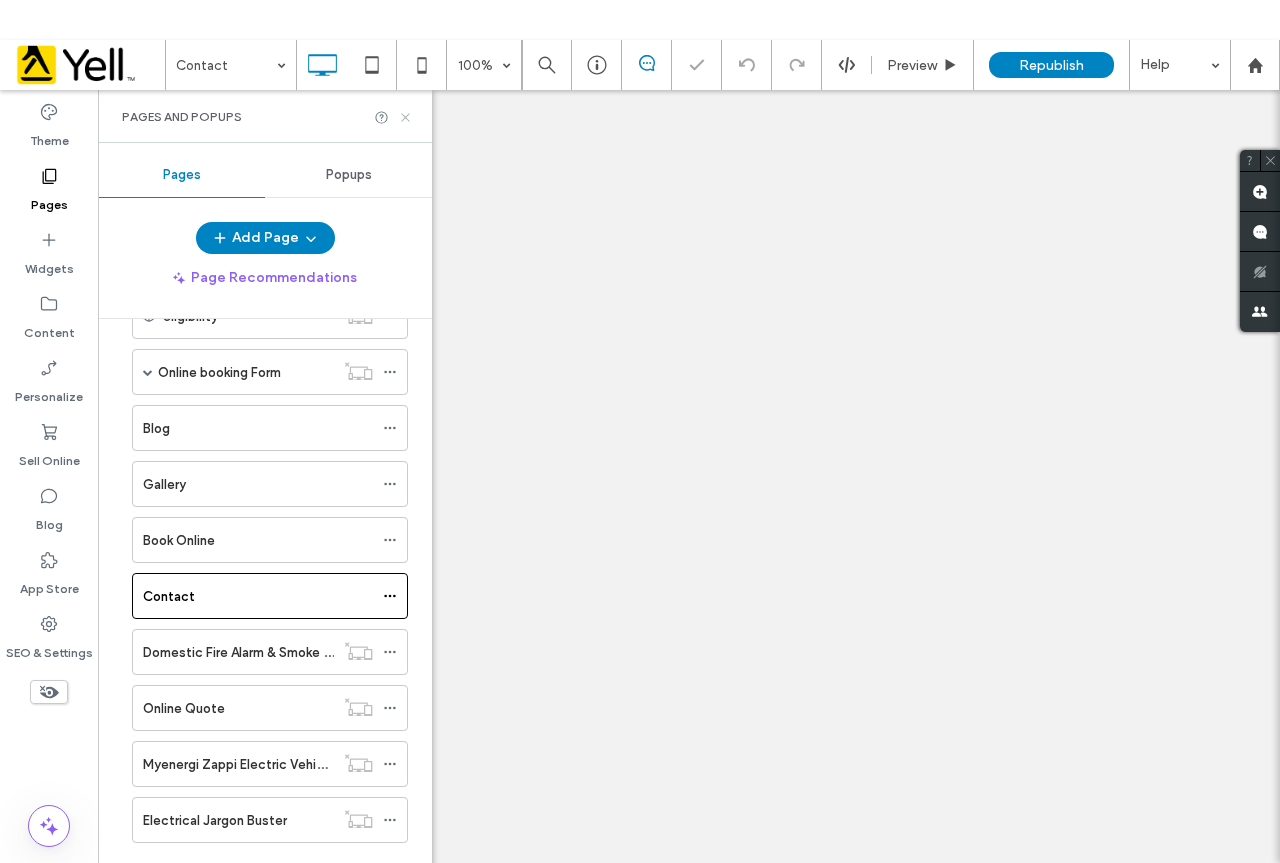 click 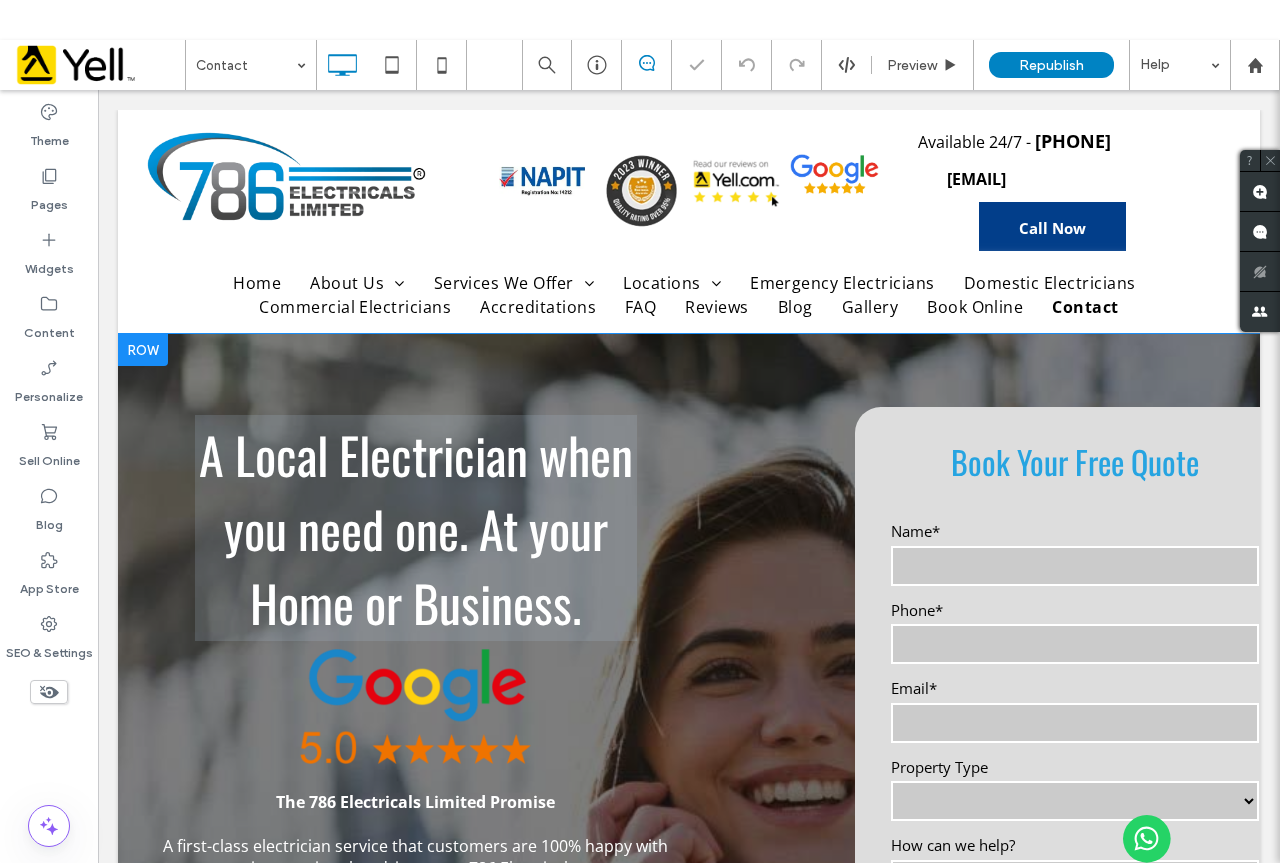 scroll, scrollTop: 0, scrollLeft: 0, axis: both 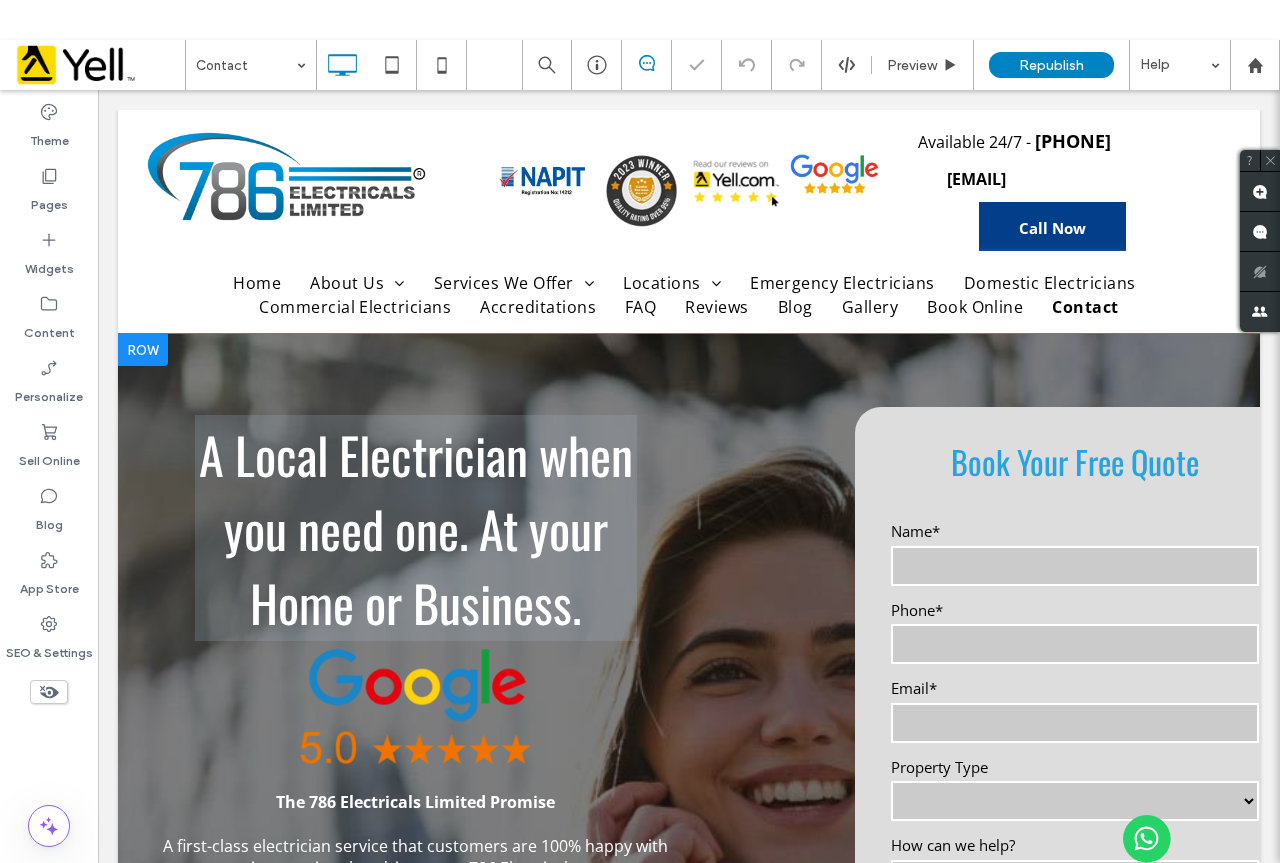 click at bounding box center [143, 350] 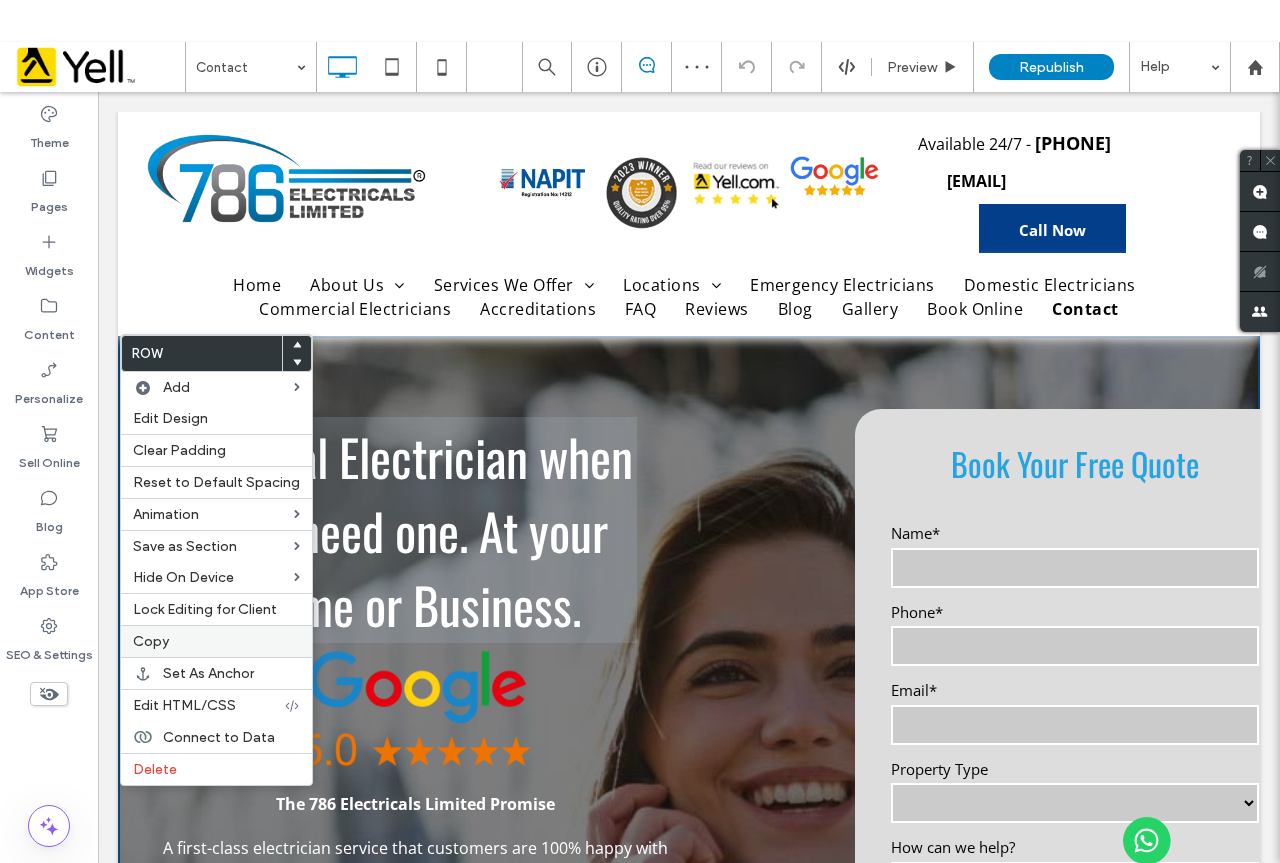 click on "Copy" at bounding box center (216, 641) 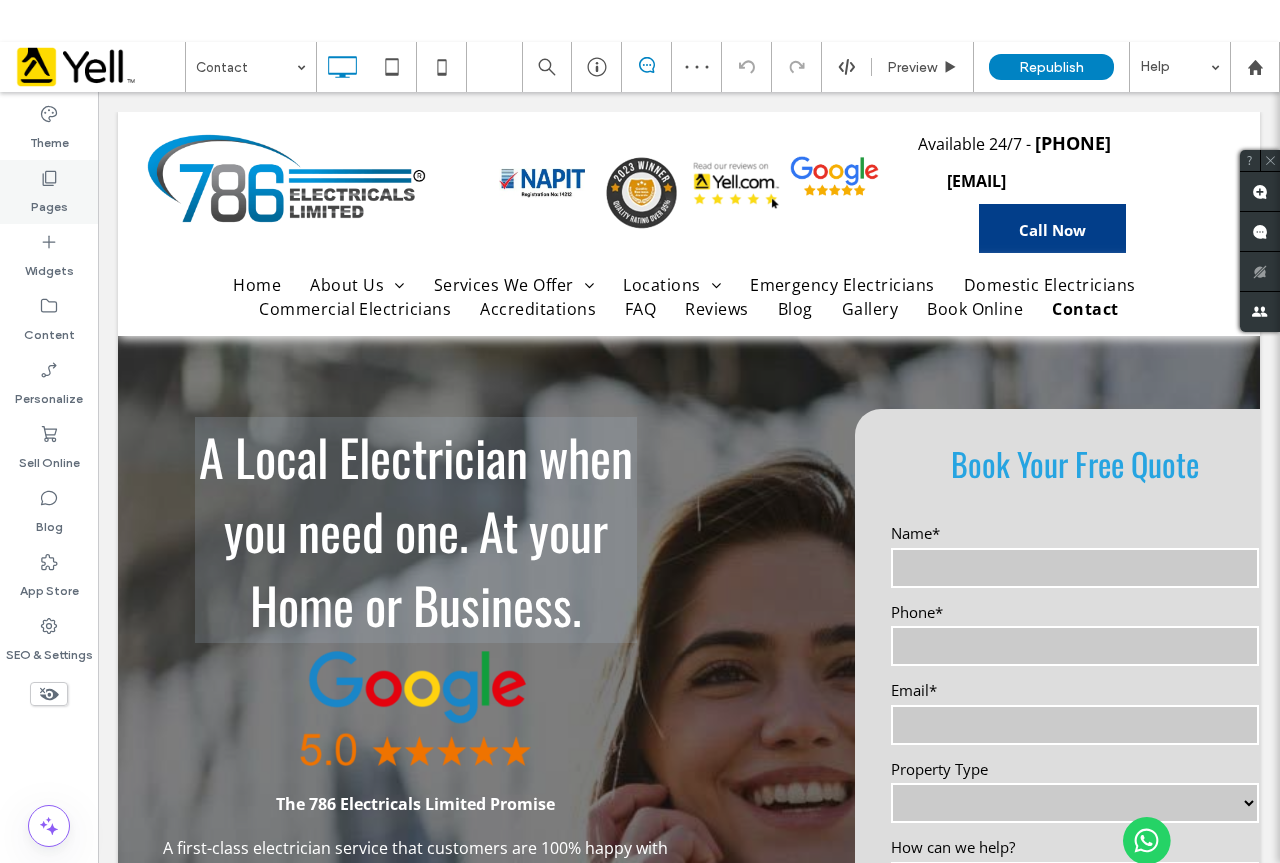 click on "Pages" at bounding box center (49, 202) 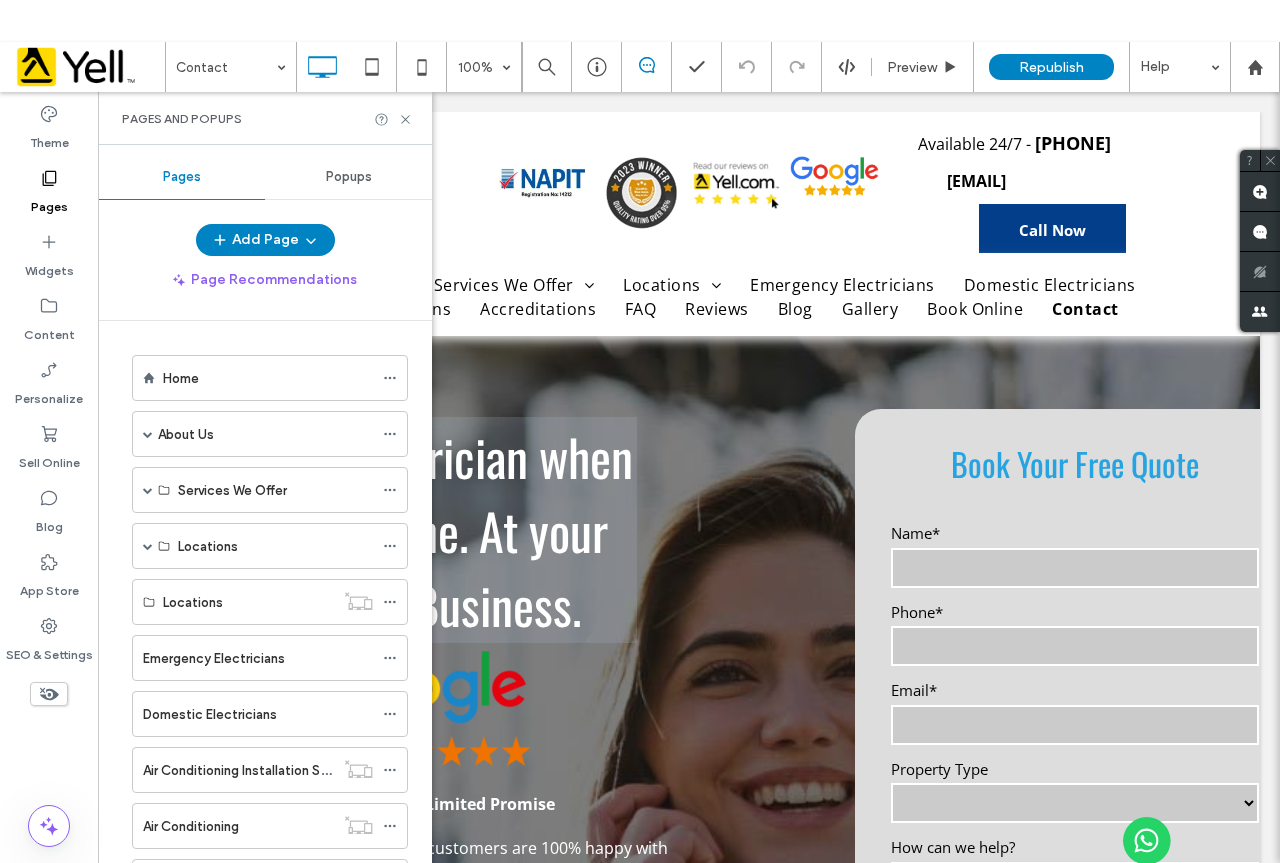 click on "Pages" at bounding box center (49, 202) 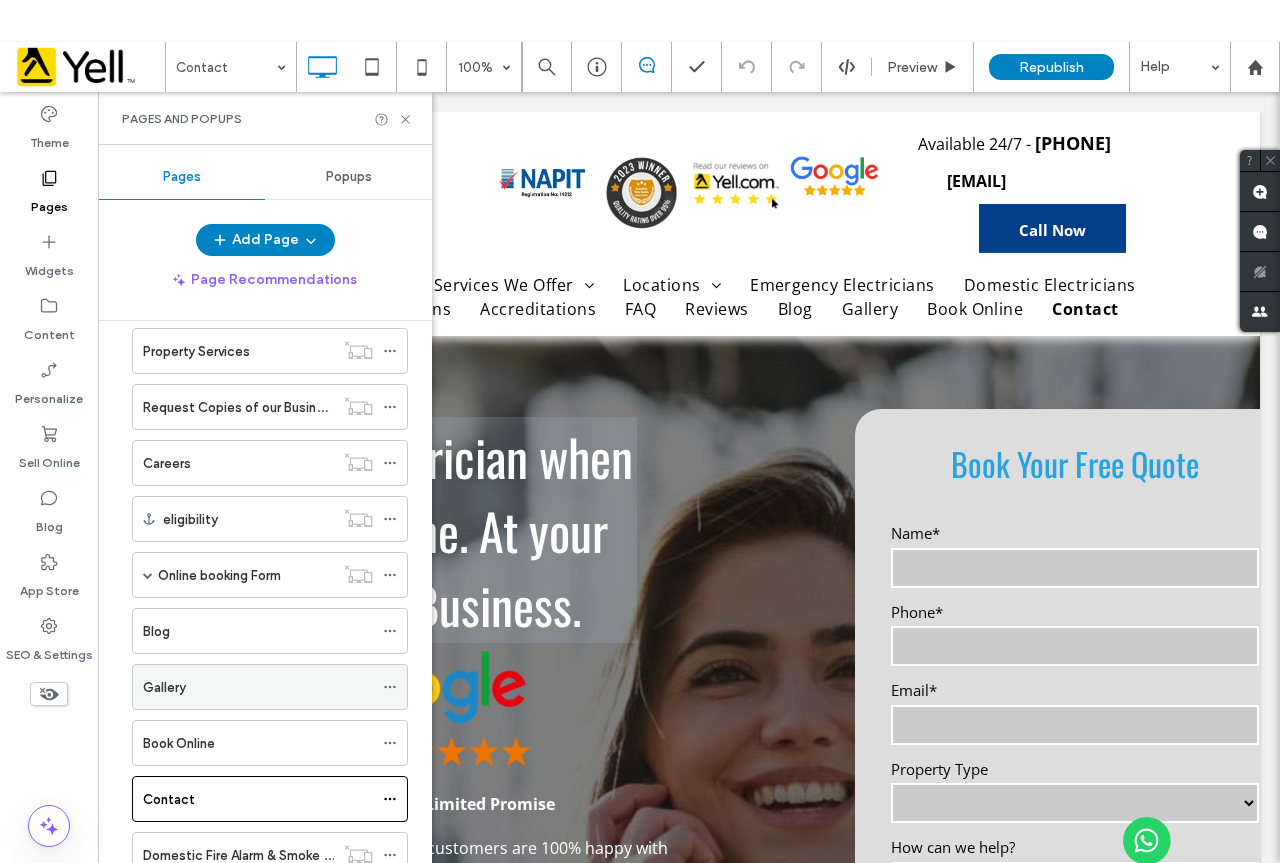 scroll, scrollTop: 900, scrollLeft: 0, axis: vertical 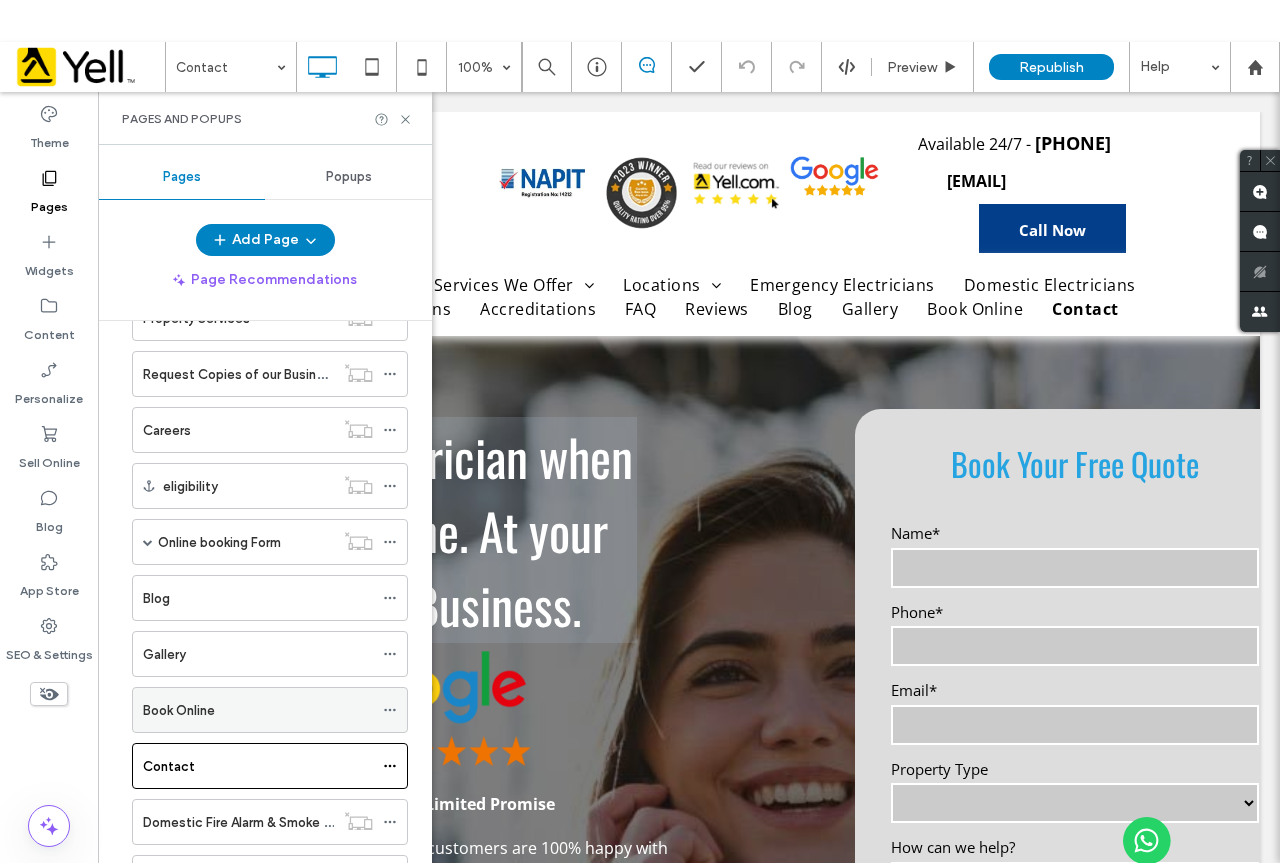 click on "Book Online" at bounding box center (179, 710) 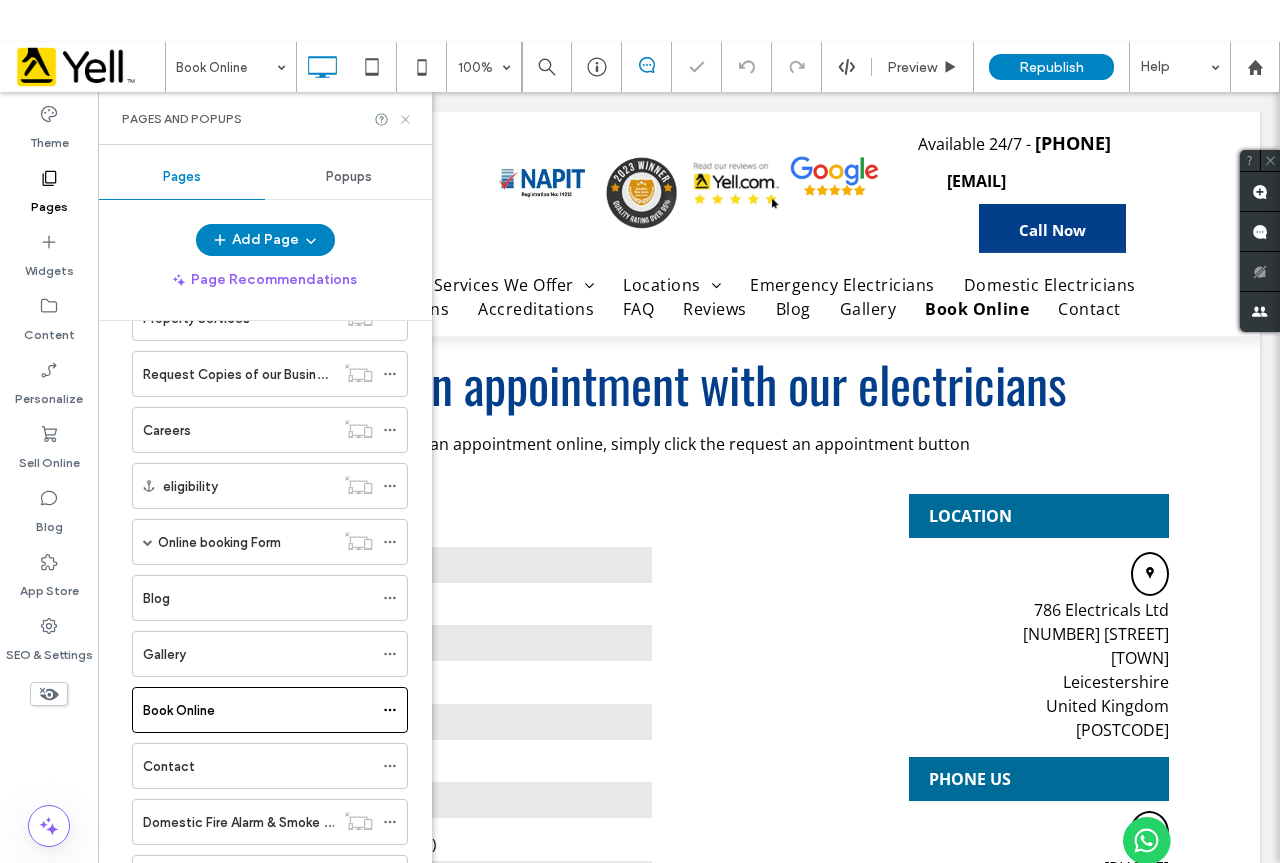 click 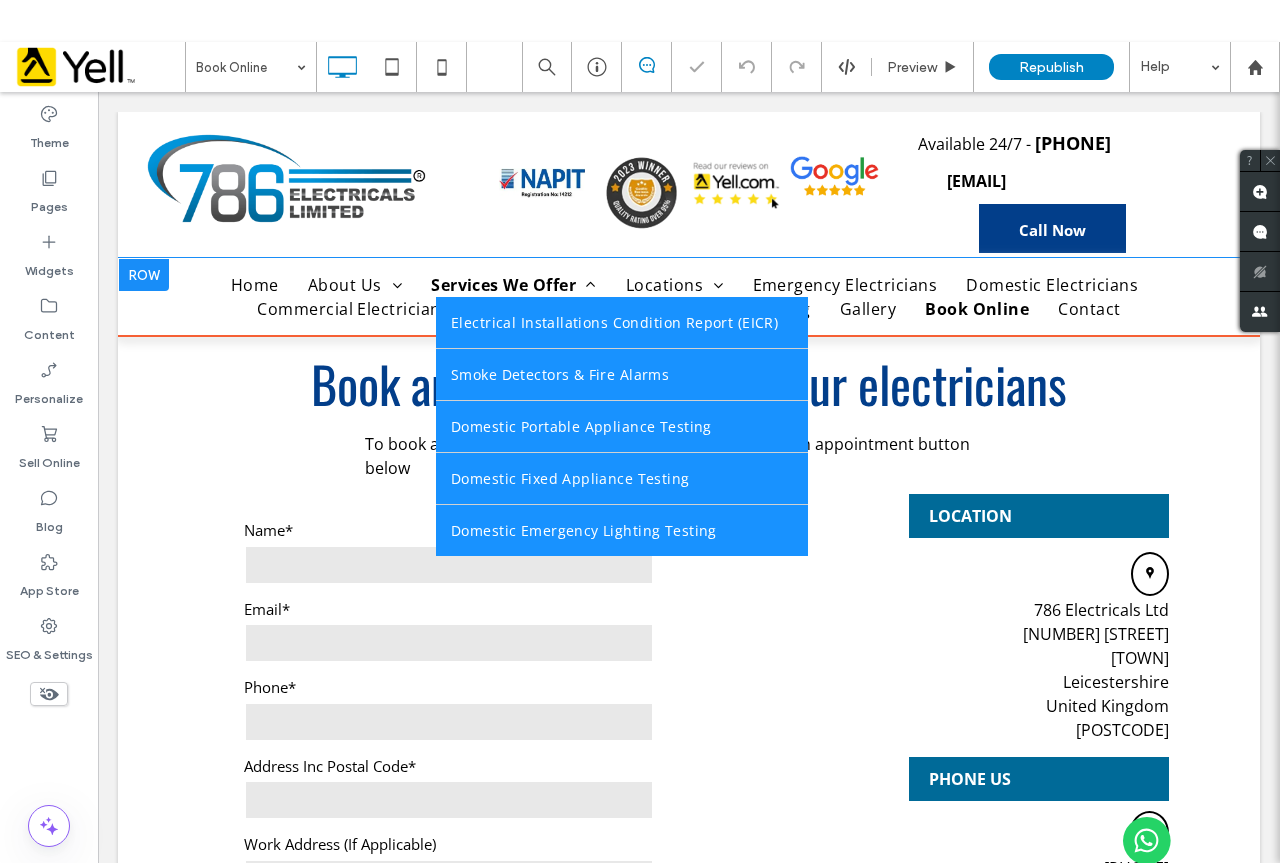 scroll, scrollTop: 0, scrollLeft: 0, axis: both 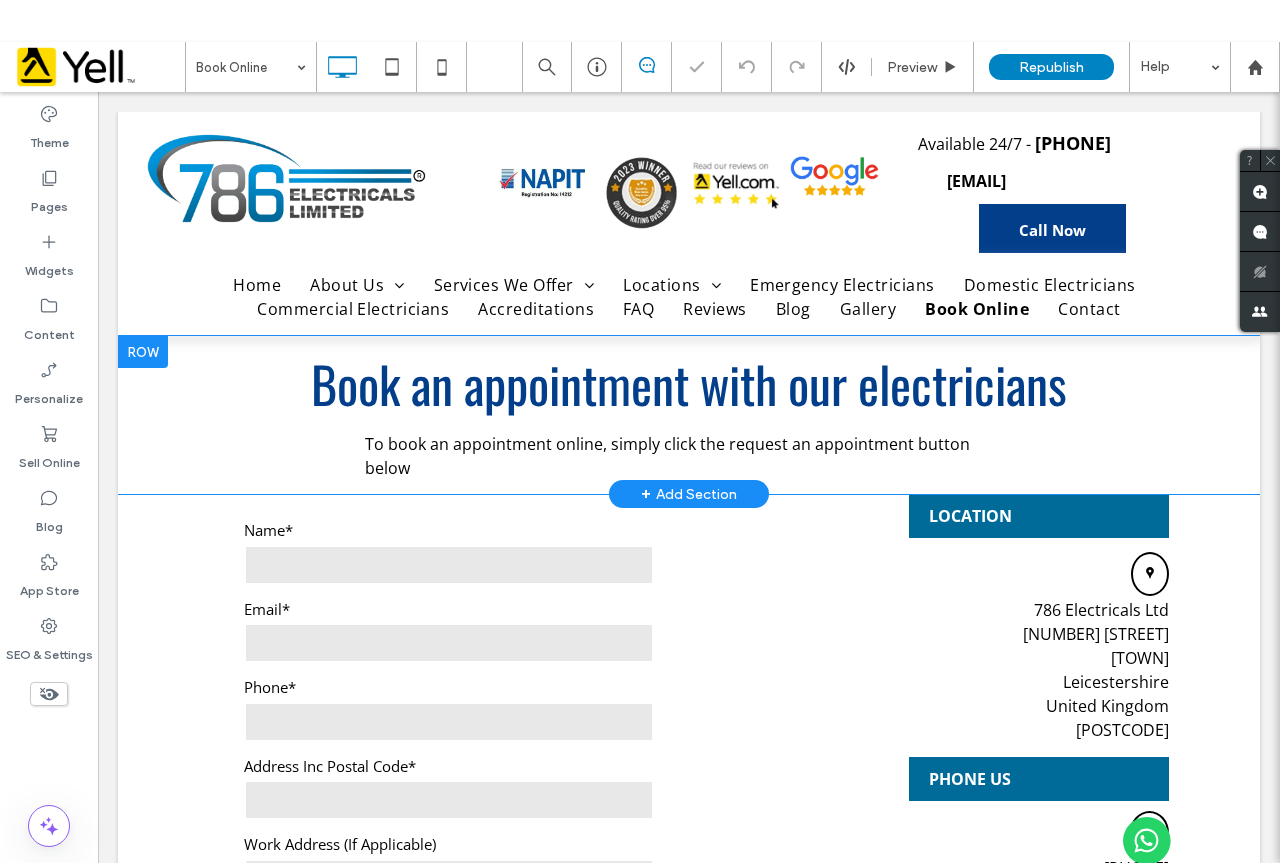 click at bounding box center (143, 352) 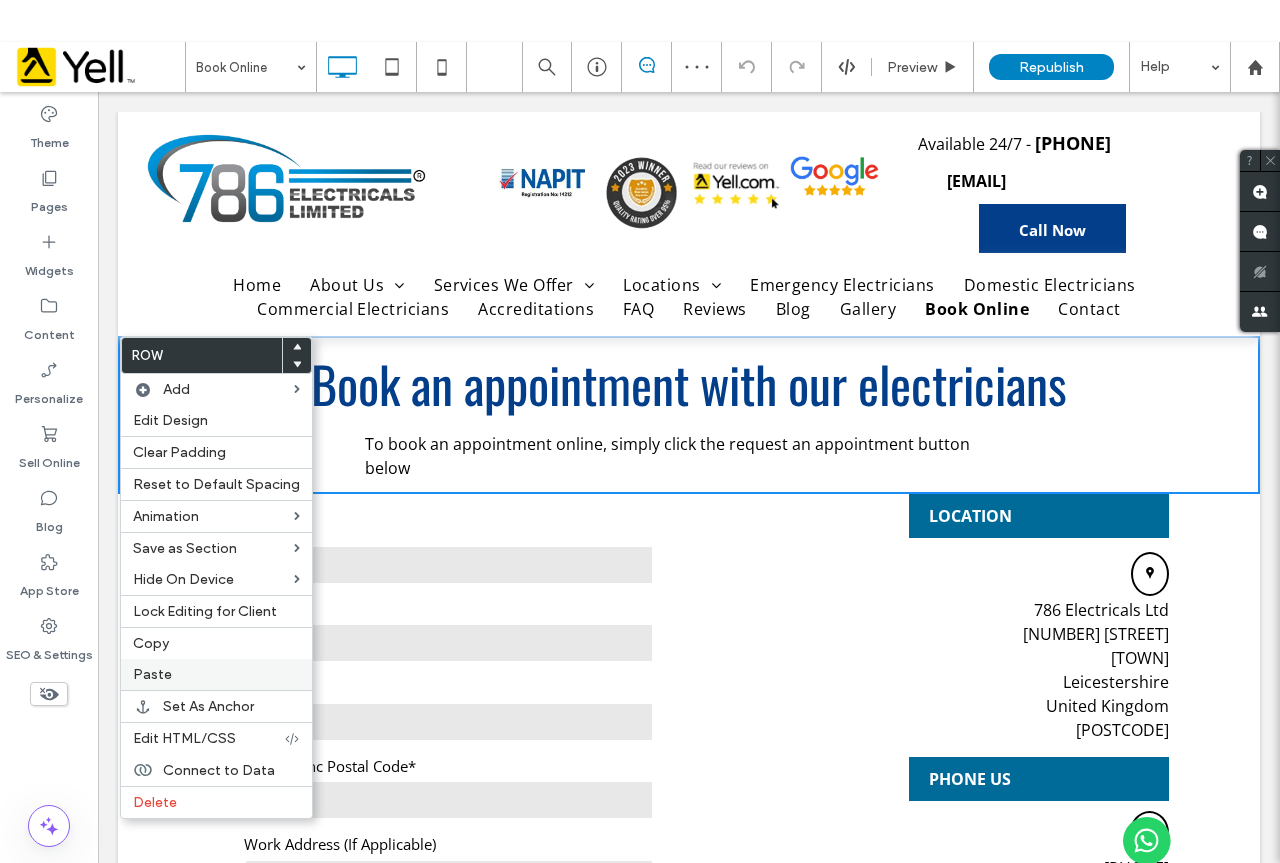 click on "Paste" at bounding box center [216, 674] 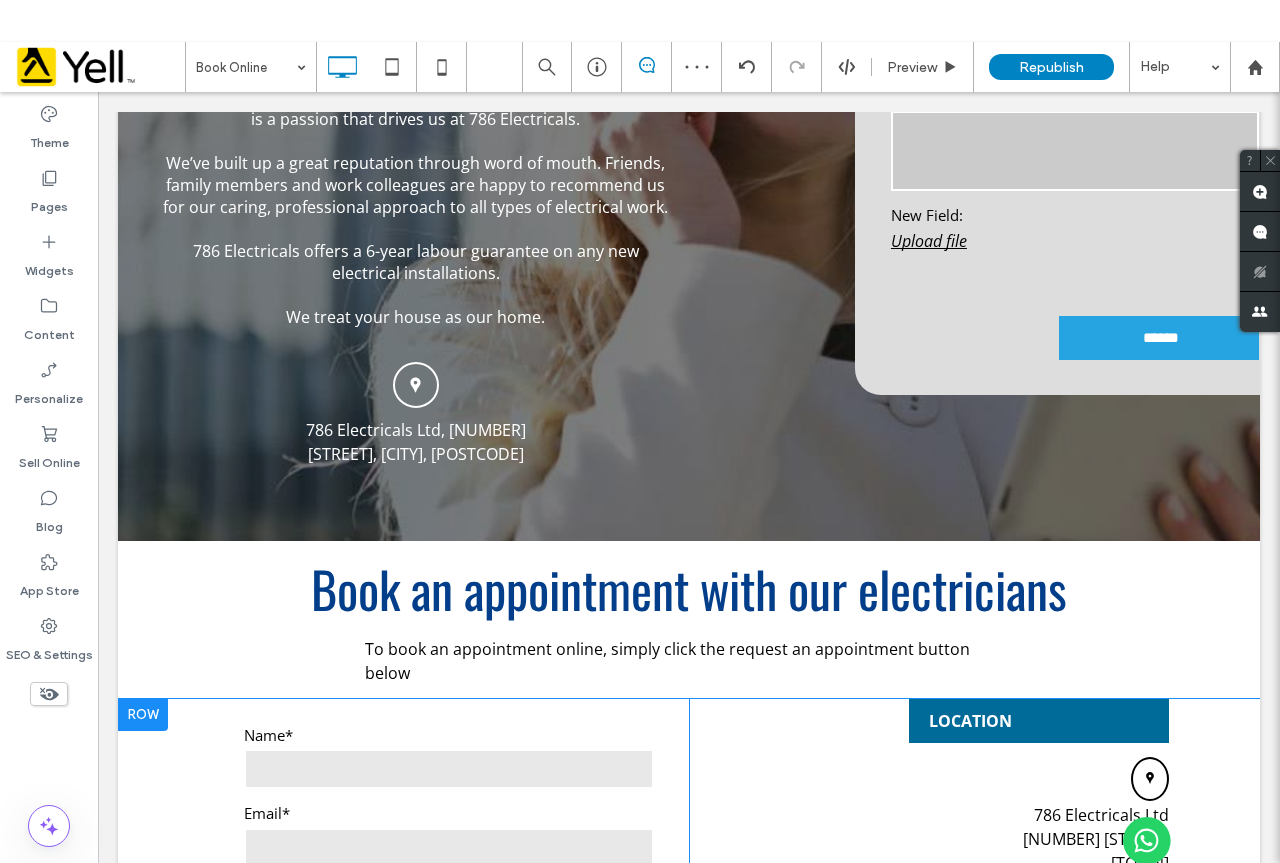 scroll, scrollTop: 900, scrollLeft: 0, axis: vertical 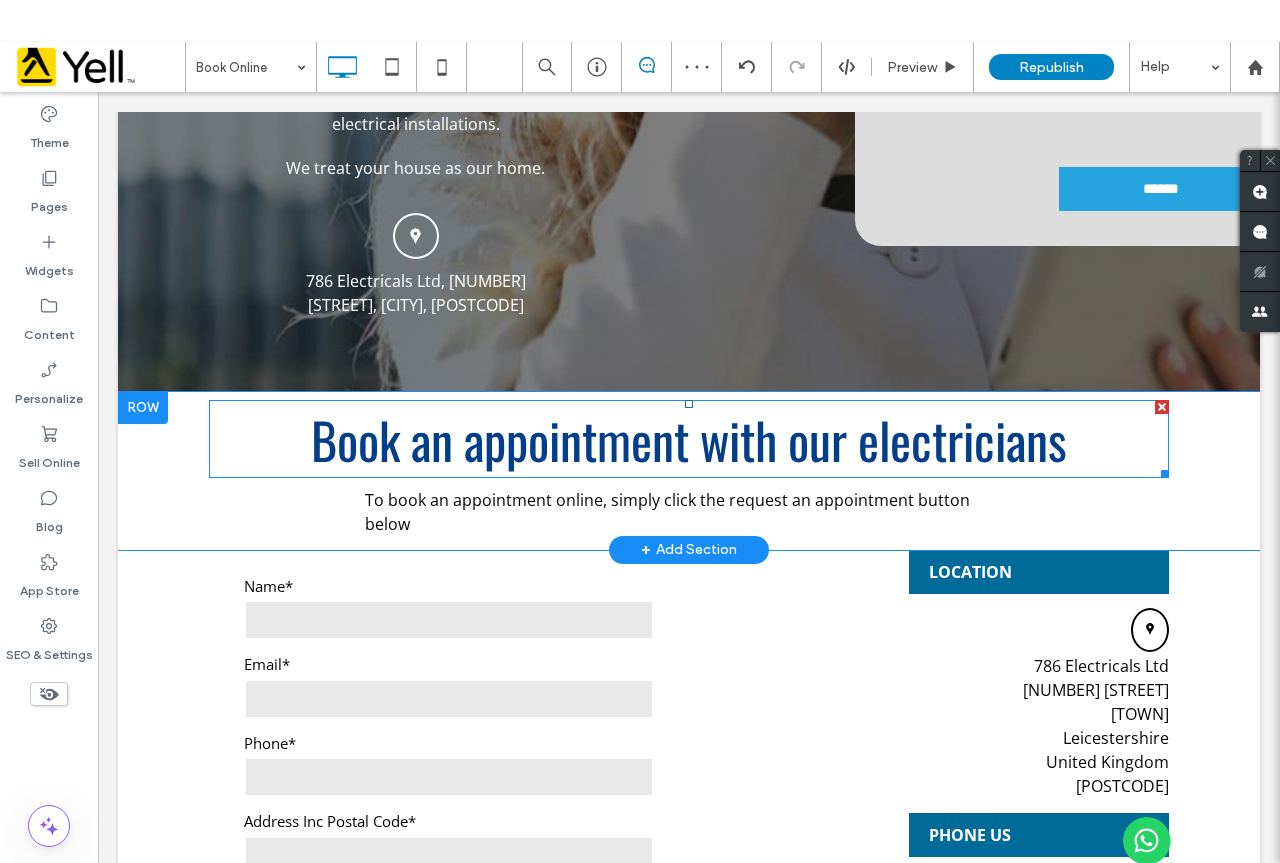click on "Book an appointment with our electricians" at bounding box center [689, 439] 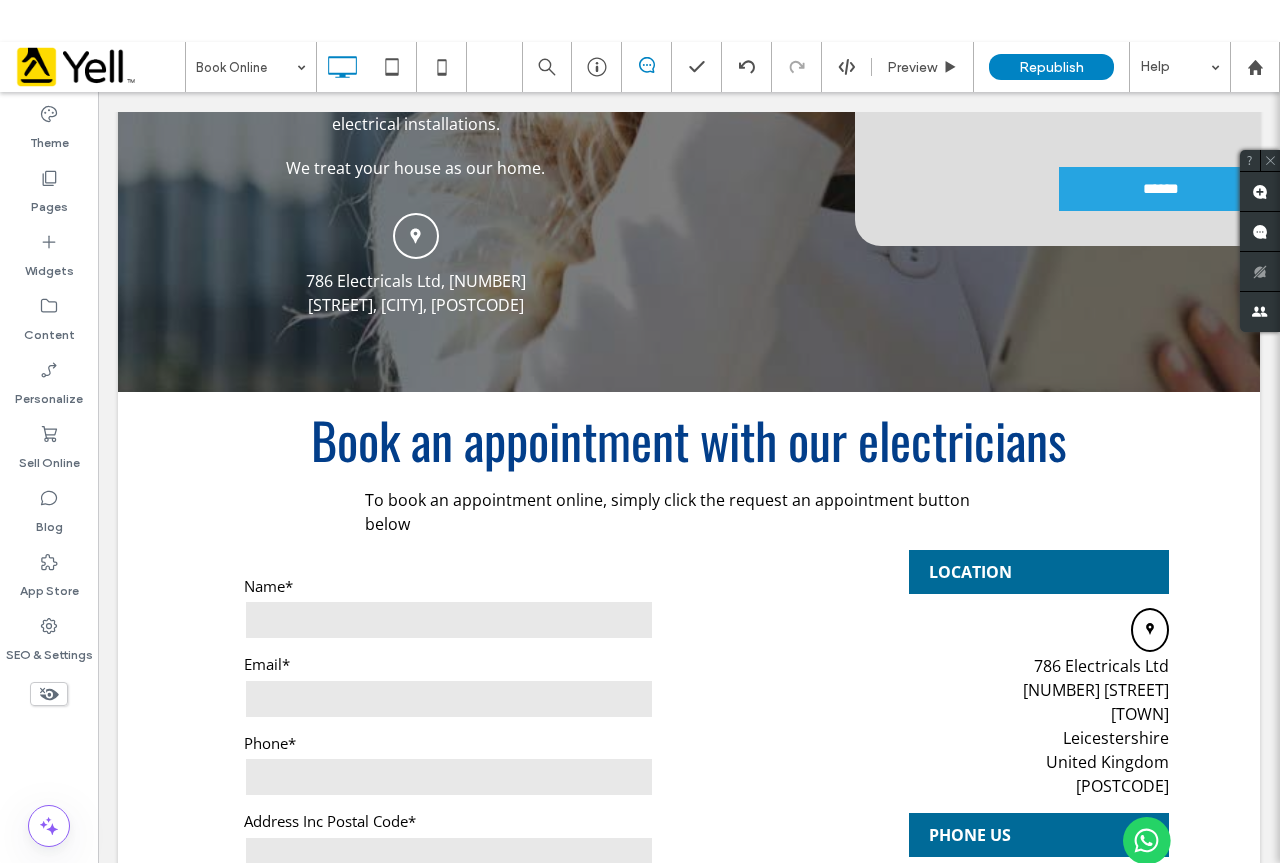 type on "******" 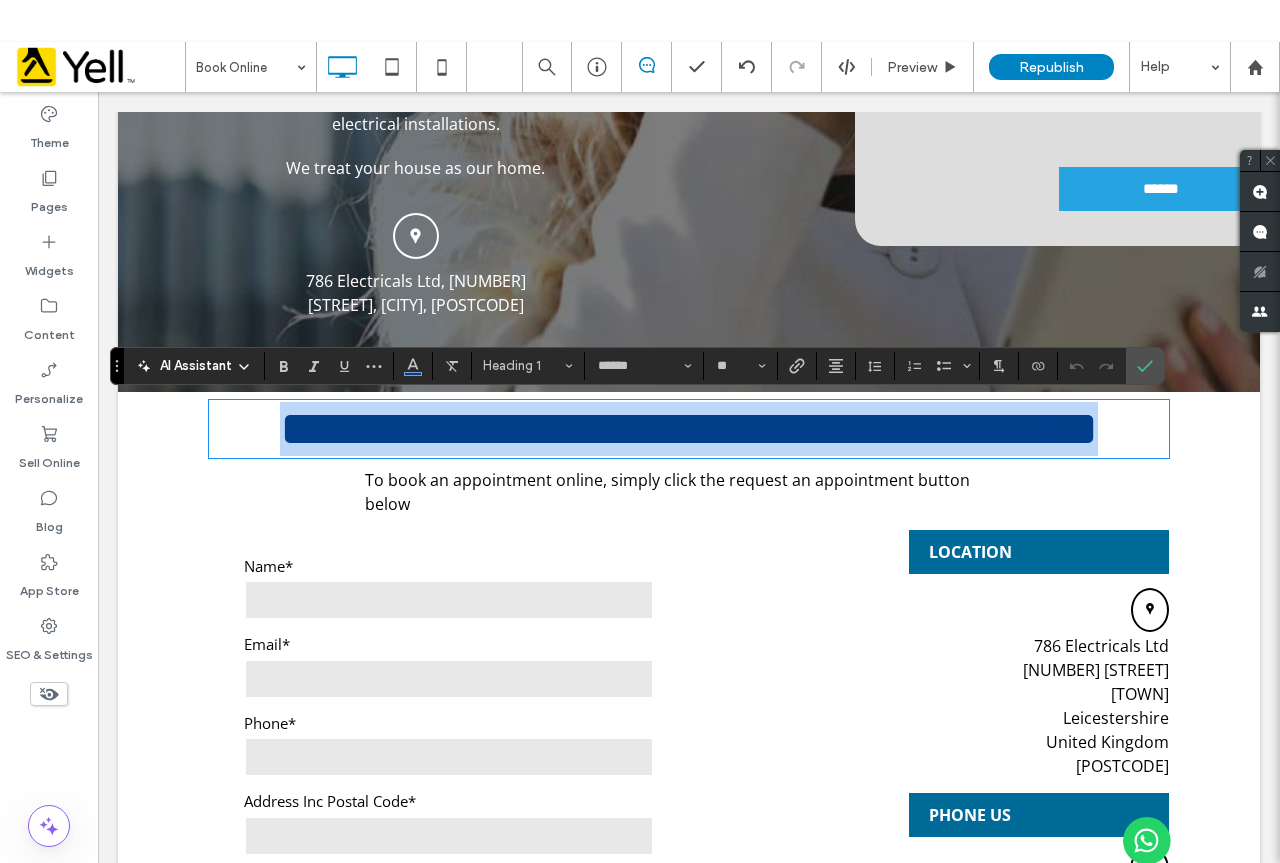 click on "**********" at bounding box center [689, 429] 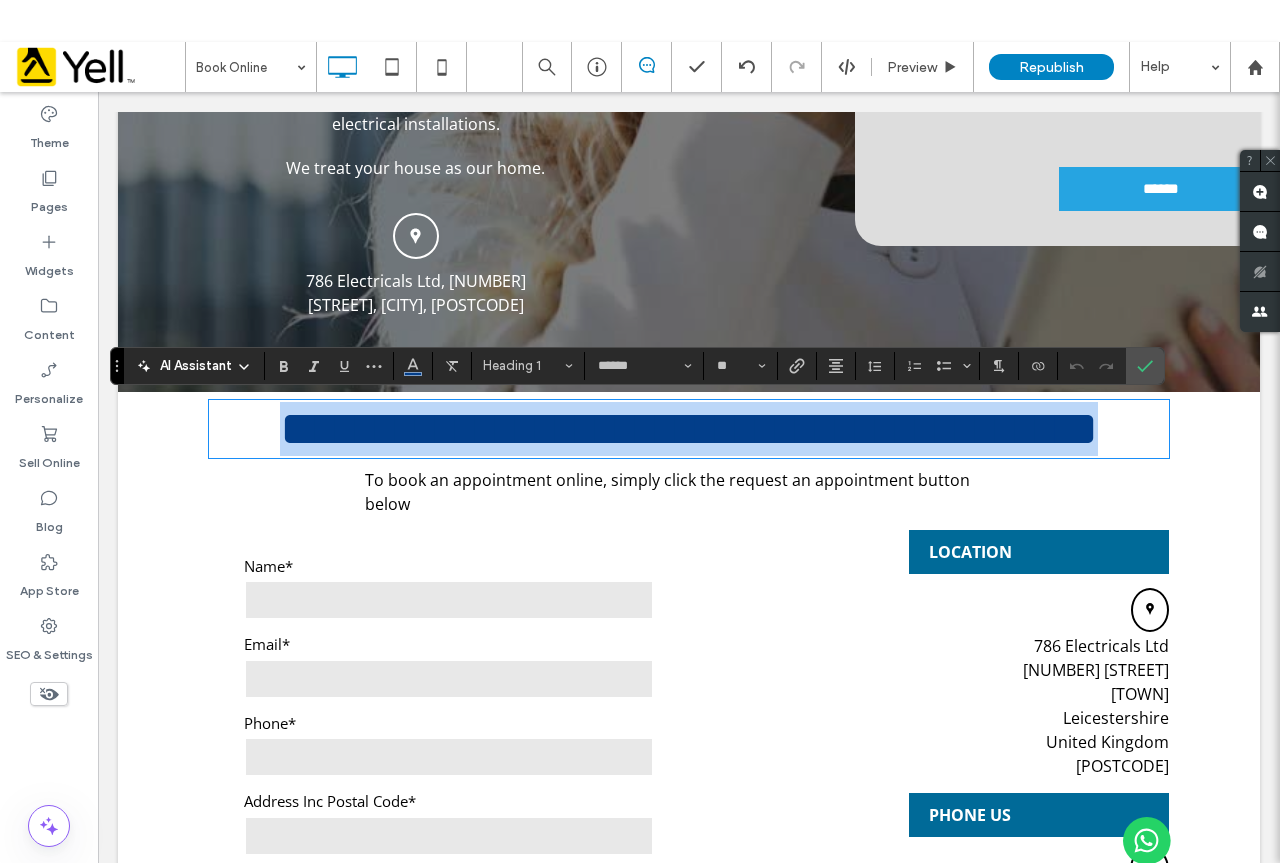 drag, startPoint x: 1070, startPoint y: 452, endPoint x: 302, endPoint y: 443, distance: 768.05273 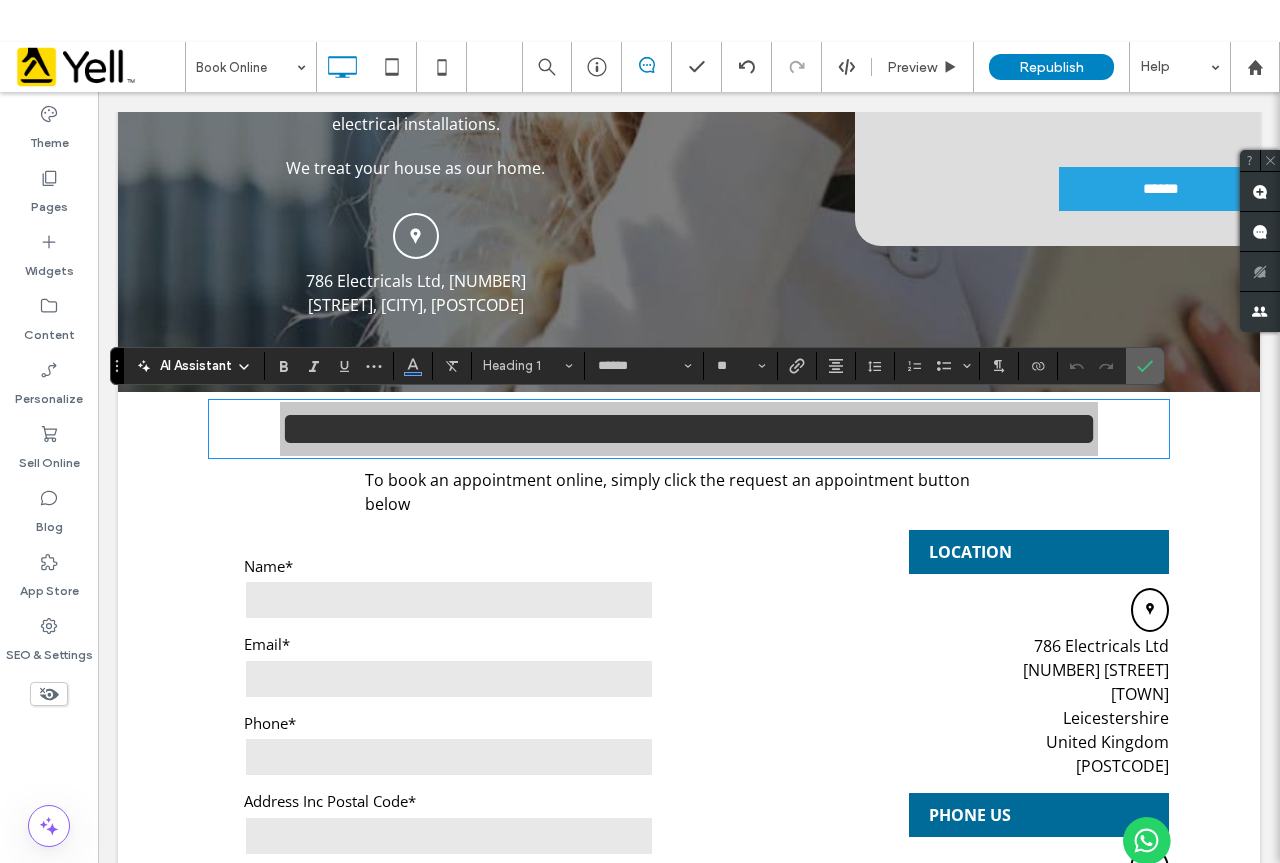 drag, startPoint x: 1139, startPoint y: 370, endPoint x: 705, endPoint y: 264, distance: 446.7572 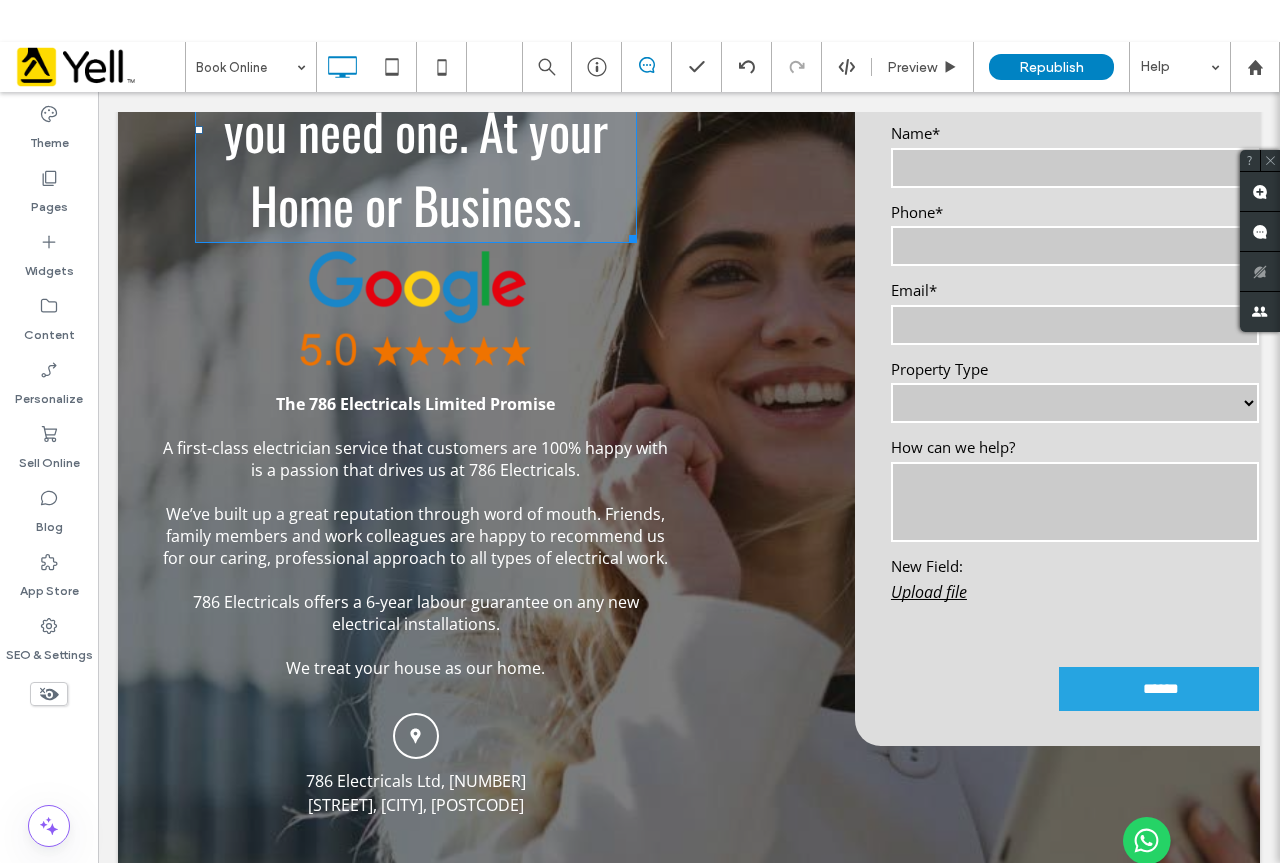 scroll, scrollTop: 300, scrollLeft: 0, axis: vertical 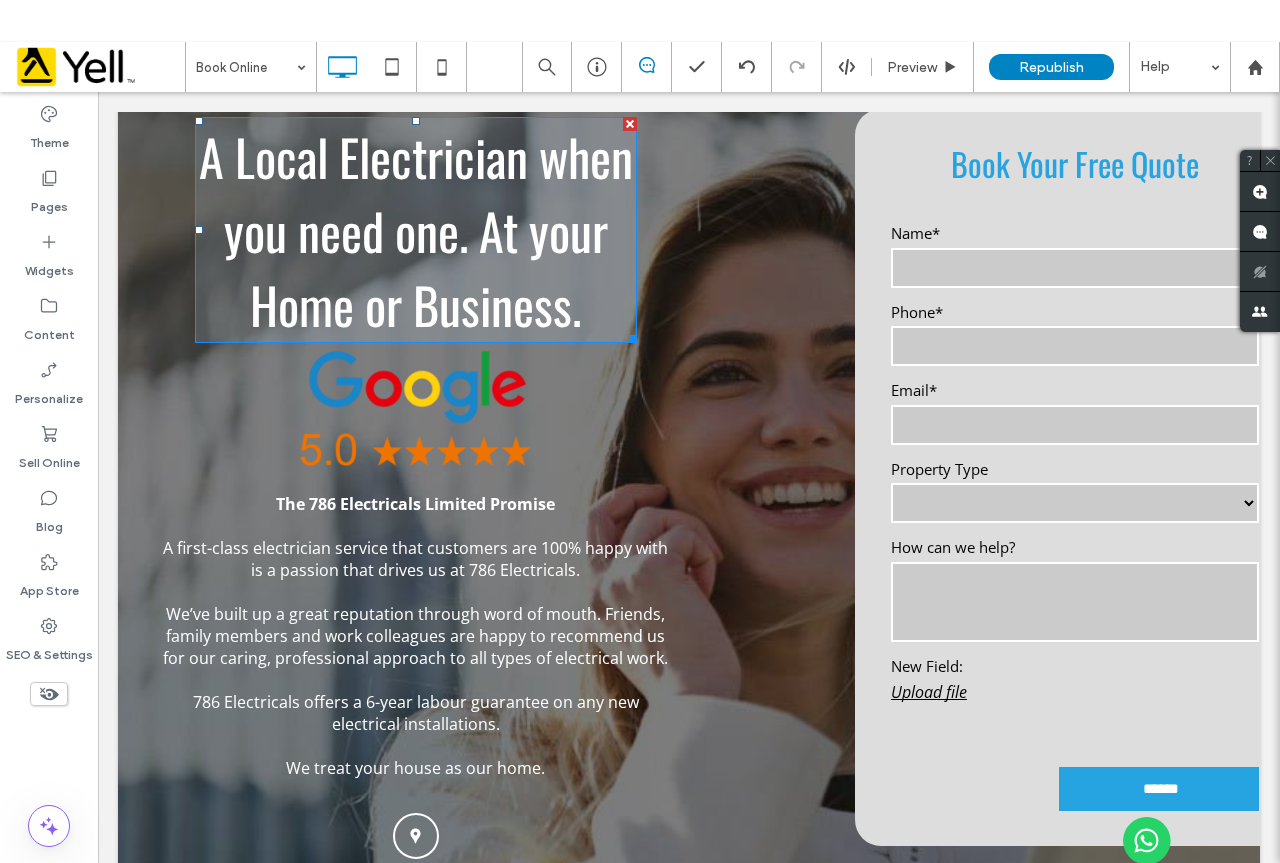 click on "A Local Electrician when you need one. At your Home or Business." at bounding box center (416, 230) 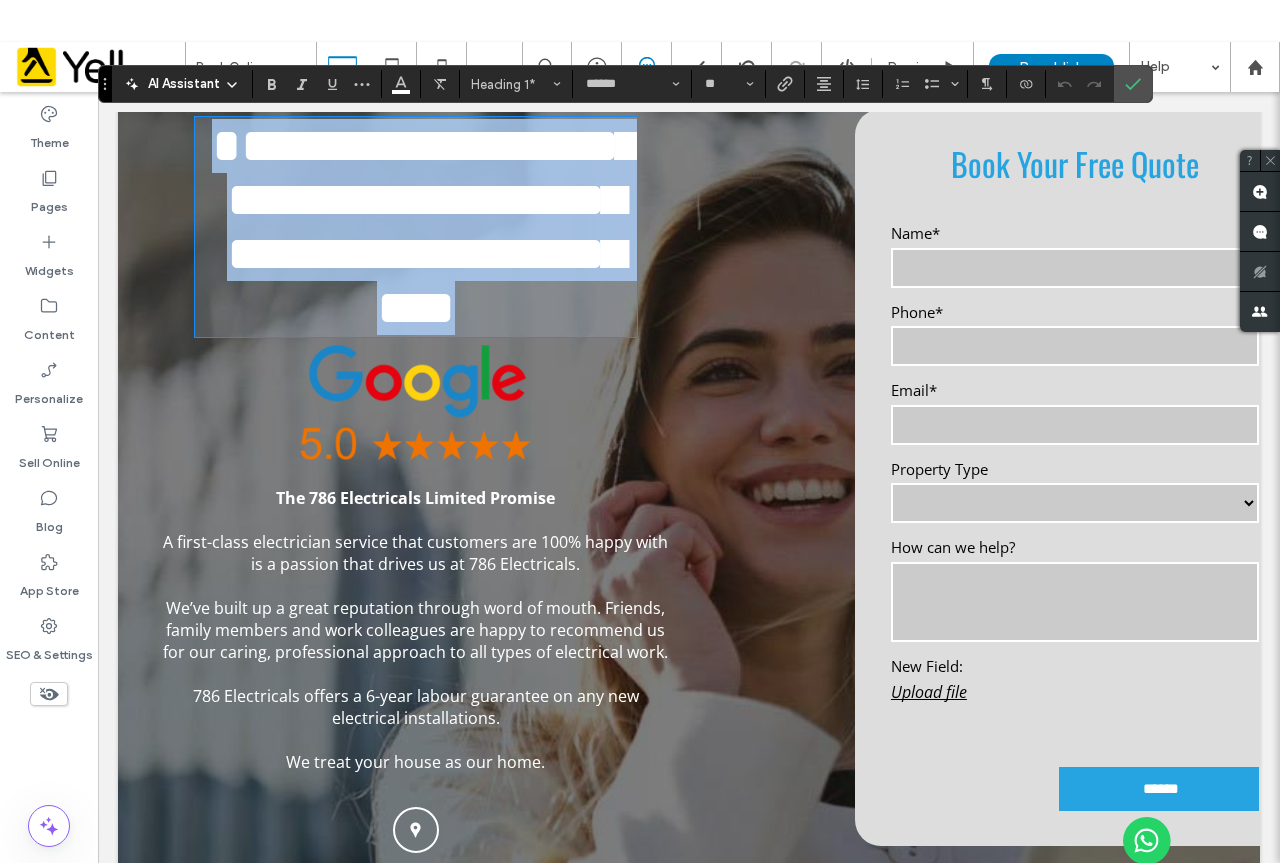 click on "**********" at bounding box center [425, 226] 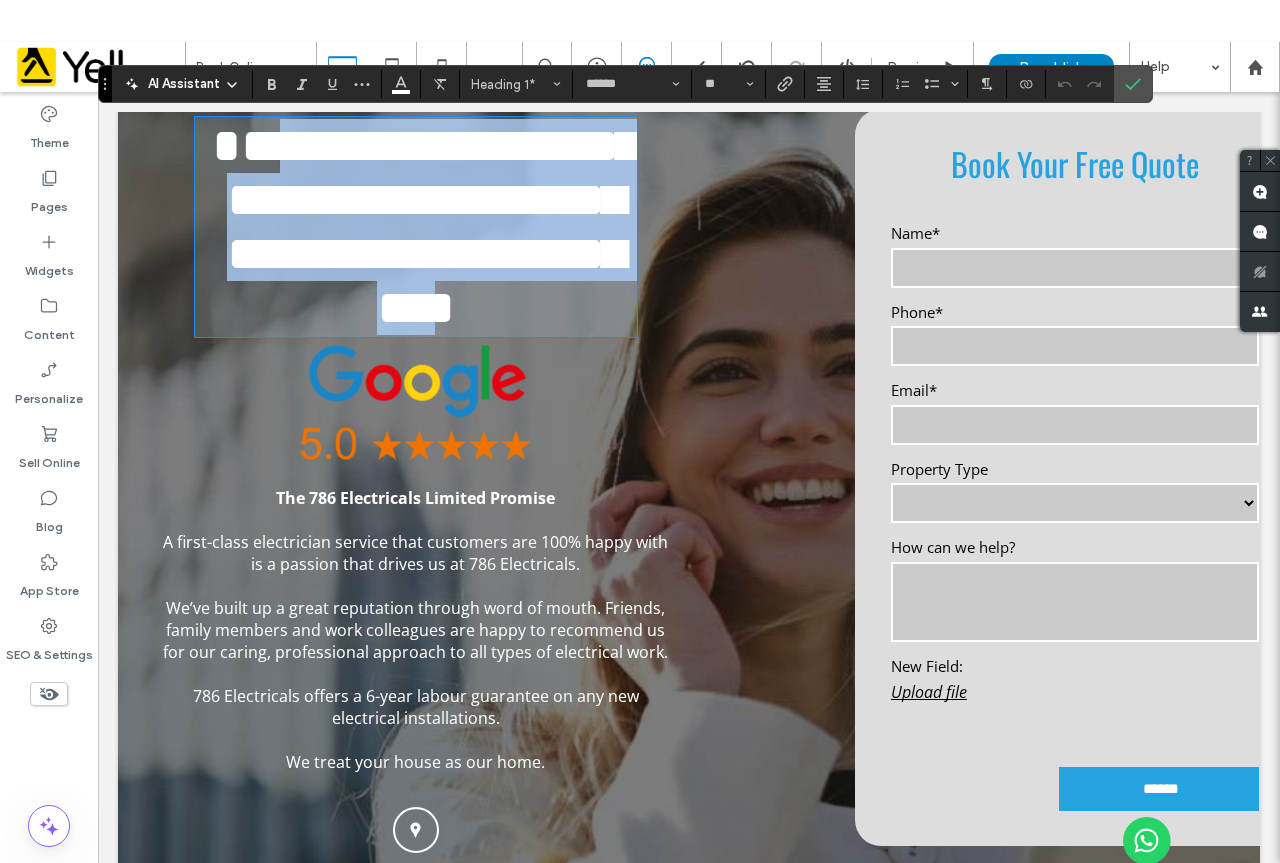 drag, startPoint x: 611, startPoint y: 318, endPoint x: 292, endPoint y: 175, distance: 349.58548 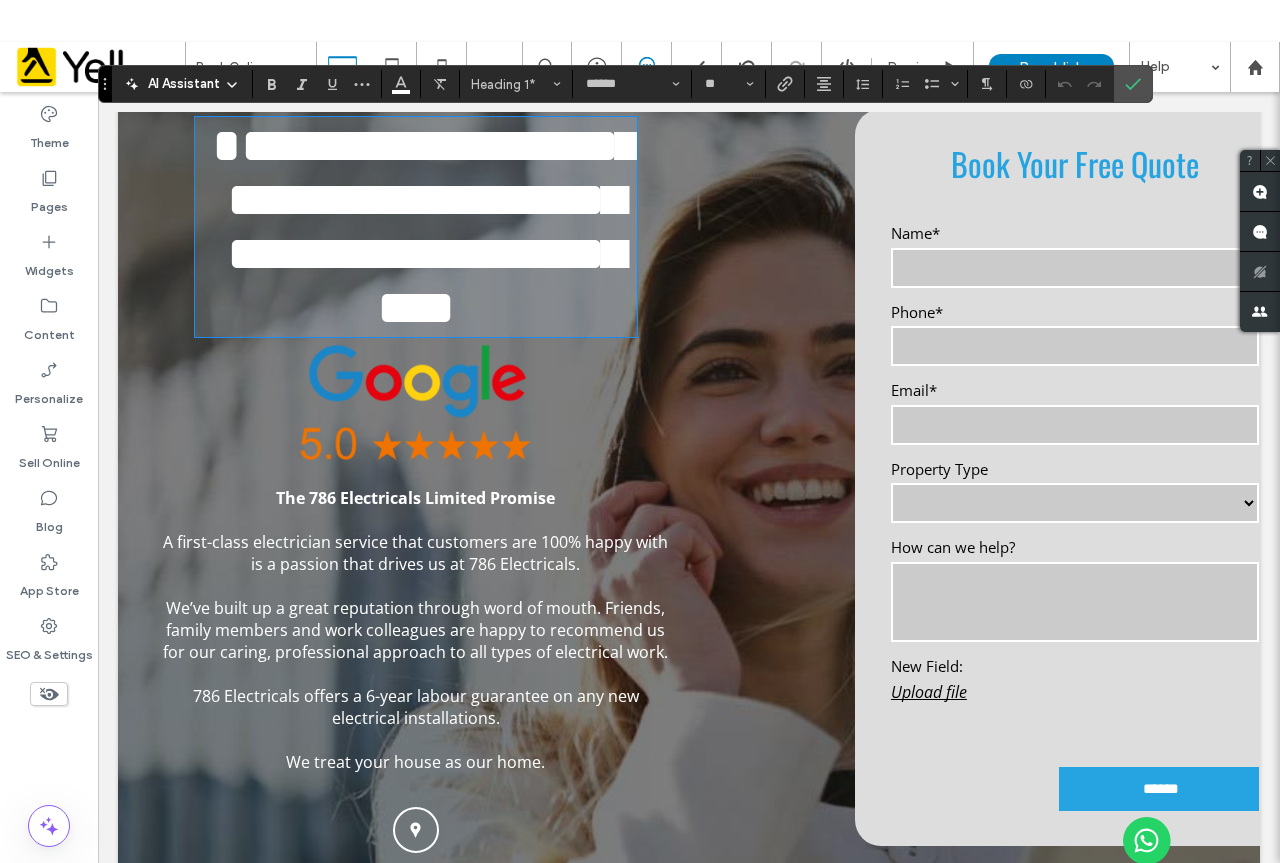 type on "*********" 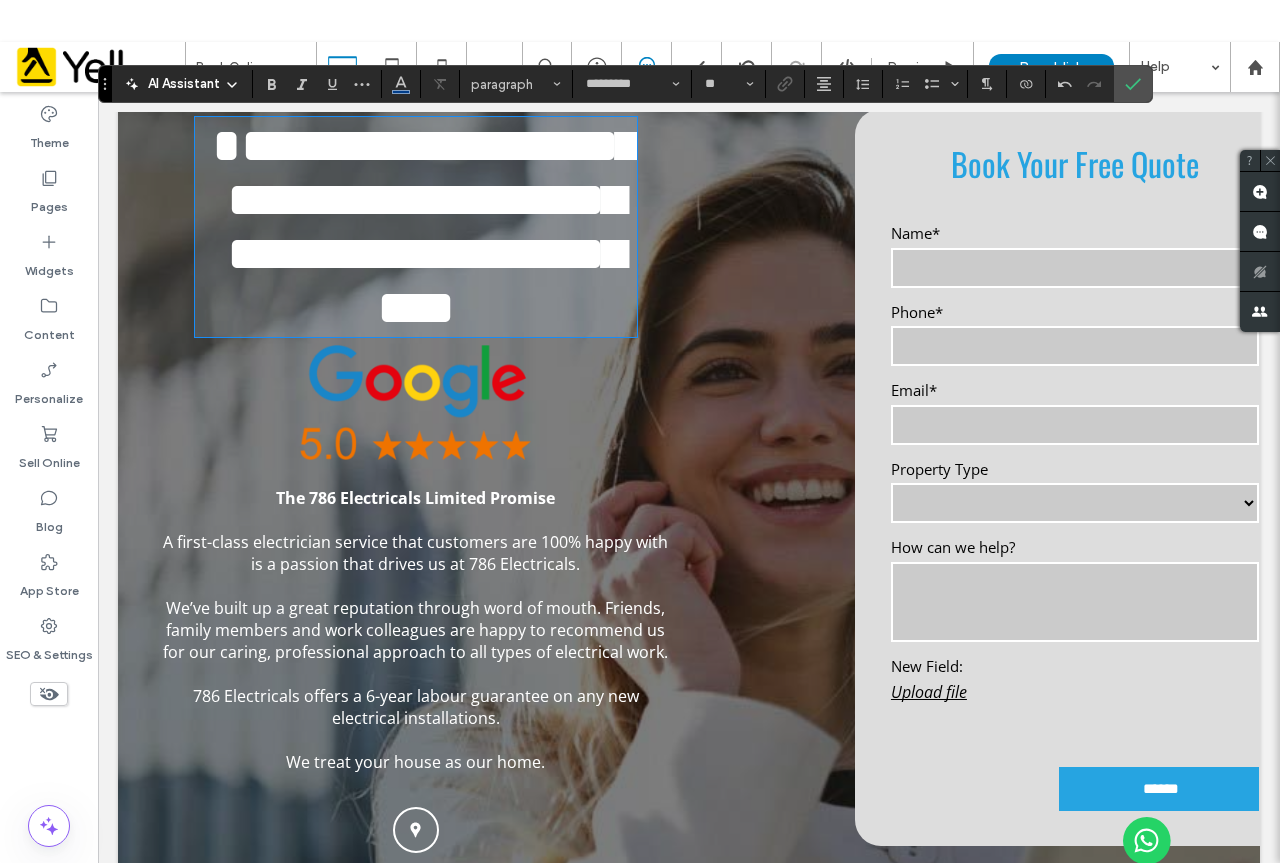 type on "******" 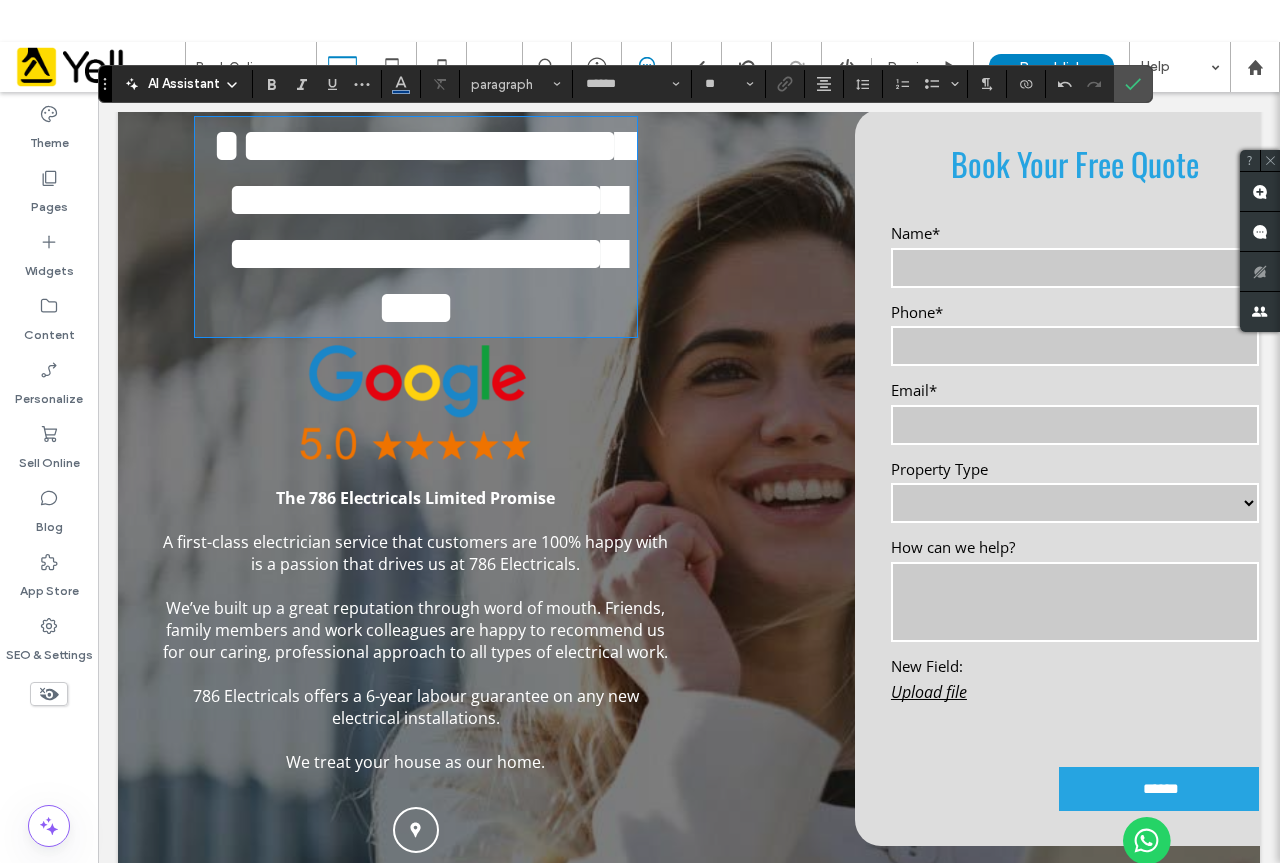 type on "**" 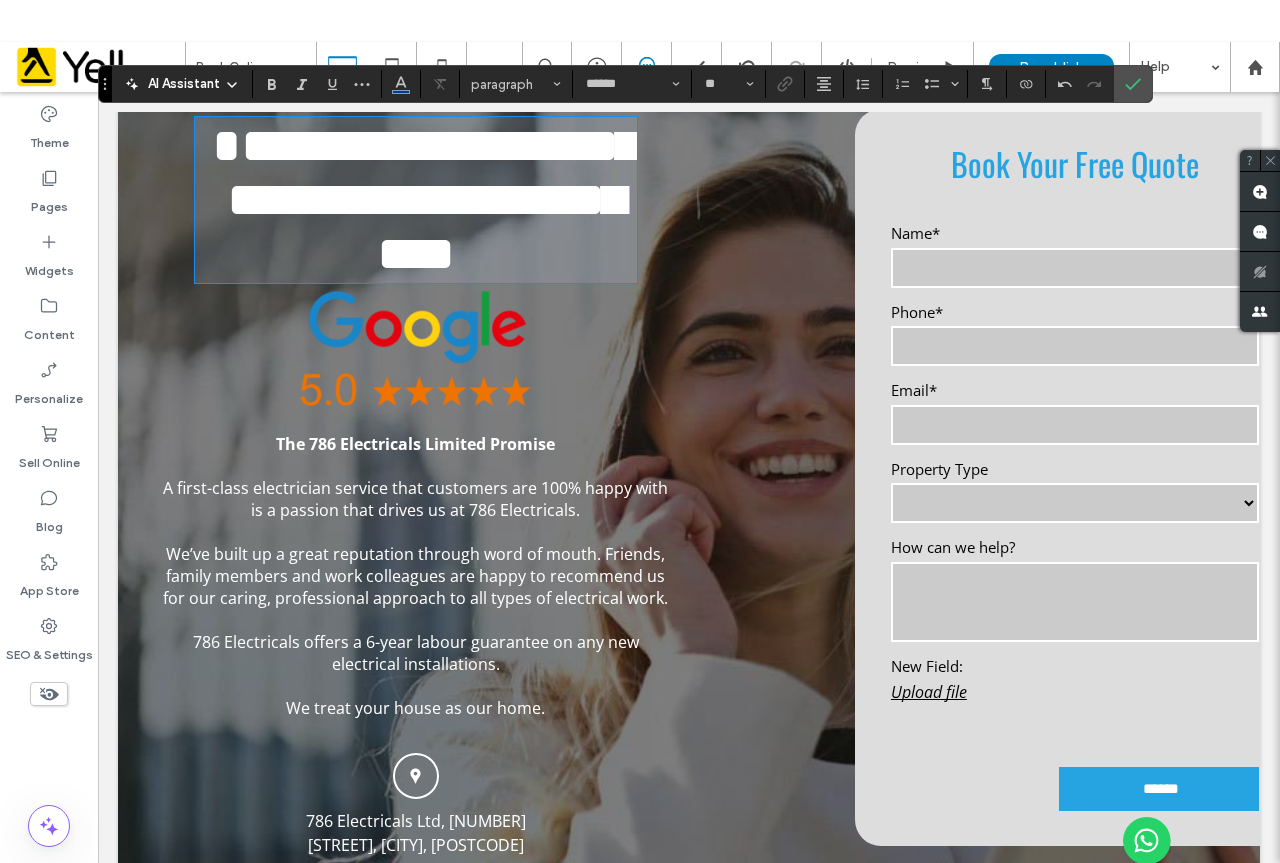 click on "**********" at bounding box center (425, 199) 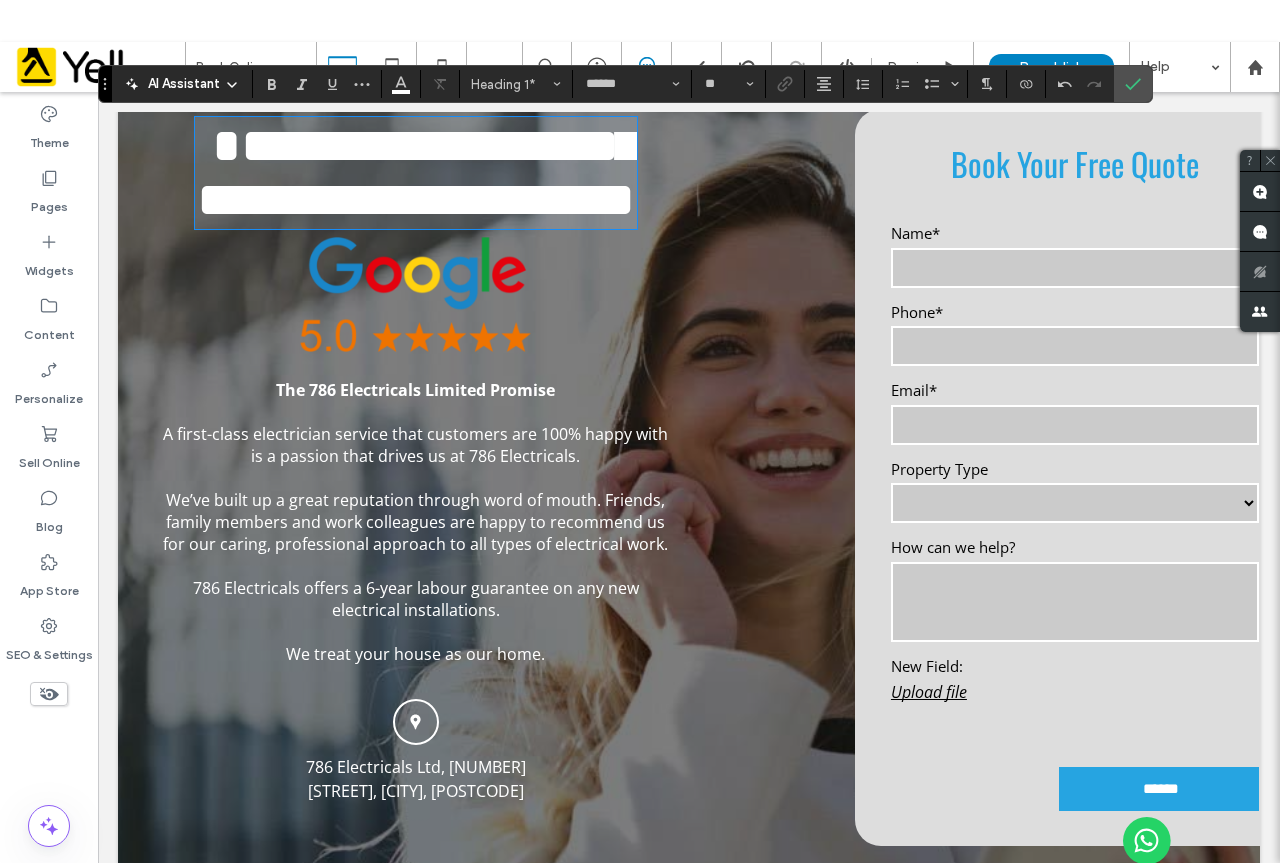 click on "**********" at bounding box center [416, 173] 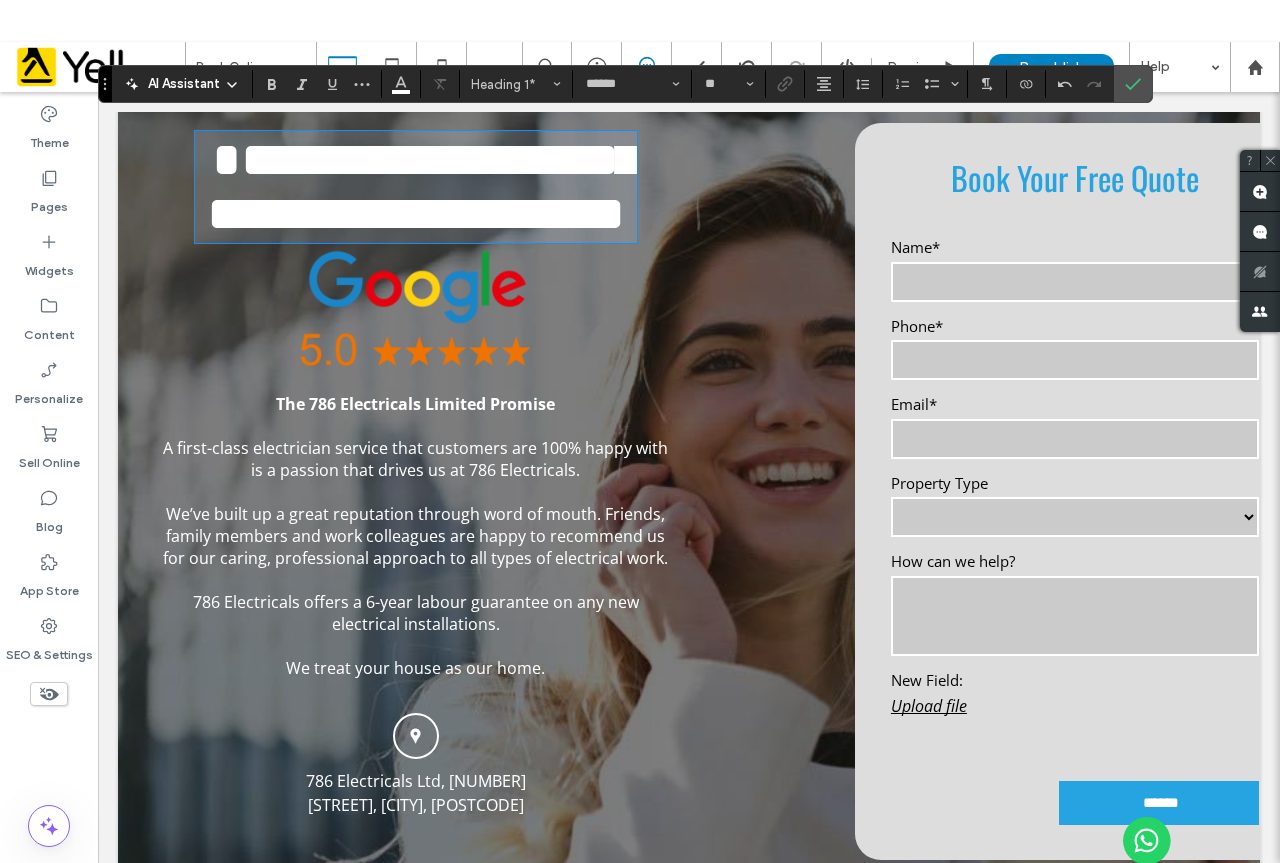 scroll, scrollTop: 300, scrollLeft: 0, axis: vertical 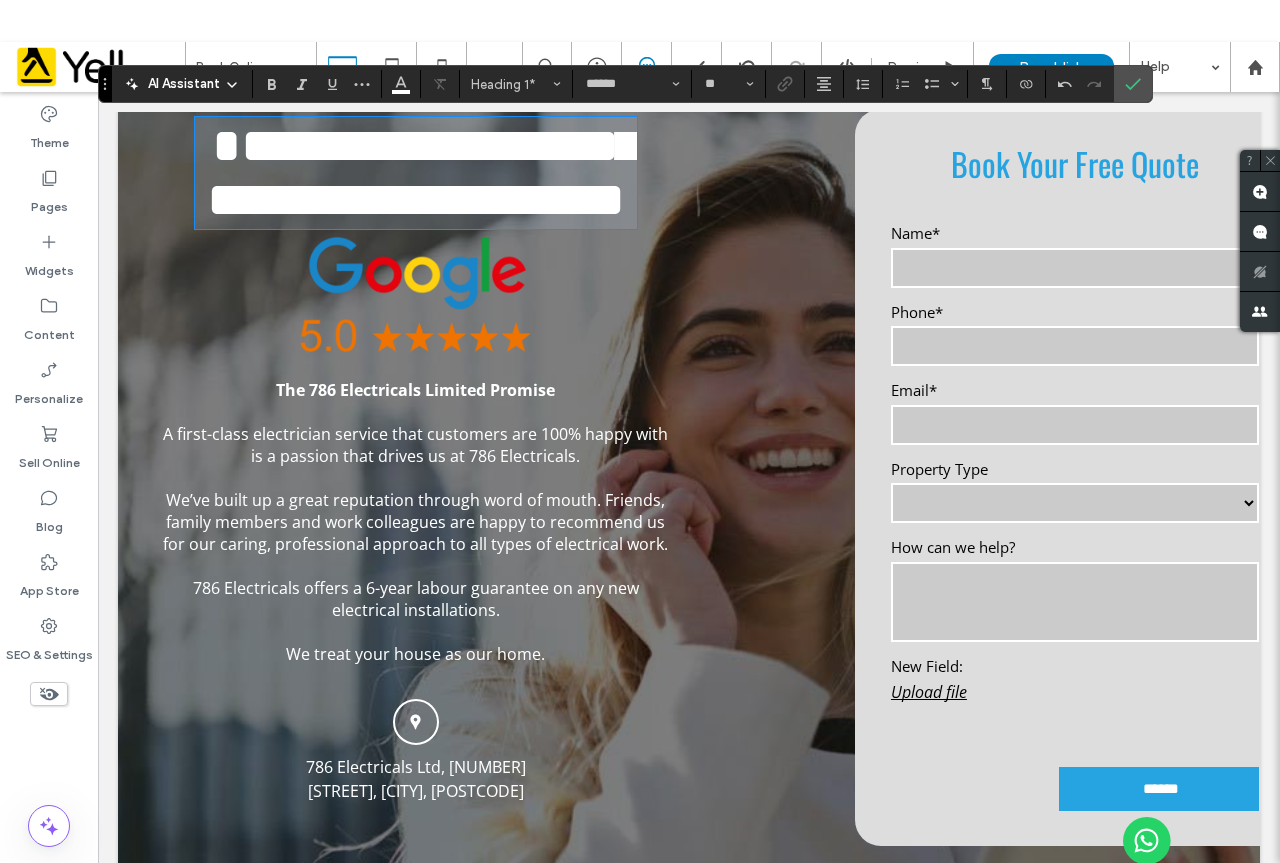 click at bounding box center [415, 294] 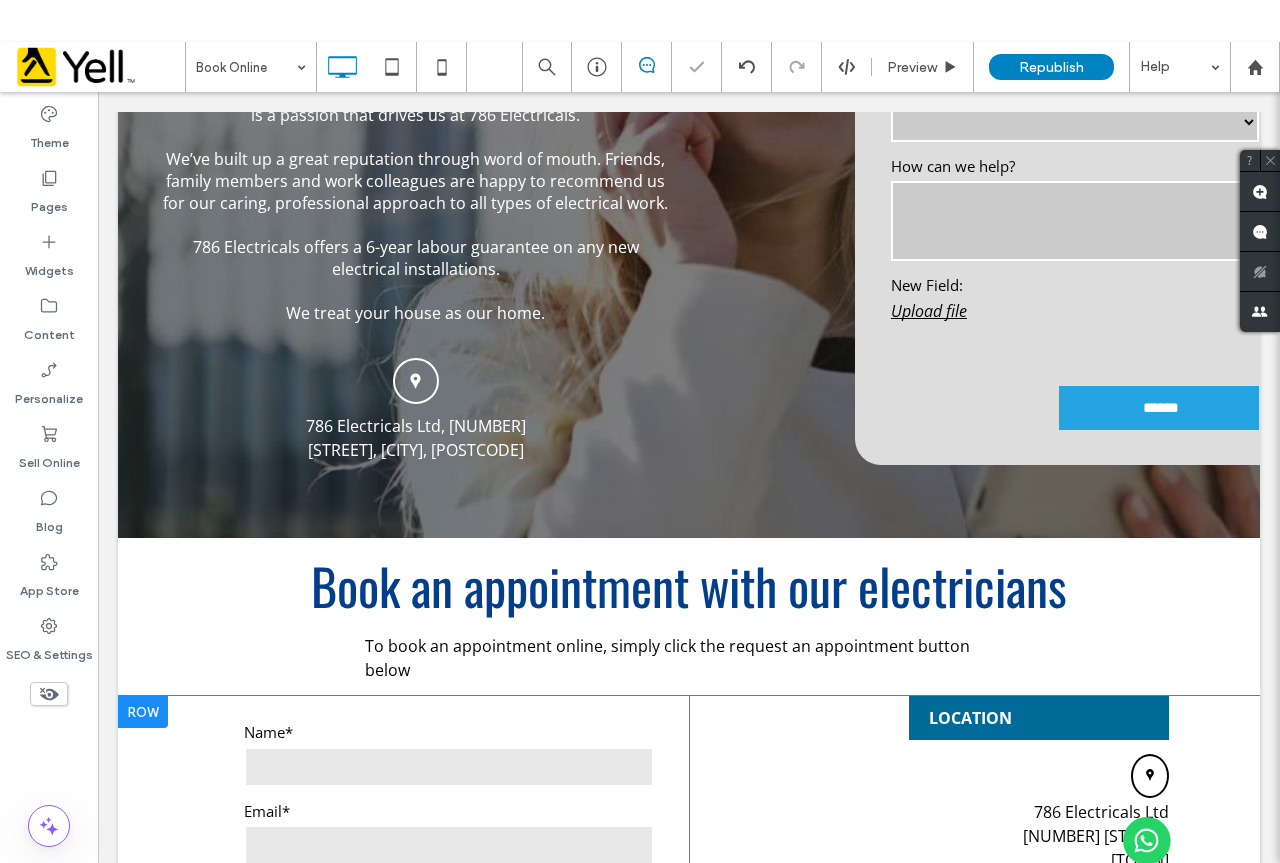 scroll, scrollTop: 900, scrollLeft: 0, axis: vertical 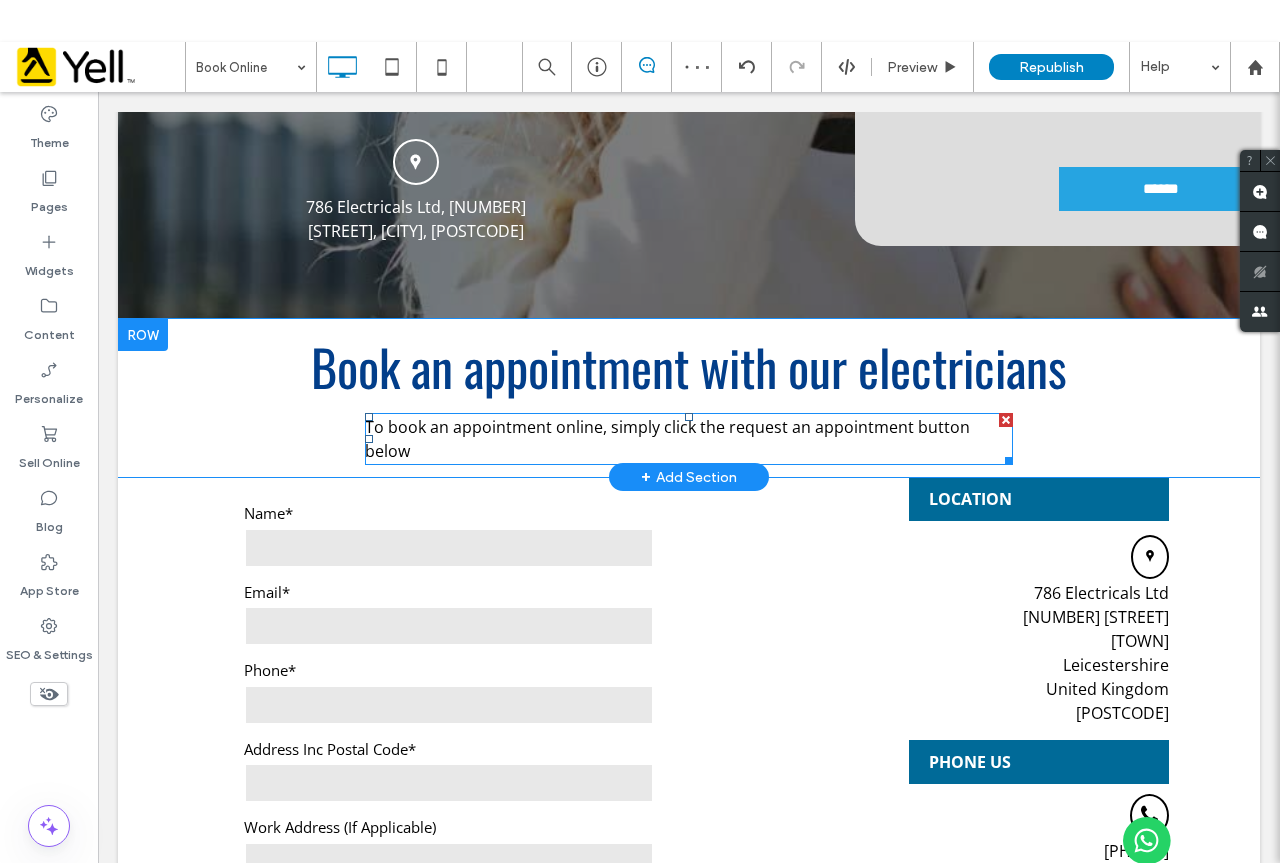click on "To book an appointment online, simply click the request an appointment button below" at bounding box center (667, 439) 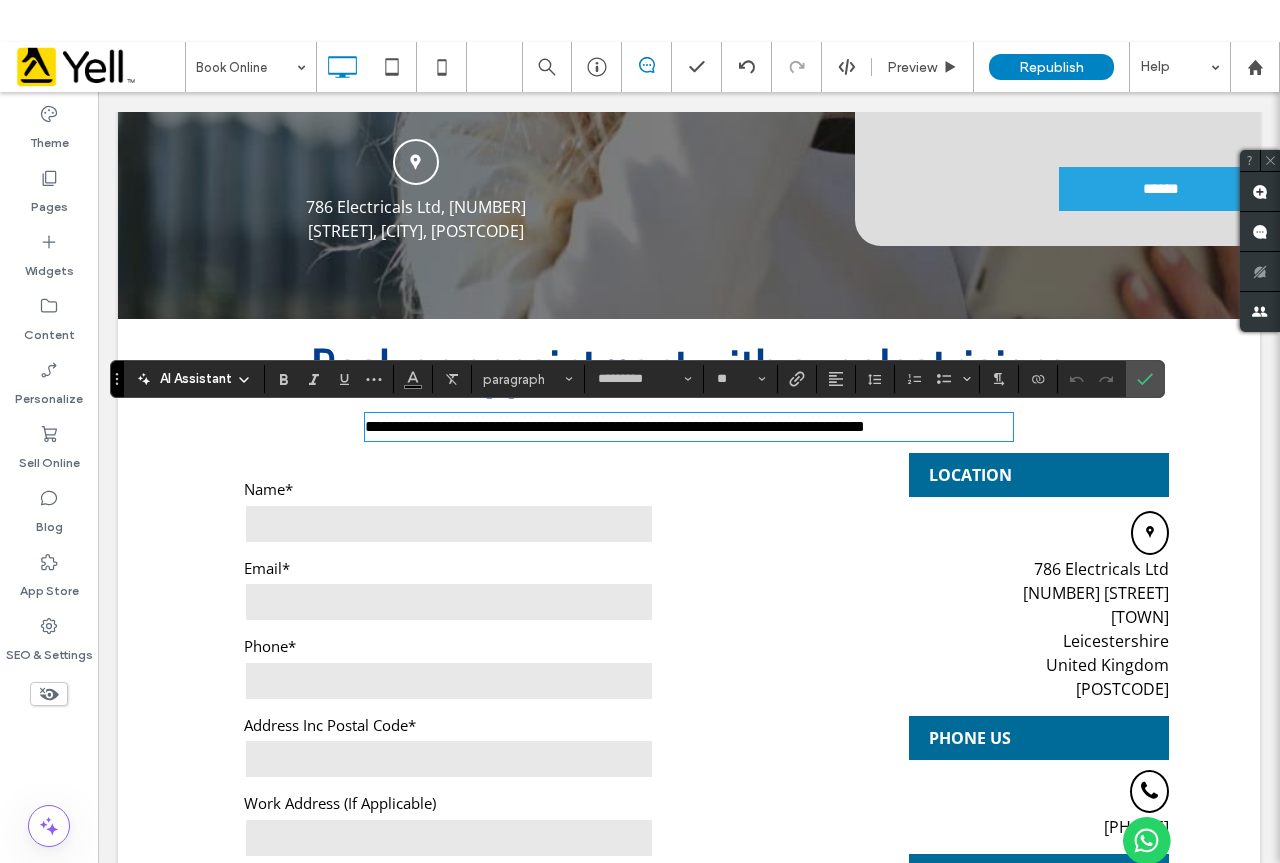 click on "**********" at bounding box center [689, 386] 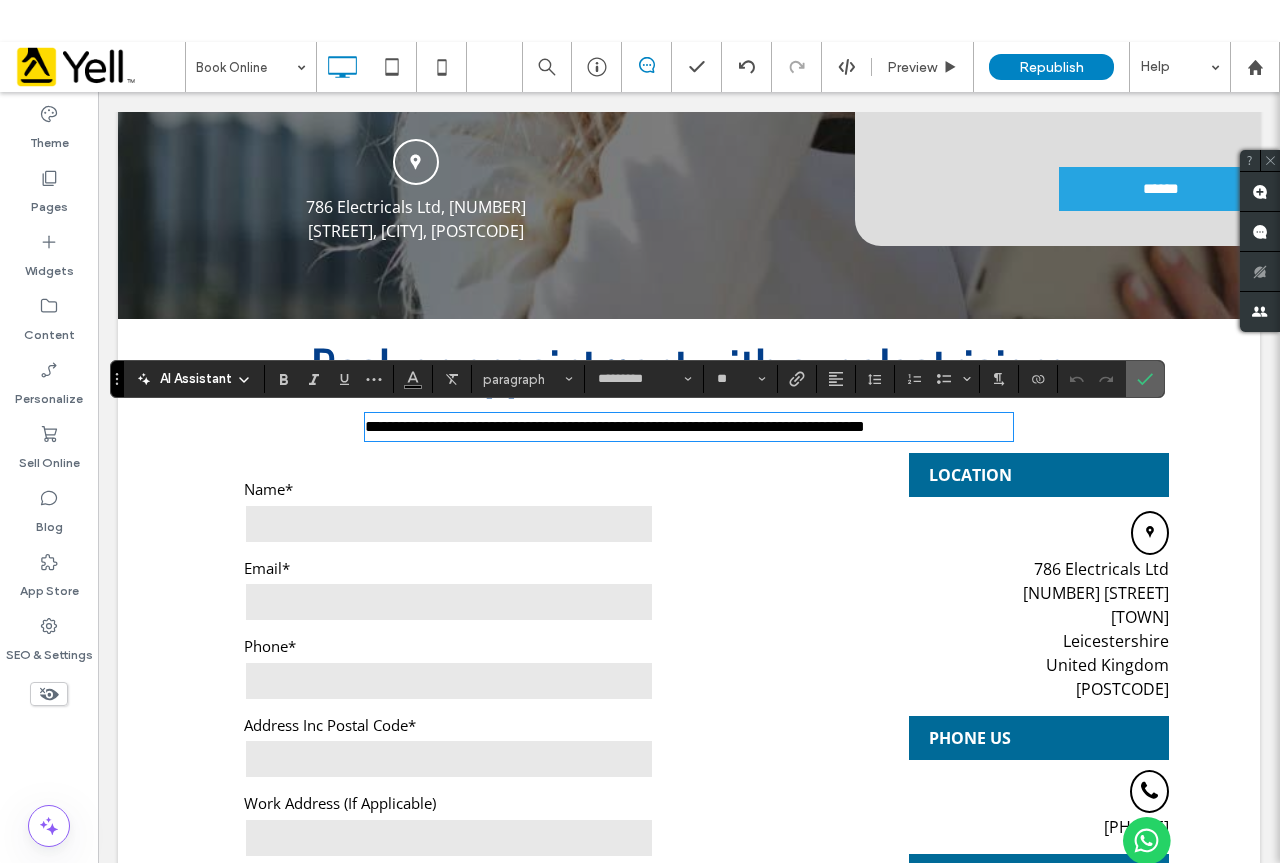 click at bounding box center (1145, 379) 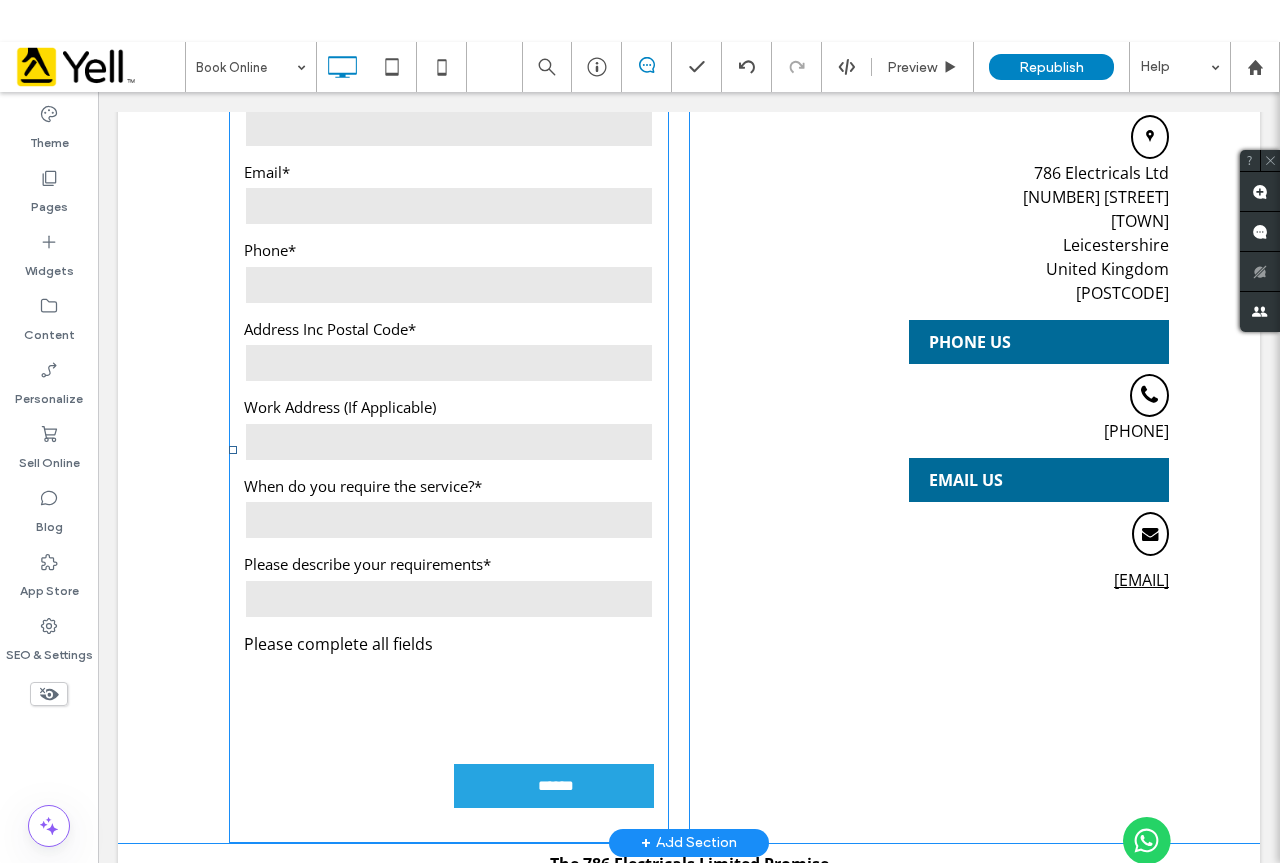 scroll, scrollTop: 1500, scrollLeft: 0, axis: vertical 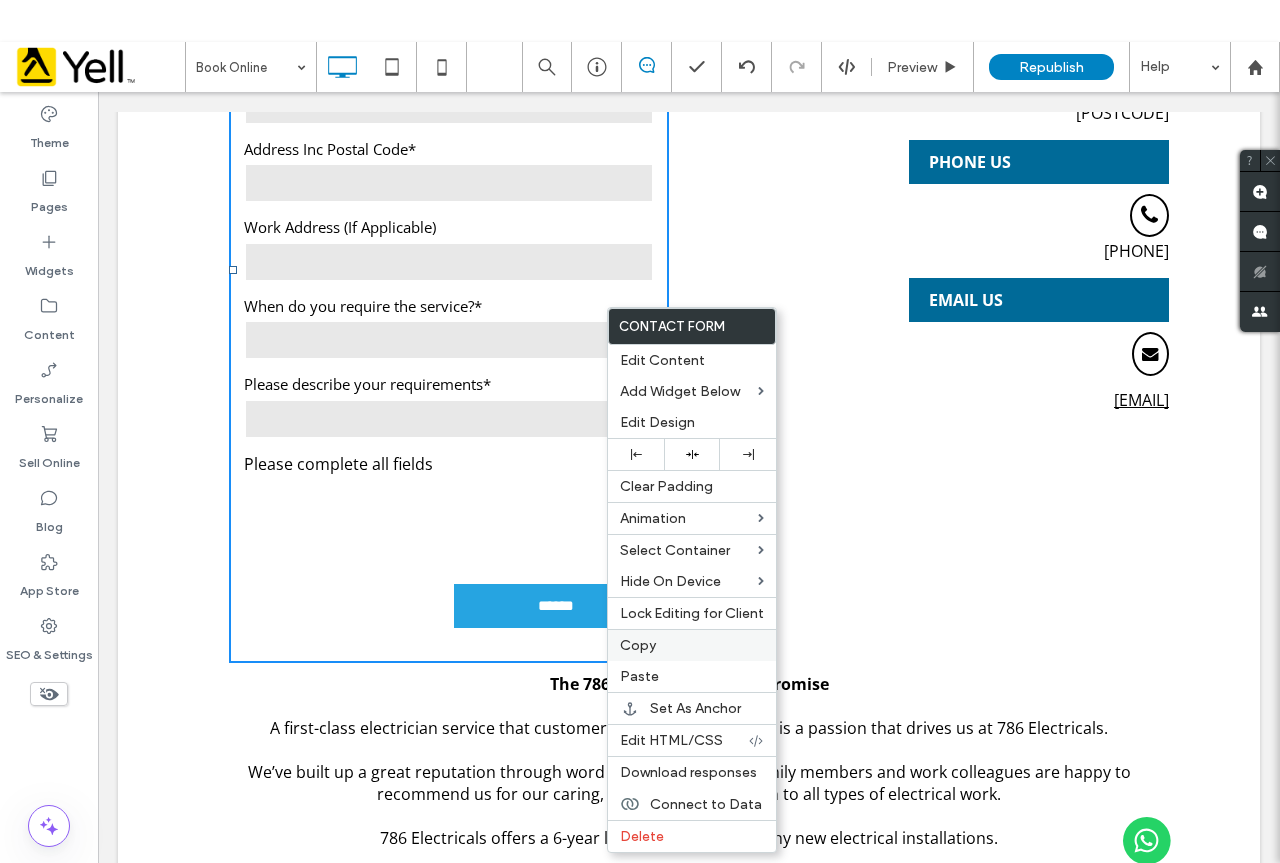click on "Copy" at bounding box center [638, 645] 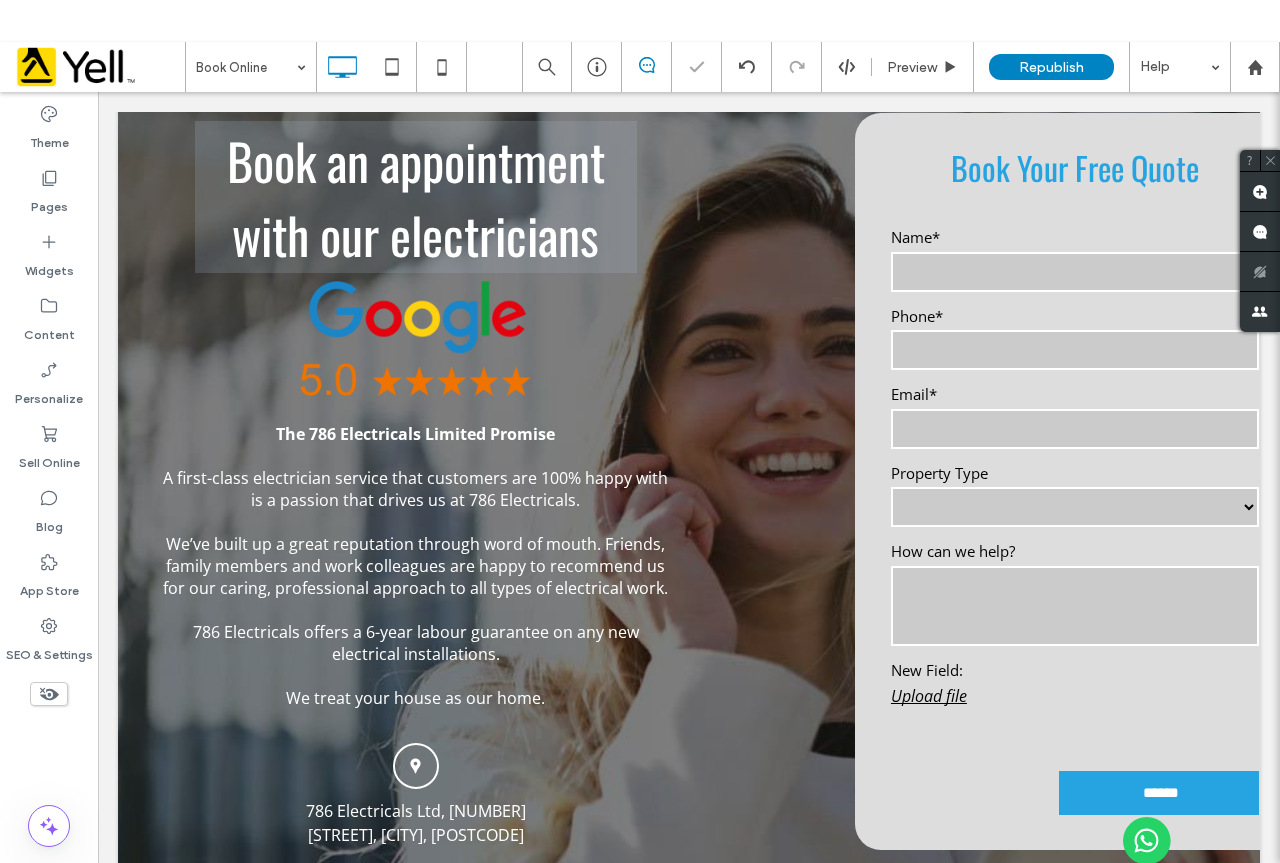 scroll, scrollTop: 200, scrollLeft: 0, axis: vertical 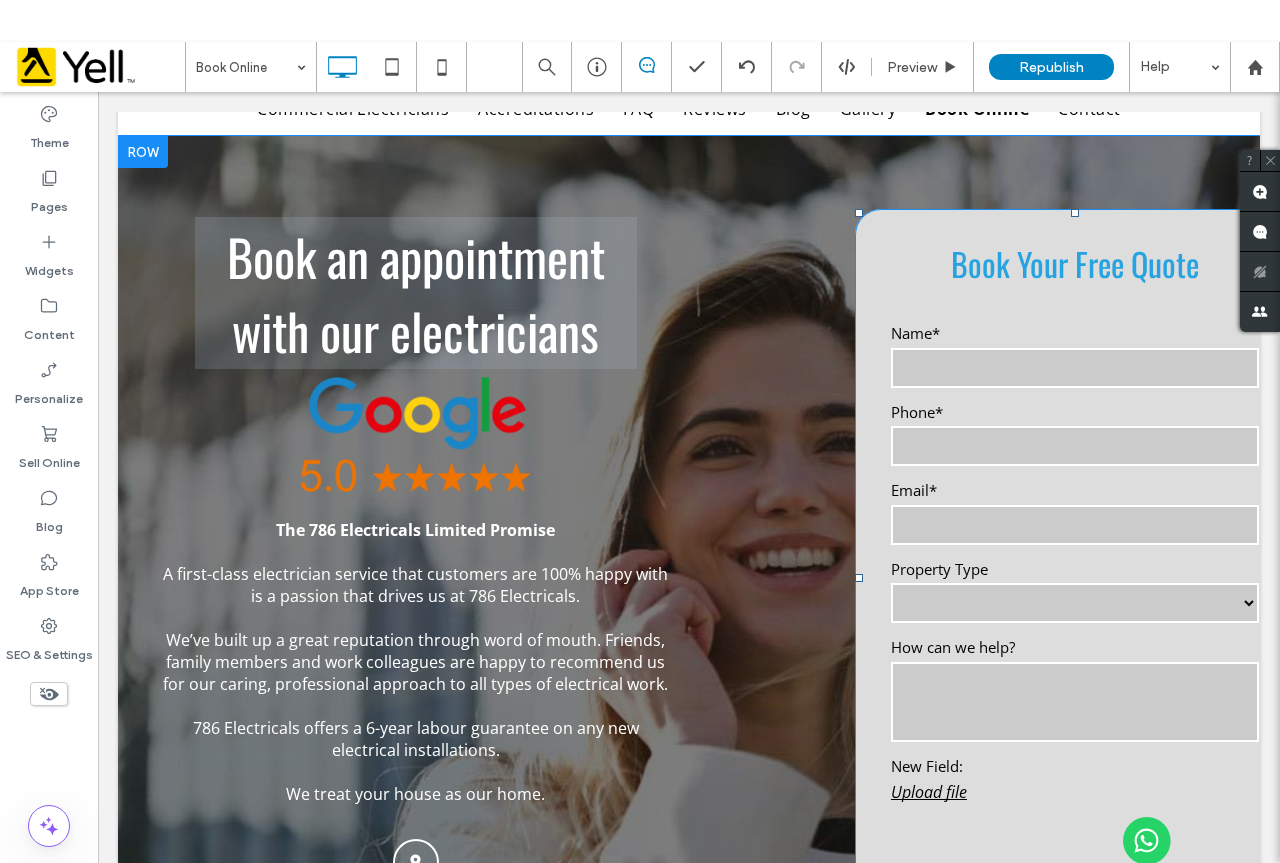 click on "Book your Free Quote" at bounding box center (1075, 263) 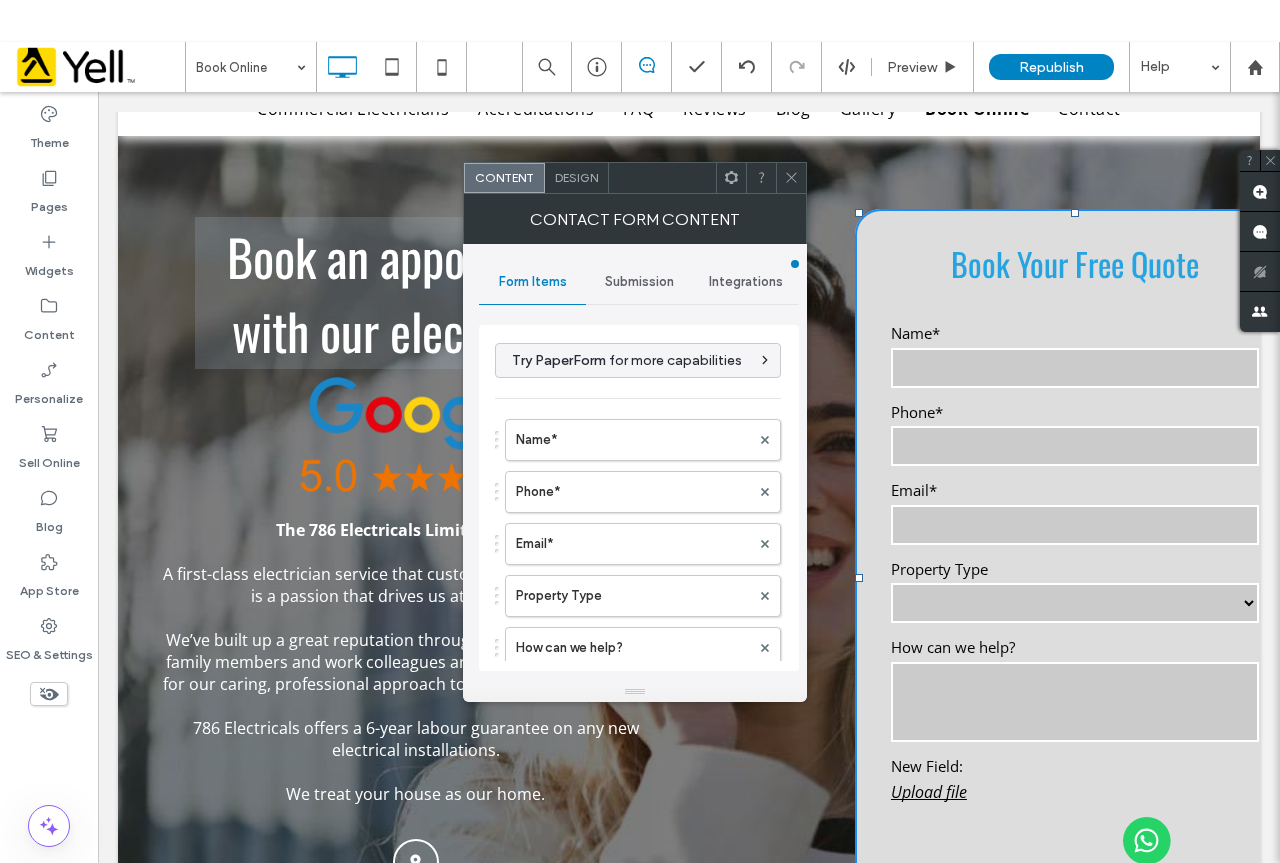 click on "Submission" at bounding box center (639, 282) 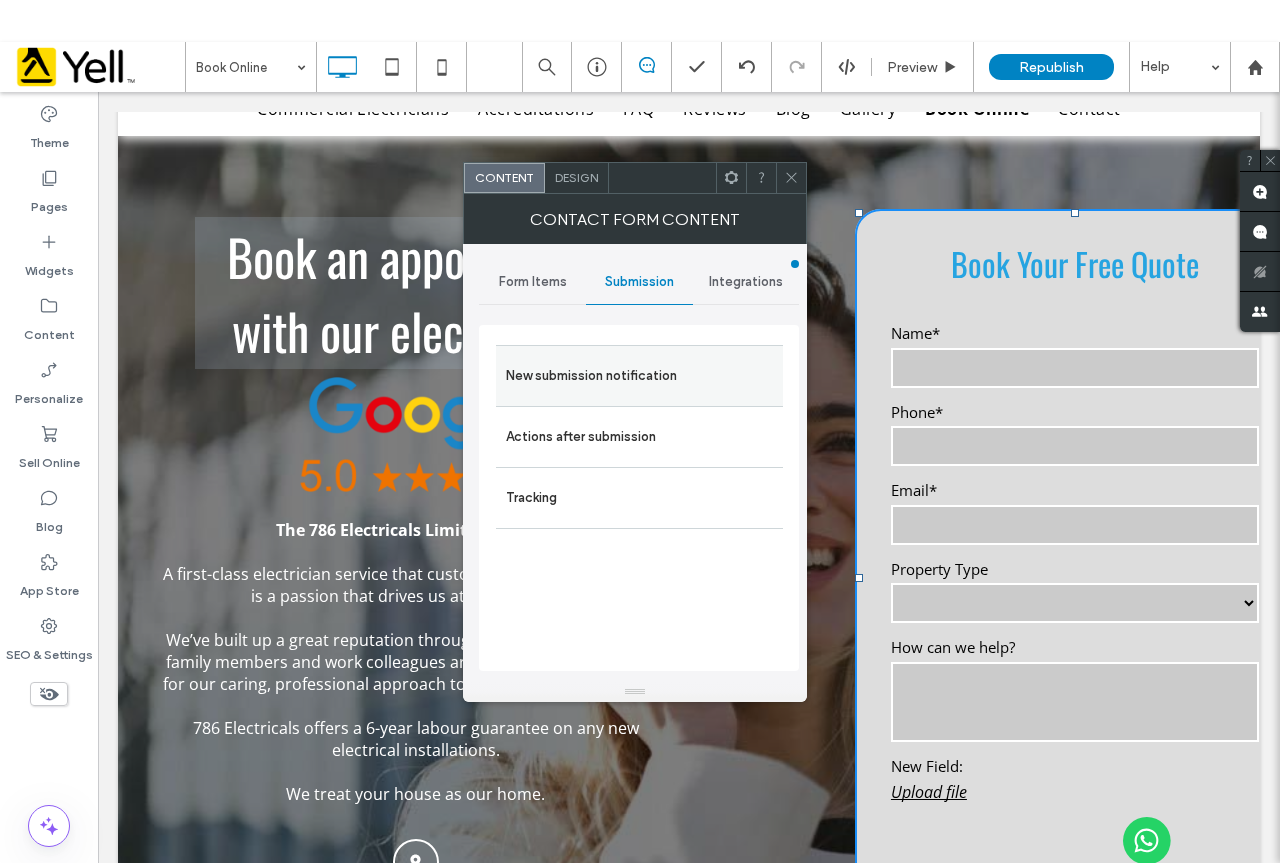 click on "New submission notification" at bounding box center (639, 376) 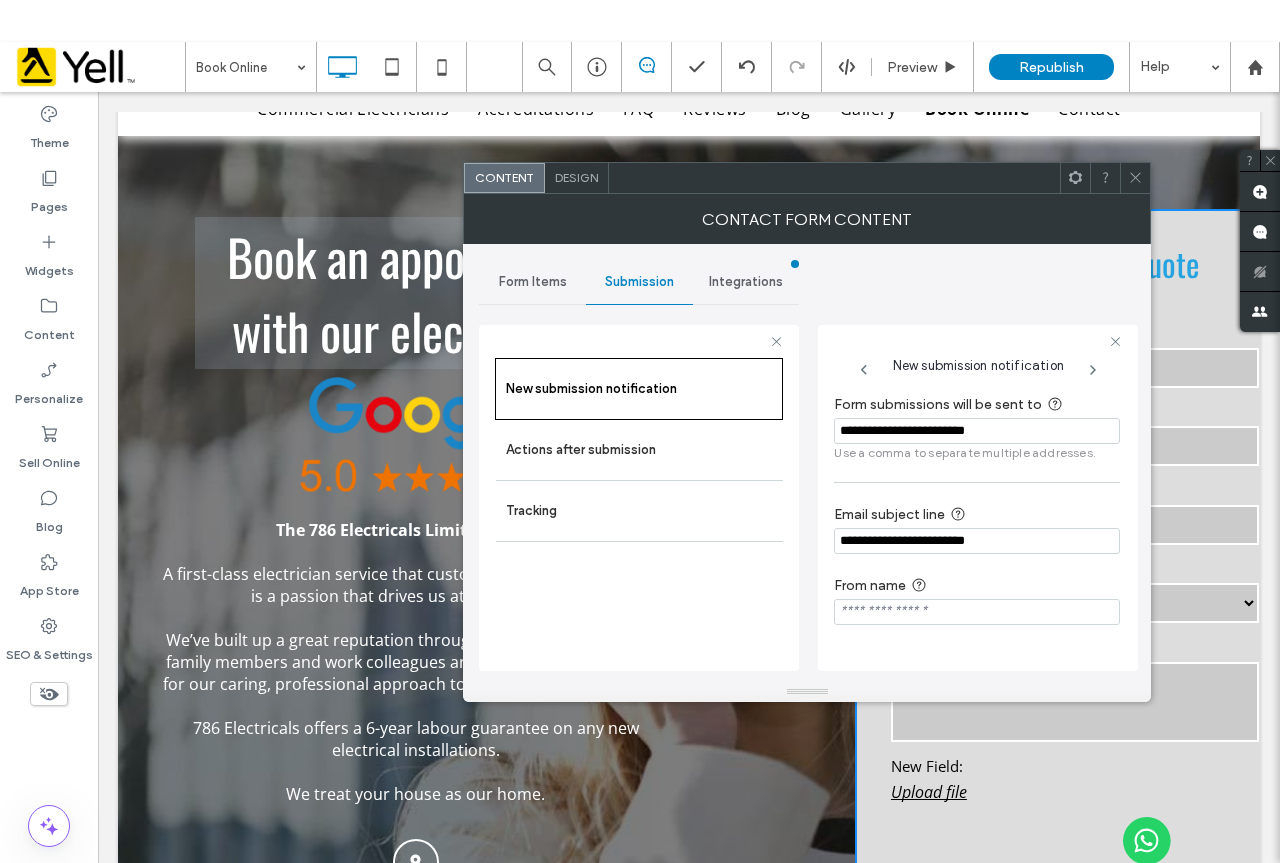 click on "**********" at bounding box center [977, 541] 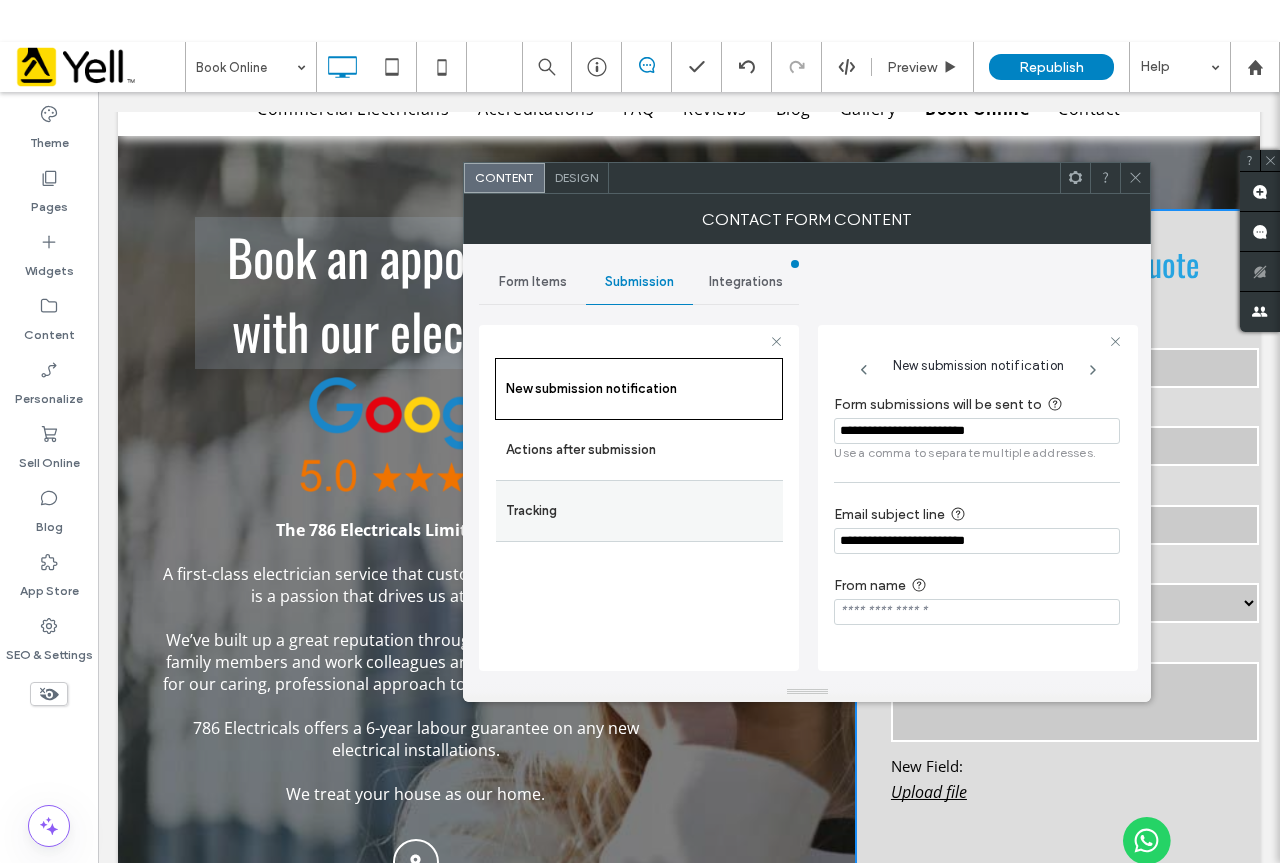 drag, startPoint x: 1026, startPoint y: 539, endPoint x: 709, endPoint y: 533, distance: 317.05676 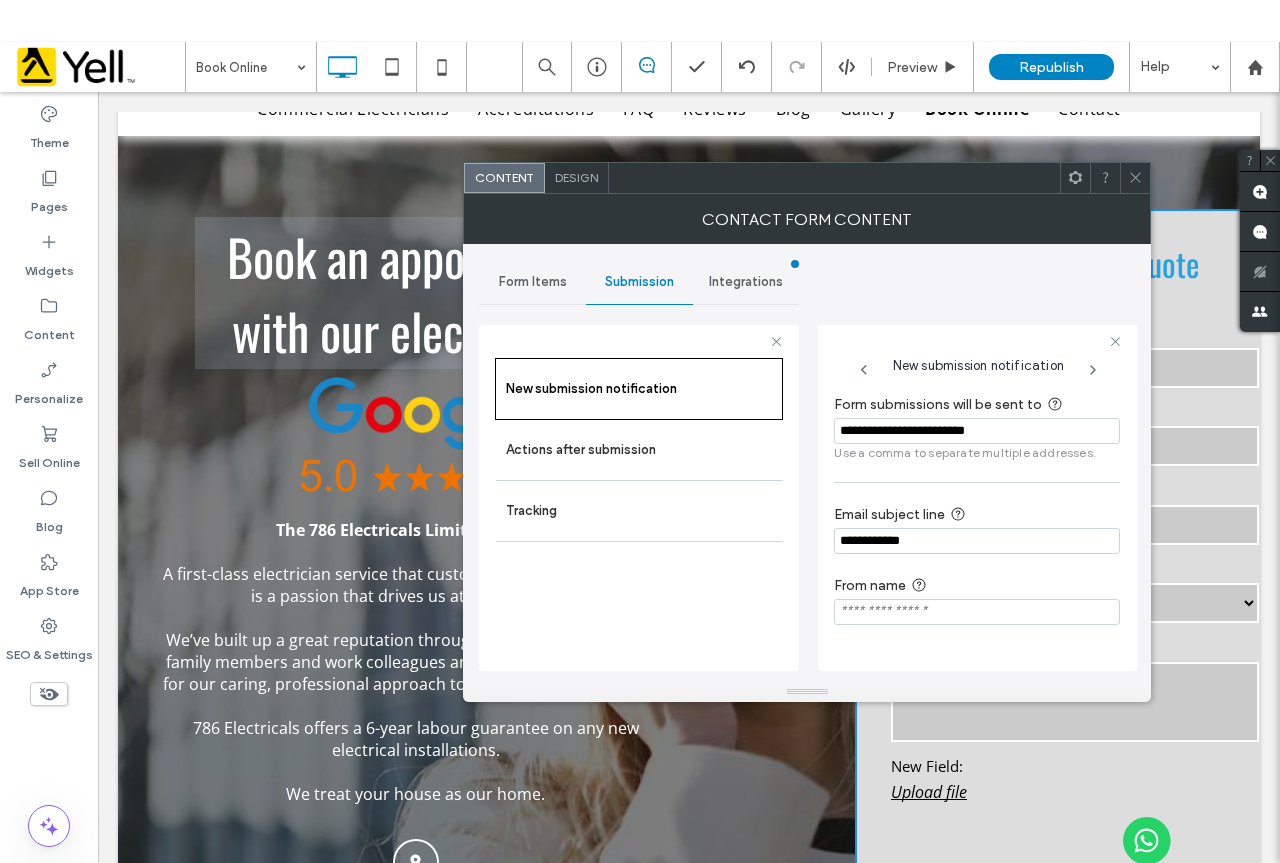 type on "**********" 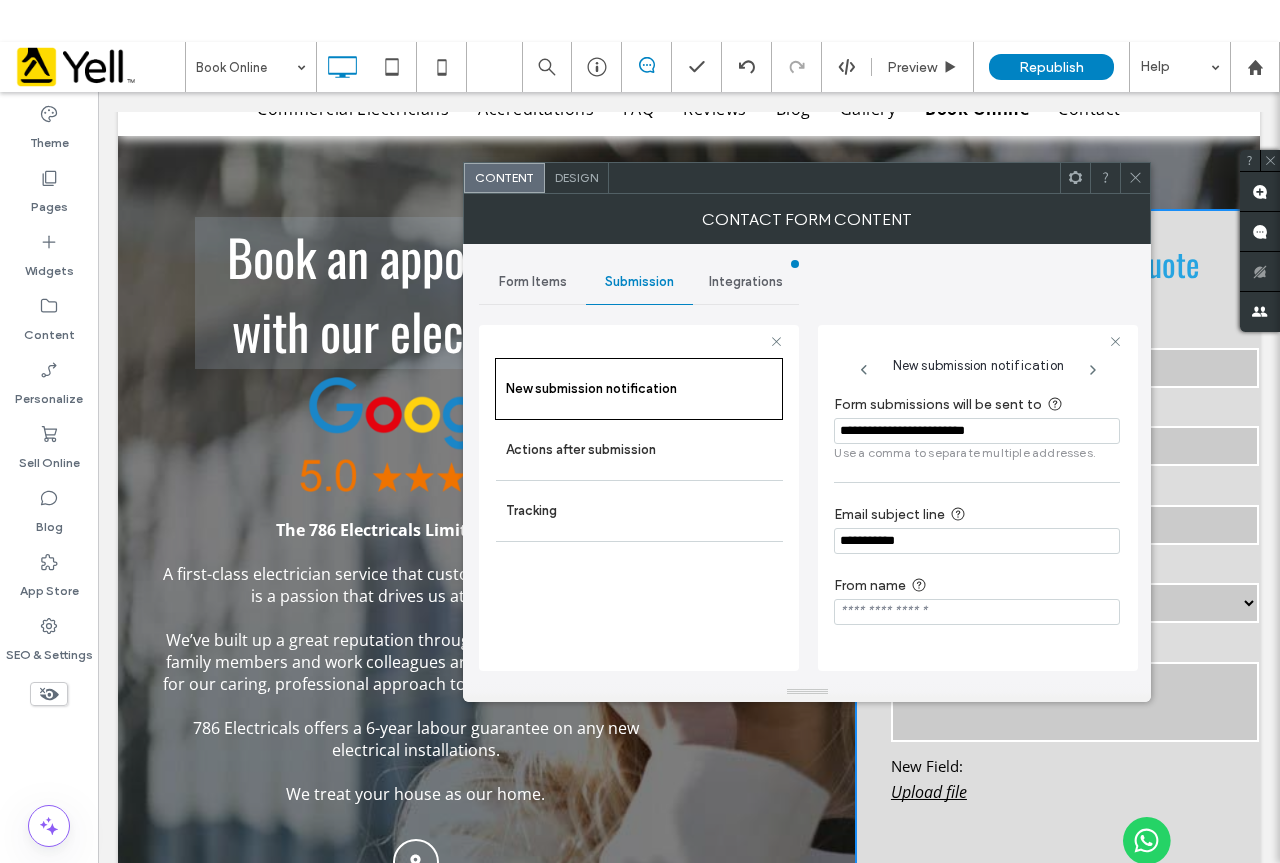 click 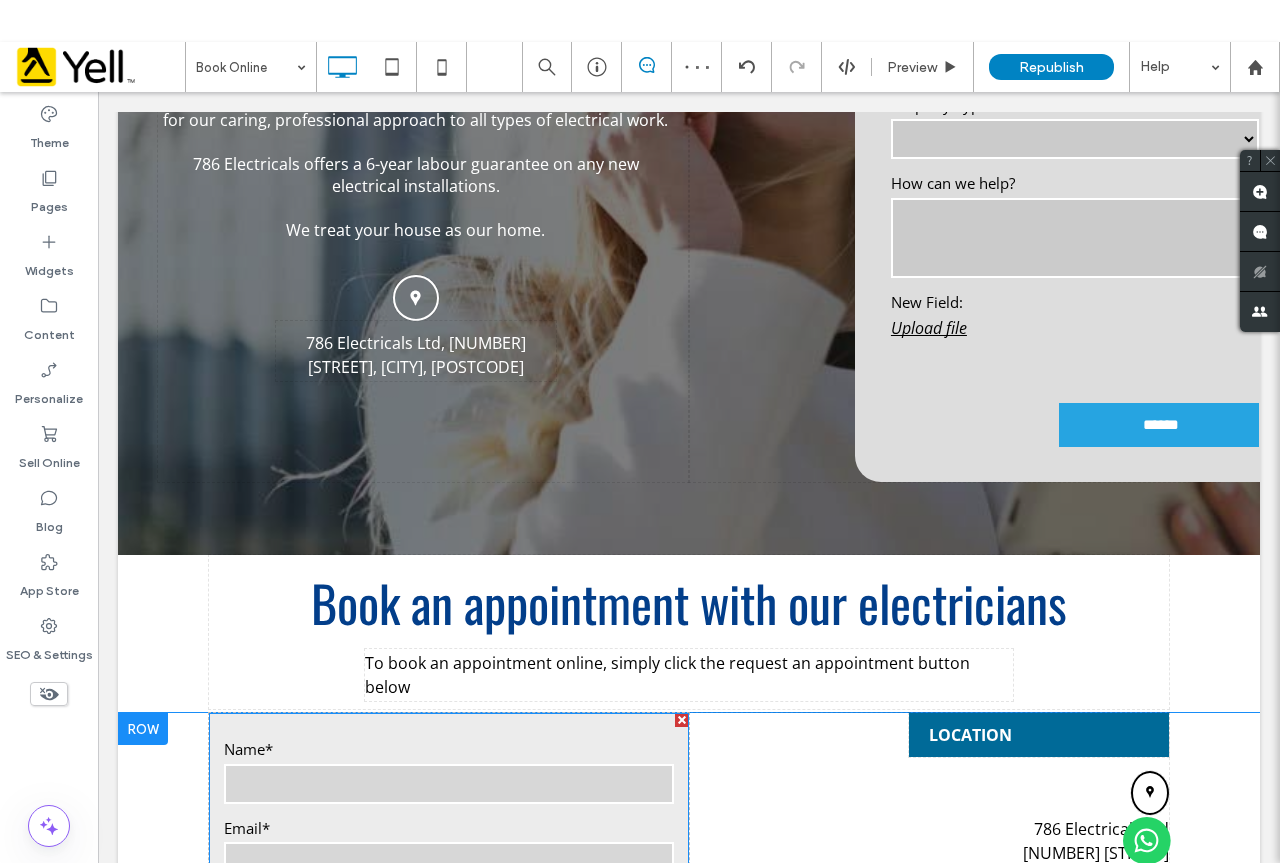 scroll, scrollTop: 700, scrollLeft: 0, axis: vertical 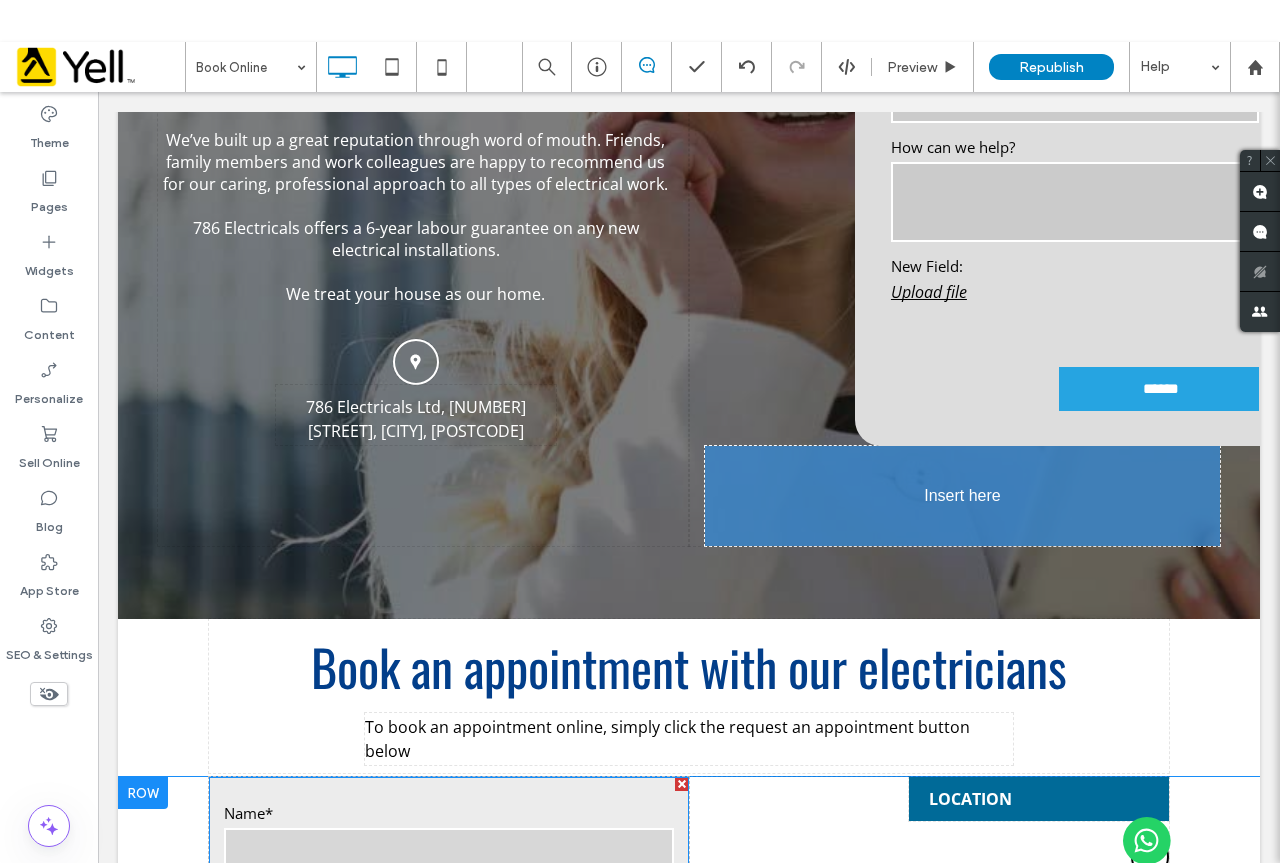 drag, startPoint x: 501, startPoint y: 392, endPoint x: 895, endPoint y: 371, distance: 394.55923 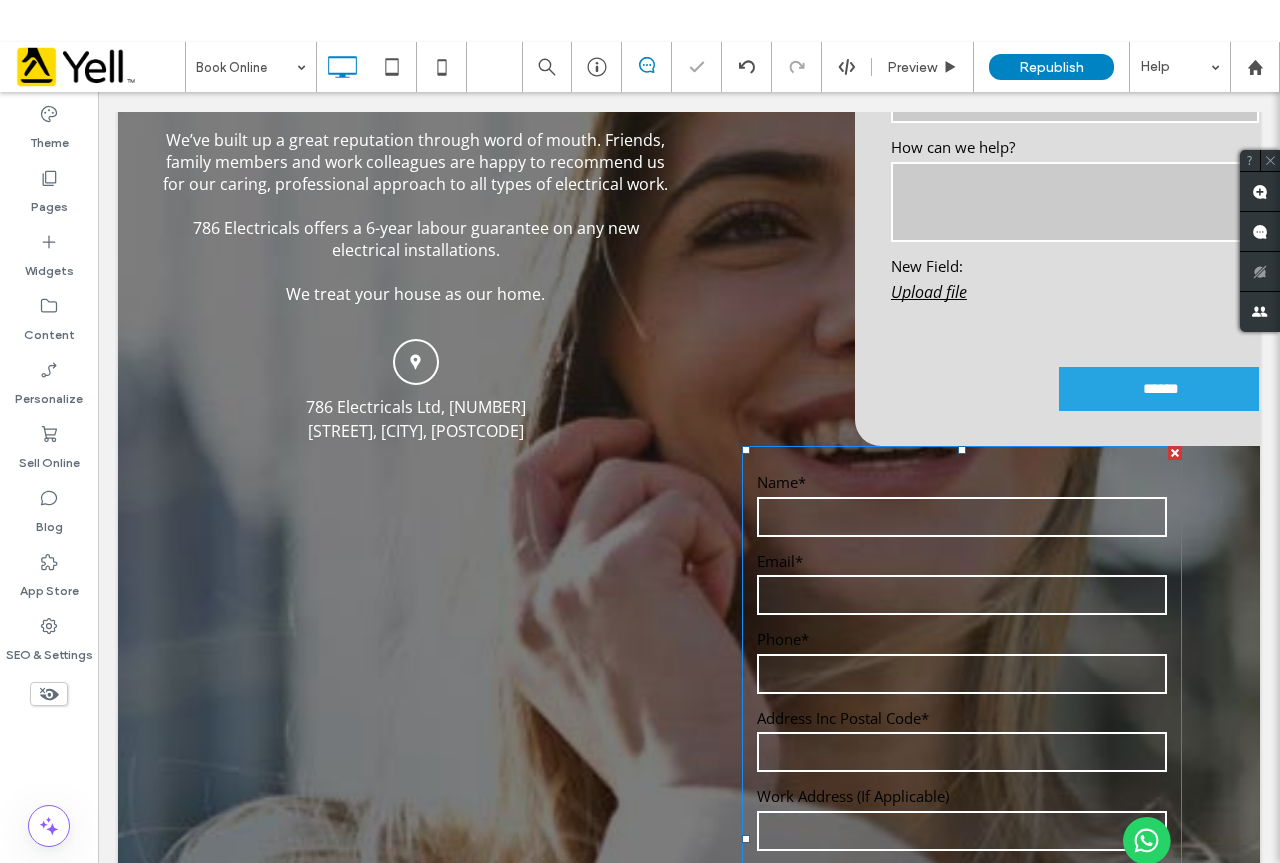 click on "Name*" at bounding box center (962, 482) 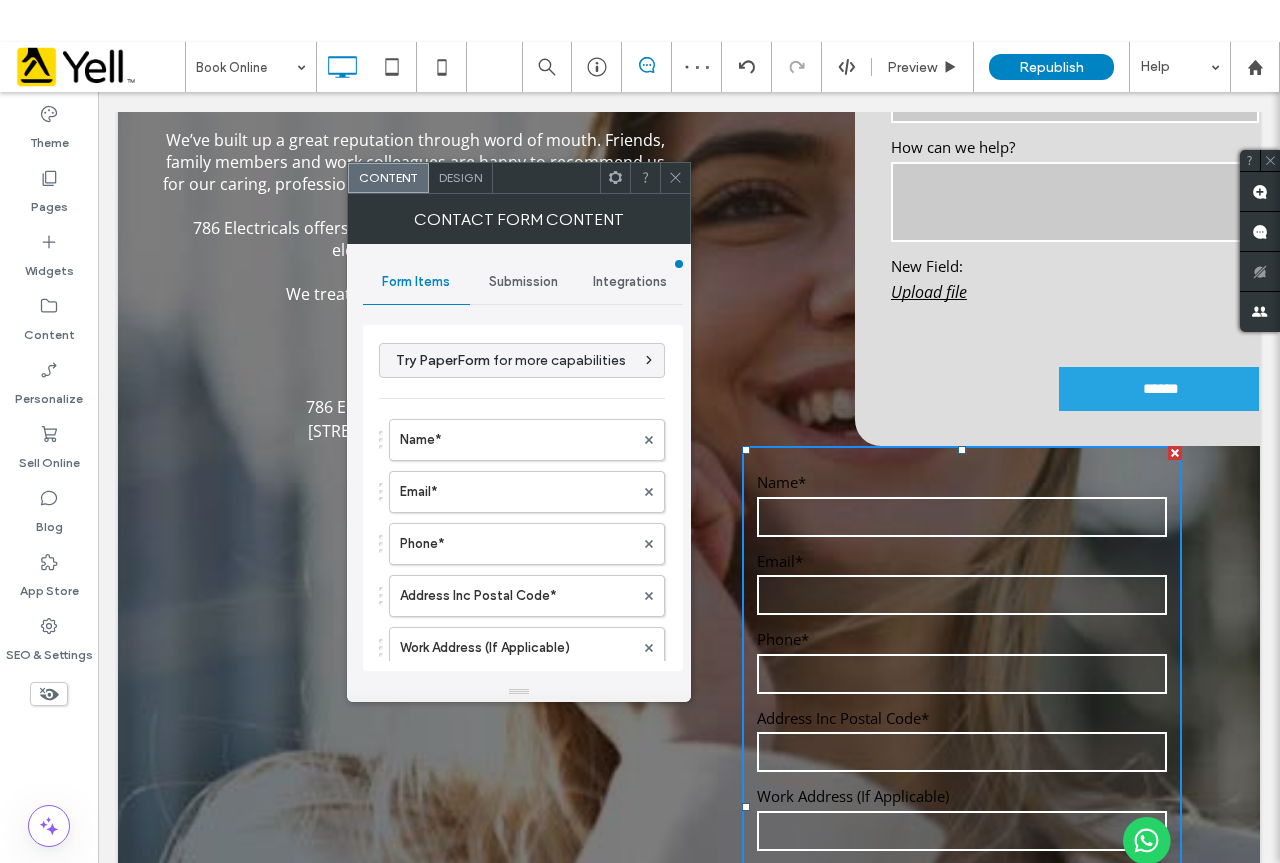 click on "Submission" at bounding box center [523, 282] 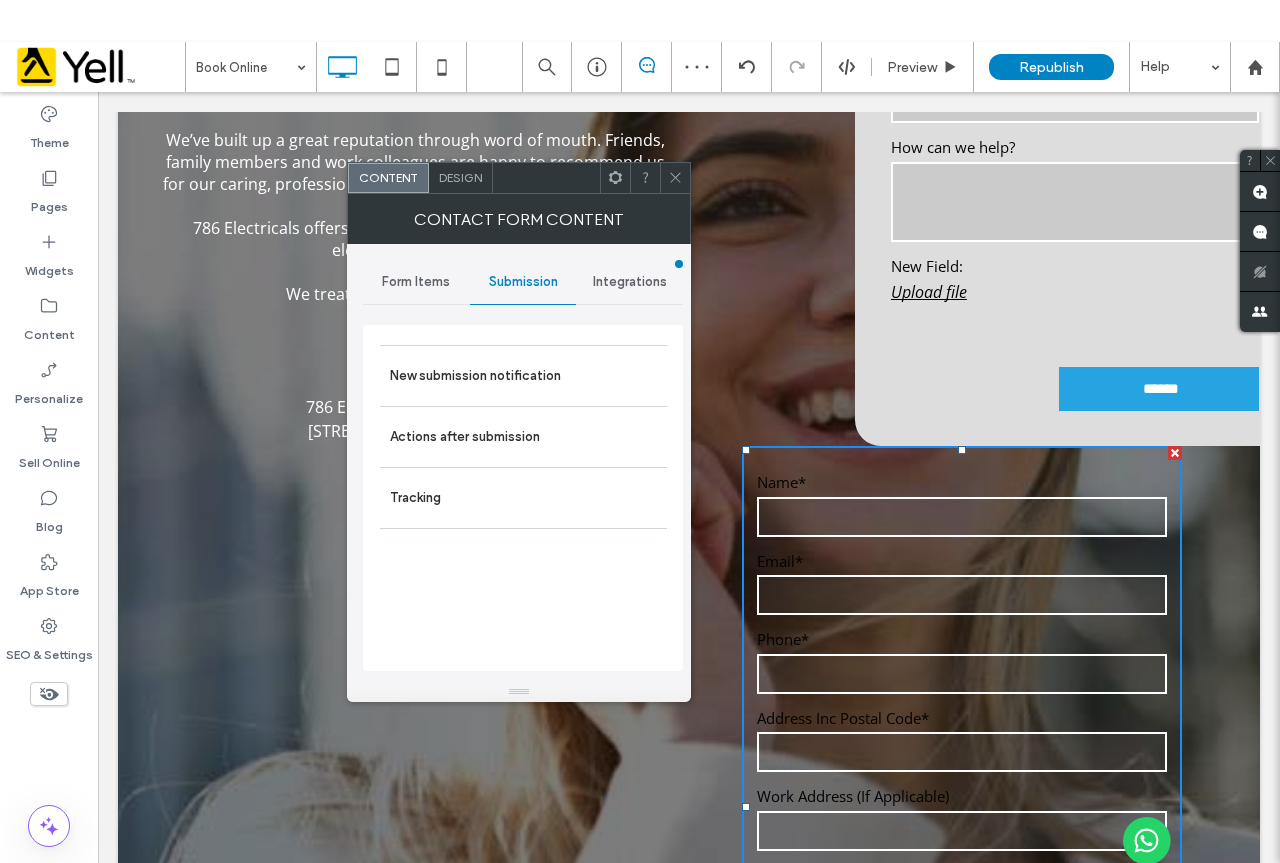 click on "Design" at bounding box center (460, 177) 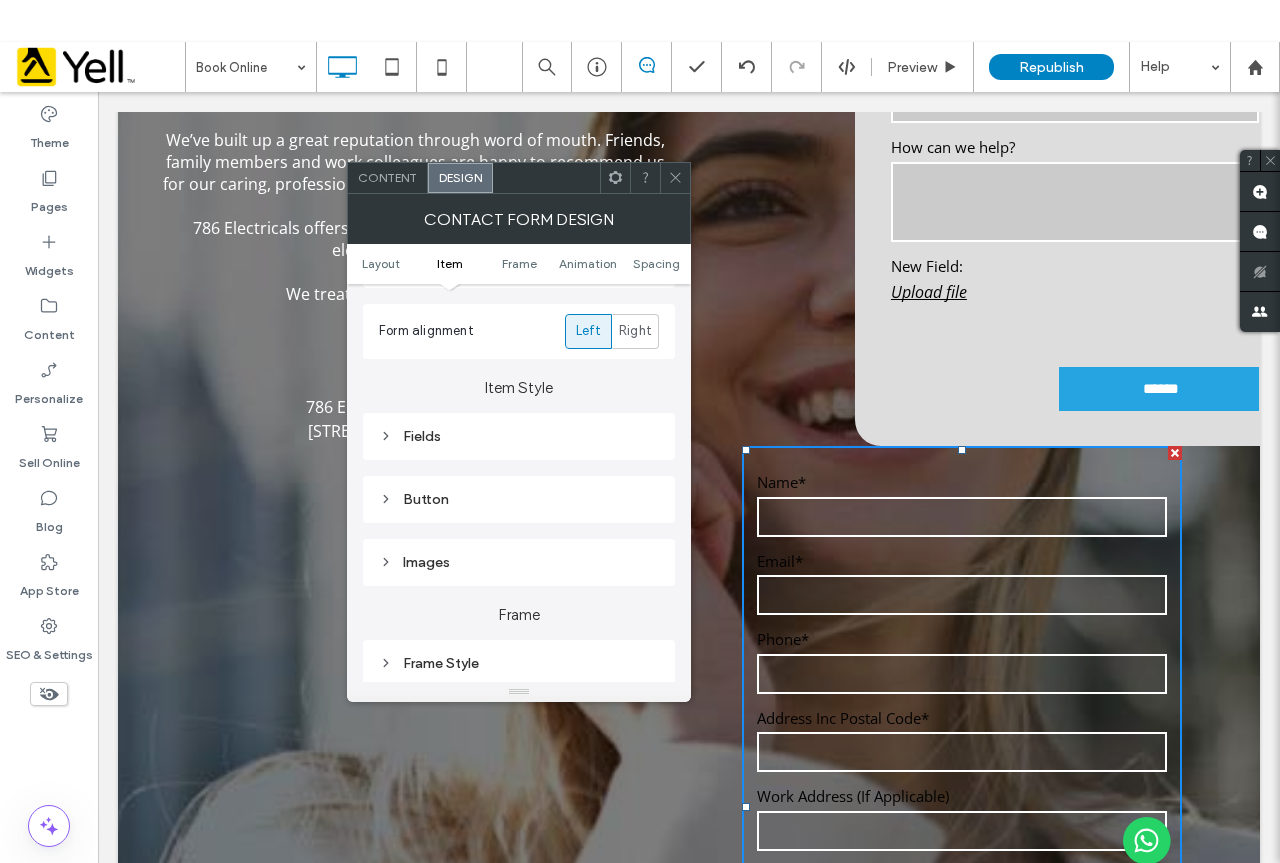 scroll, scrollTop: 400, scrollLeft: 0, axis: vertical 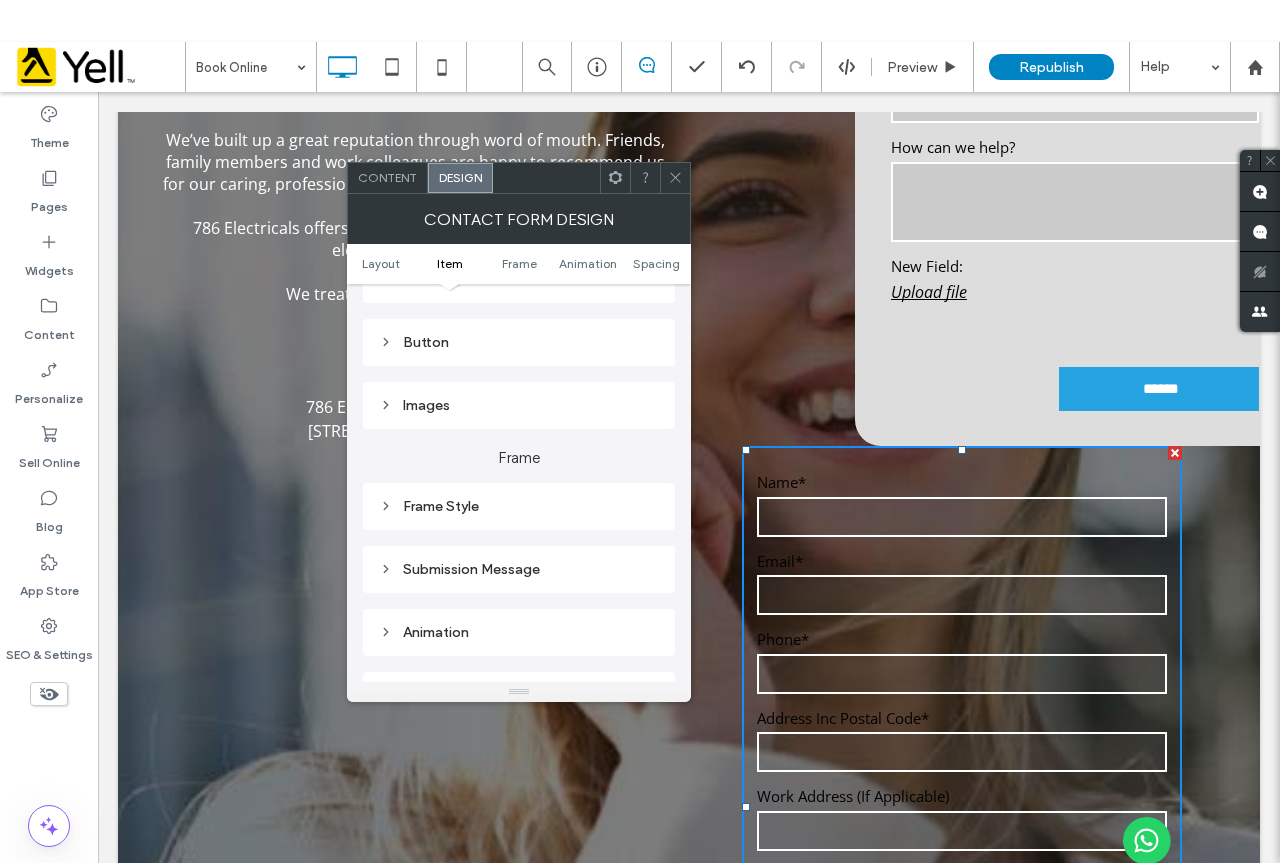 click on "Frame Style" at bounding box center [519, 506] 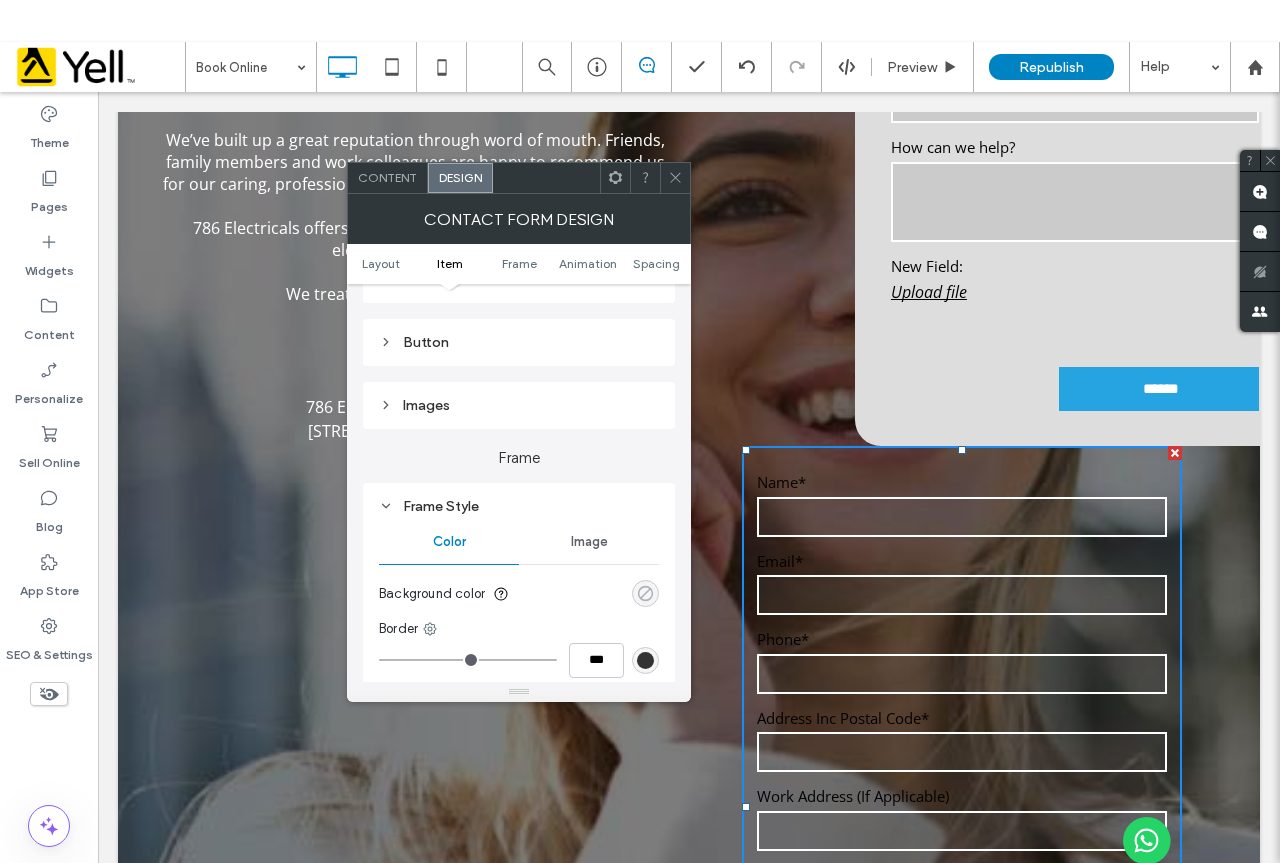 click 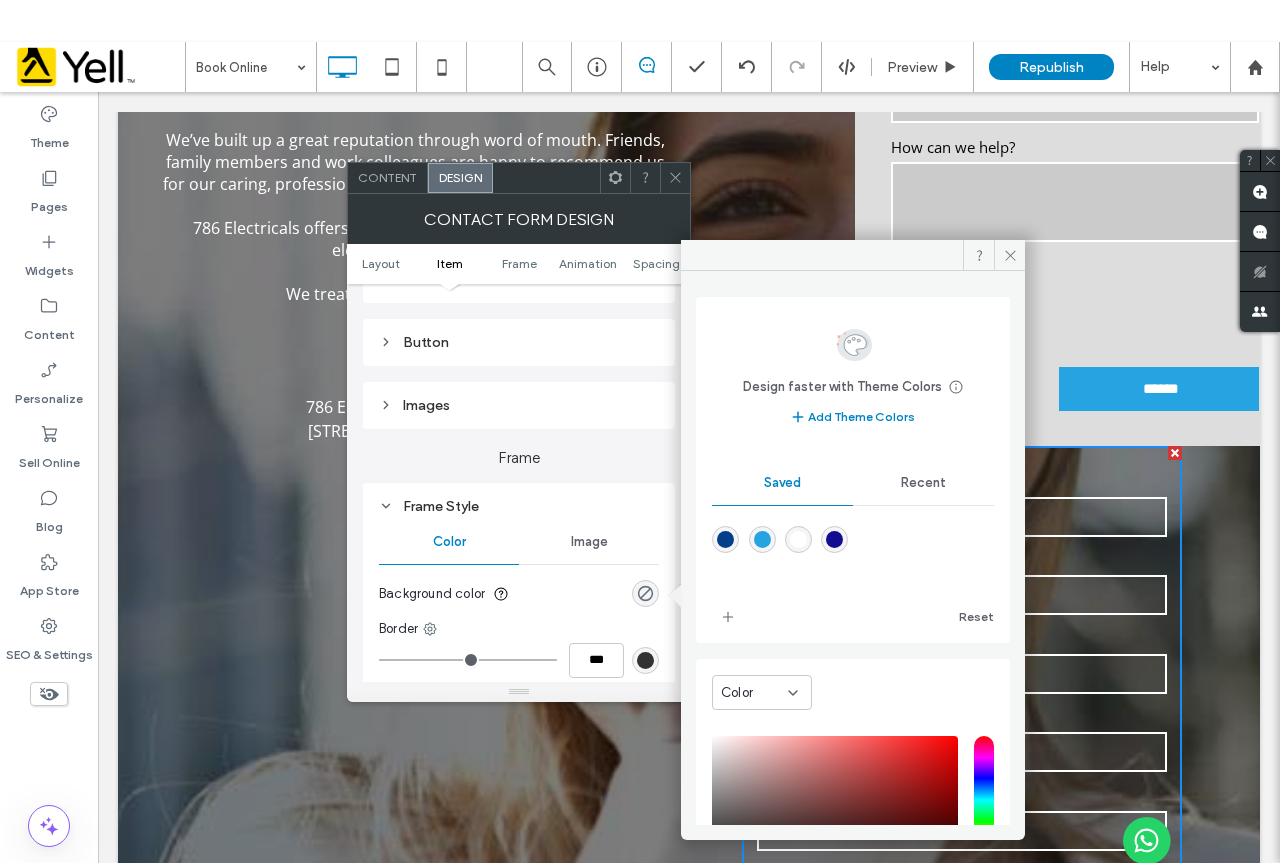 click at bounding box center [798, 539] 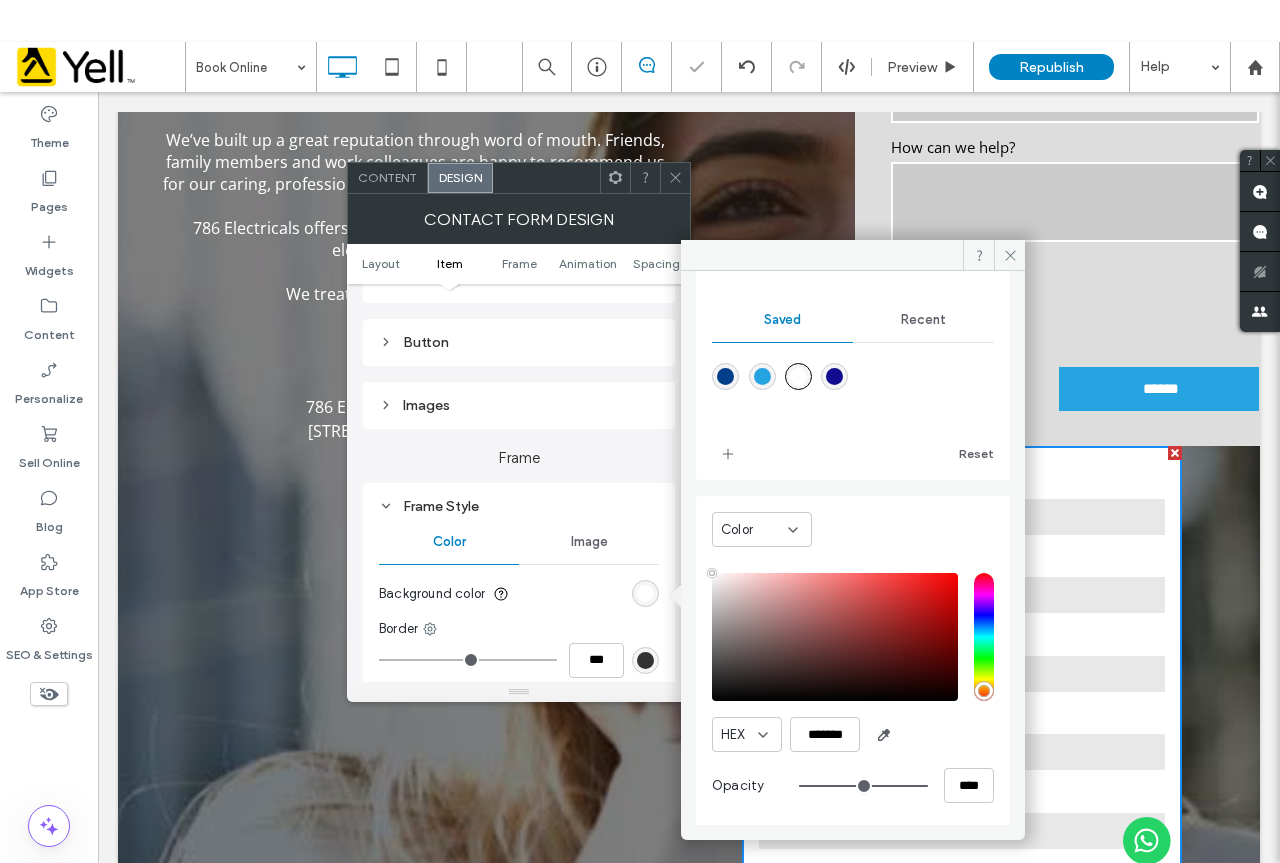 scroll, scrollTop: 166, scrollLeft: 0, axis: vertical 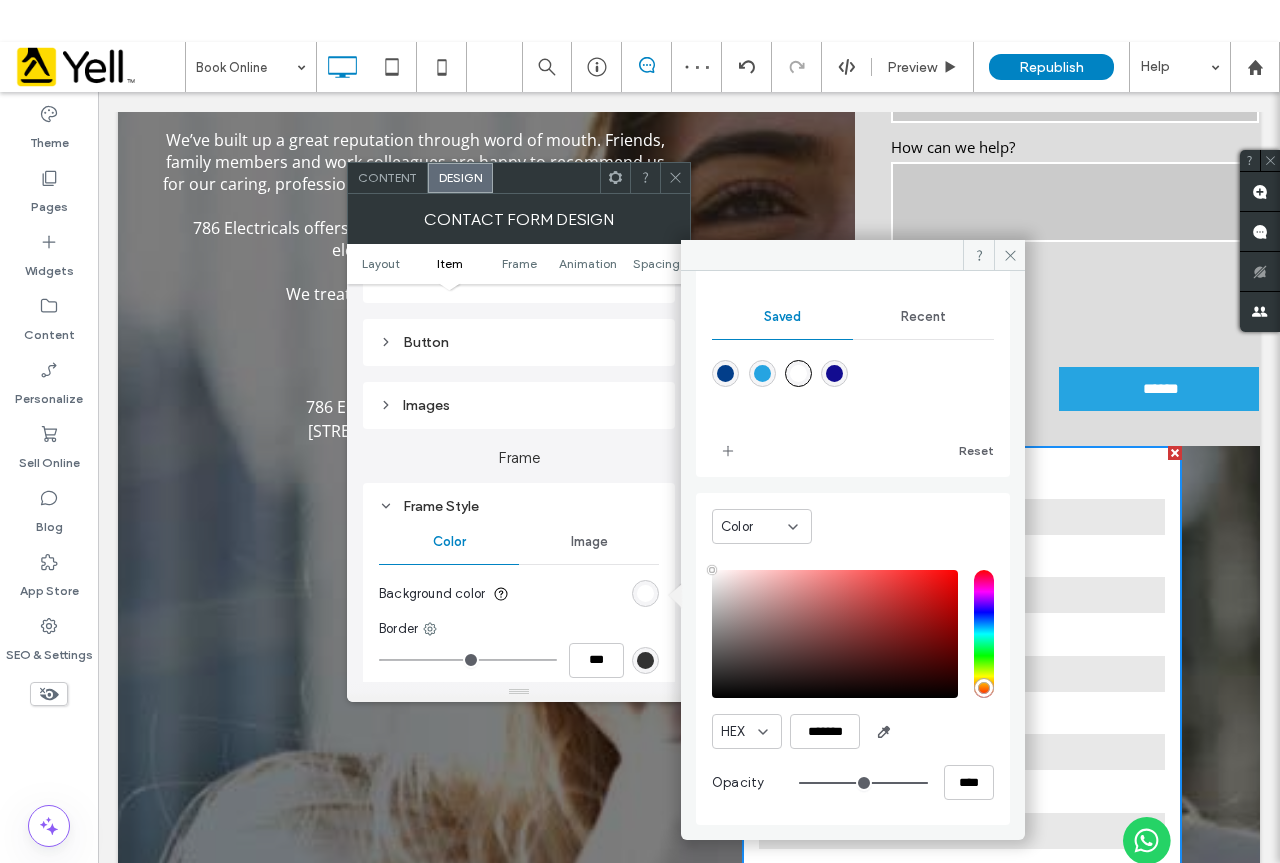 click on "Recent" at bounding box center (923, 317) 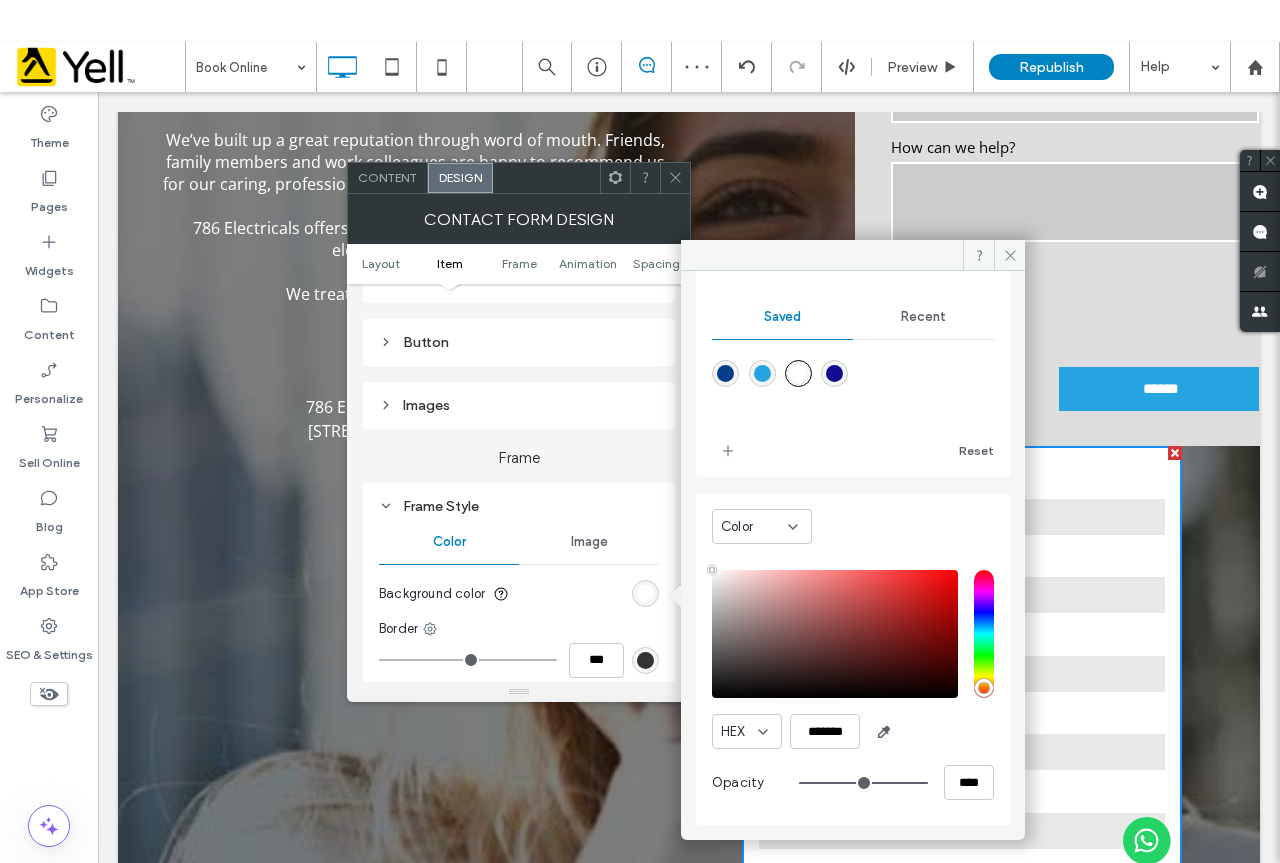 scroll, scrollTop: 159, scrollLeft: 0, axis: vertical 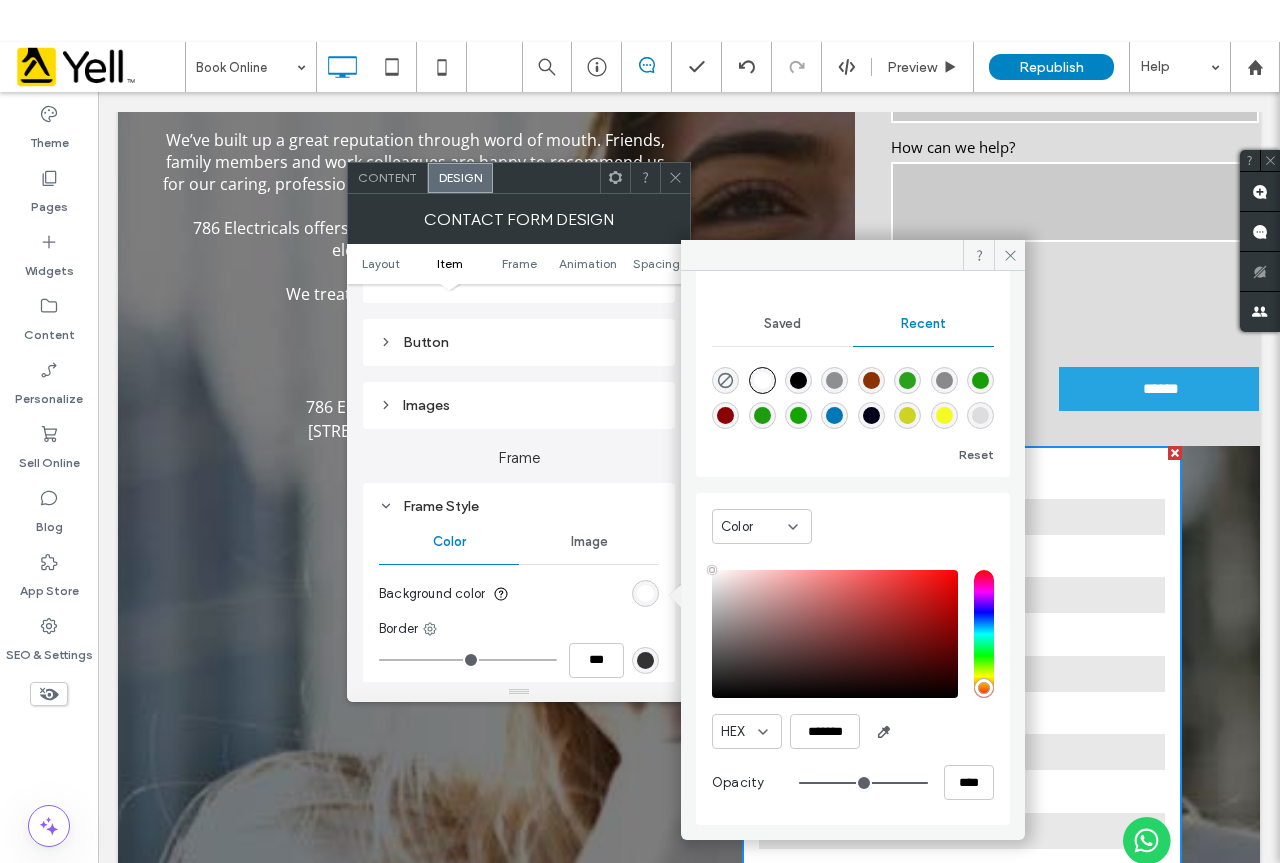 click at bounding box center (980, 415) 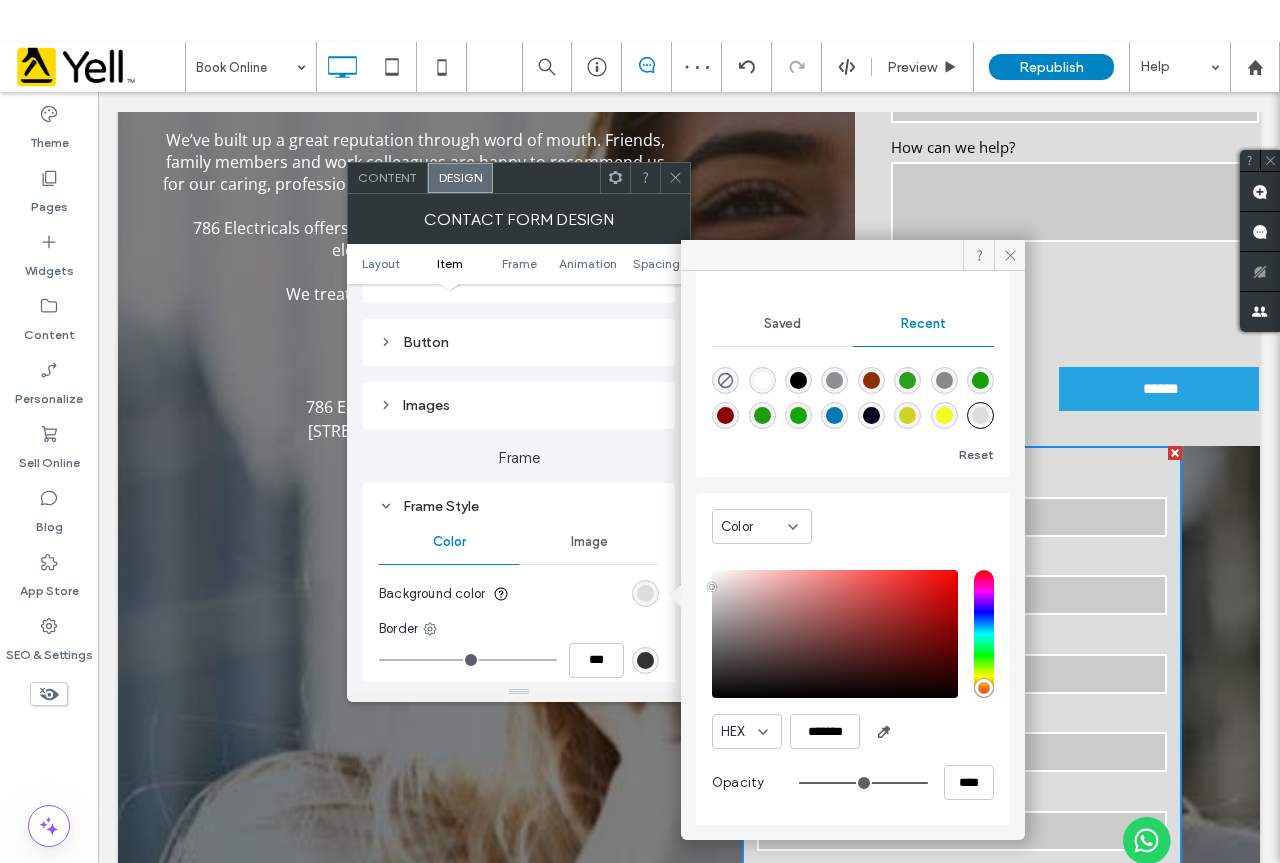 click on "Design faster with Theme Colors Save time with Theme Colors Create a color palette to instantly add or change colors of connected site elements.    Learn more Add Theme Colors Saved Recent Reset Color HEX ******* Opacity ****" at bounding box center [853, 548] 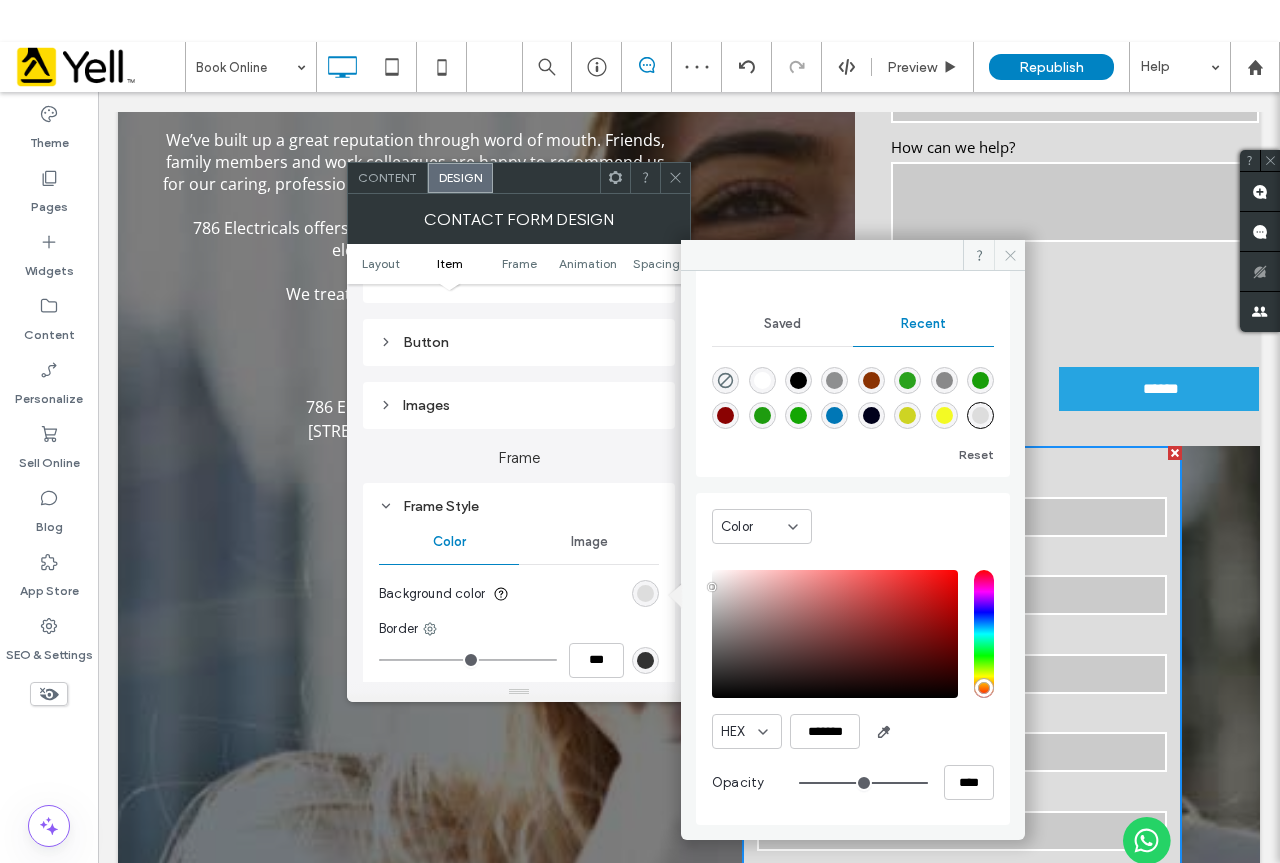 click 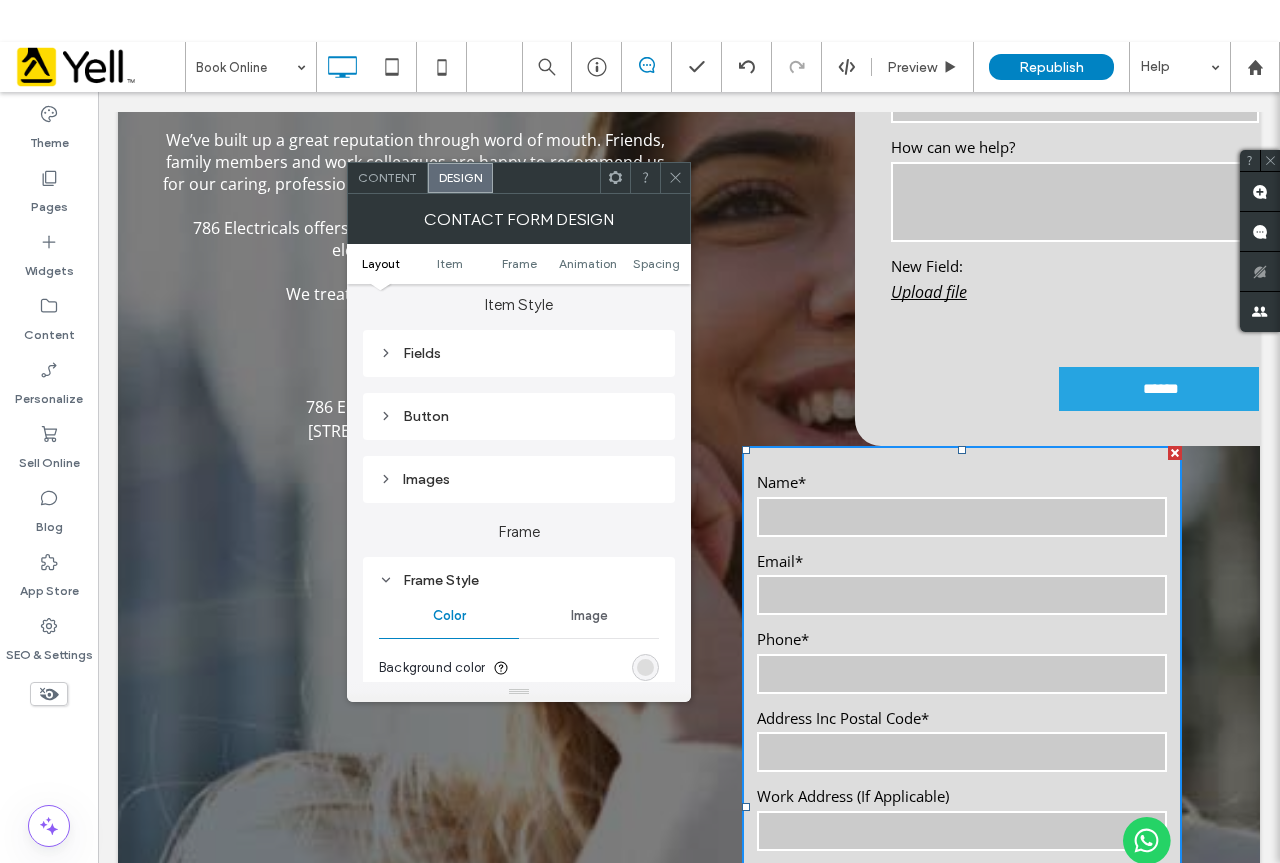 scroll, scrollTop: 0, scrollLeft: 0, axis: both 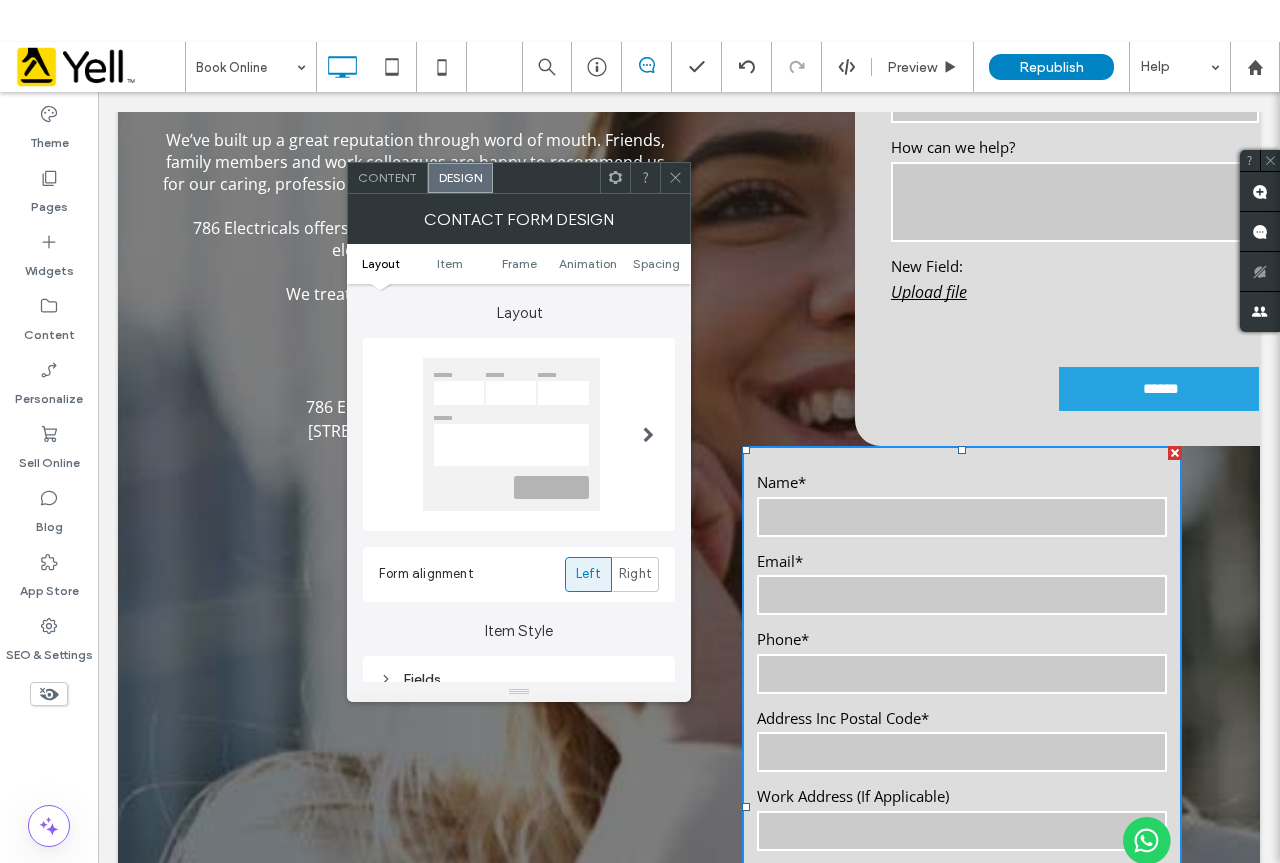 click on "Content" at bounding box center (387, 177) 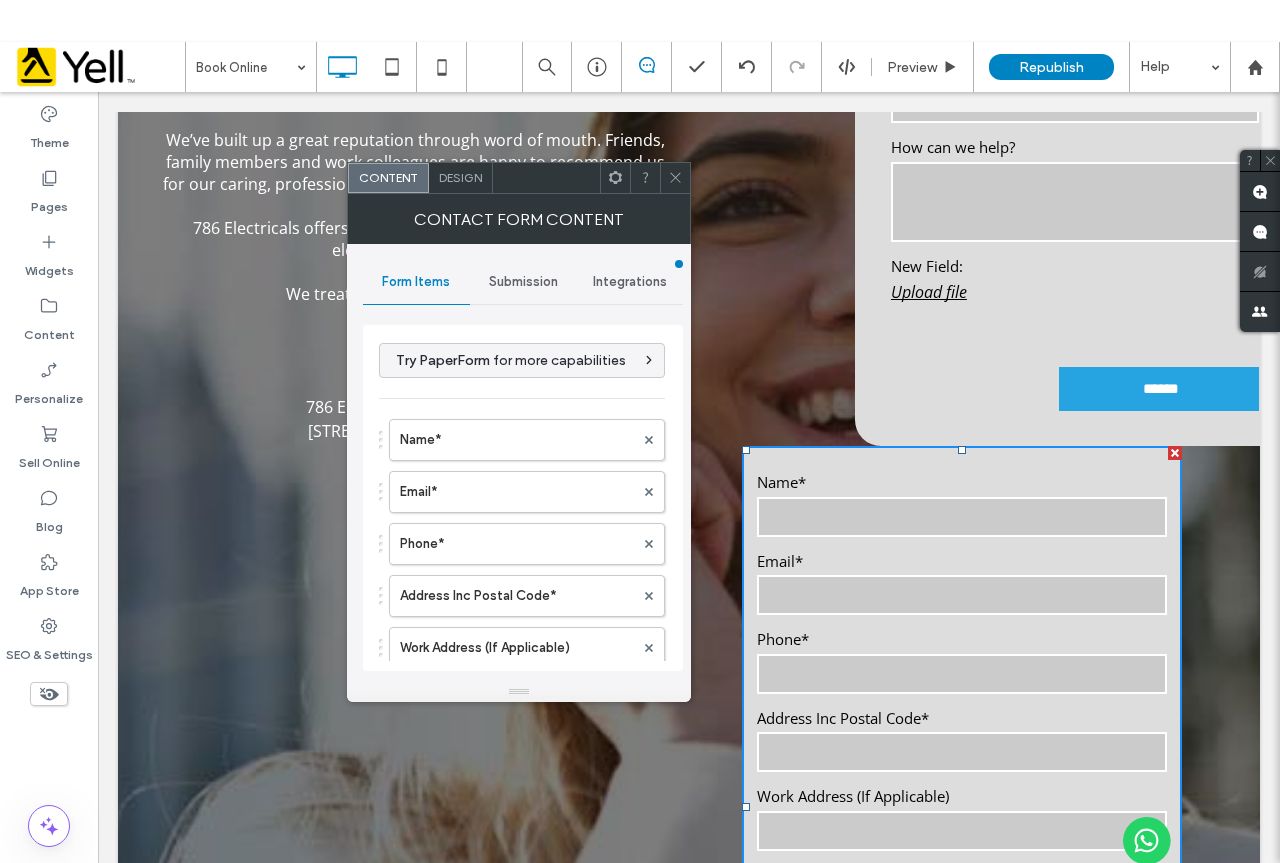 click on "Submission" at bounding box center [523, 282] 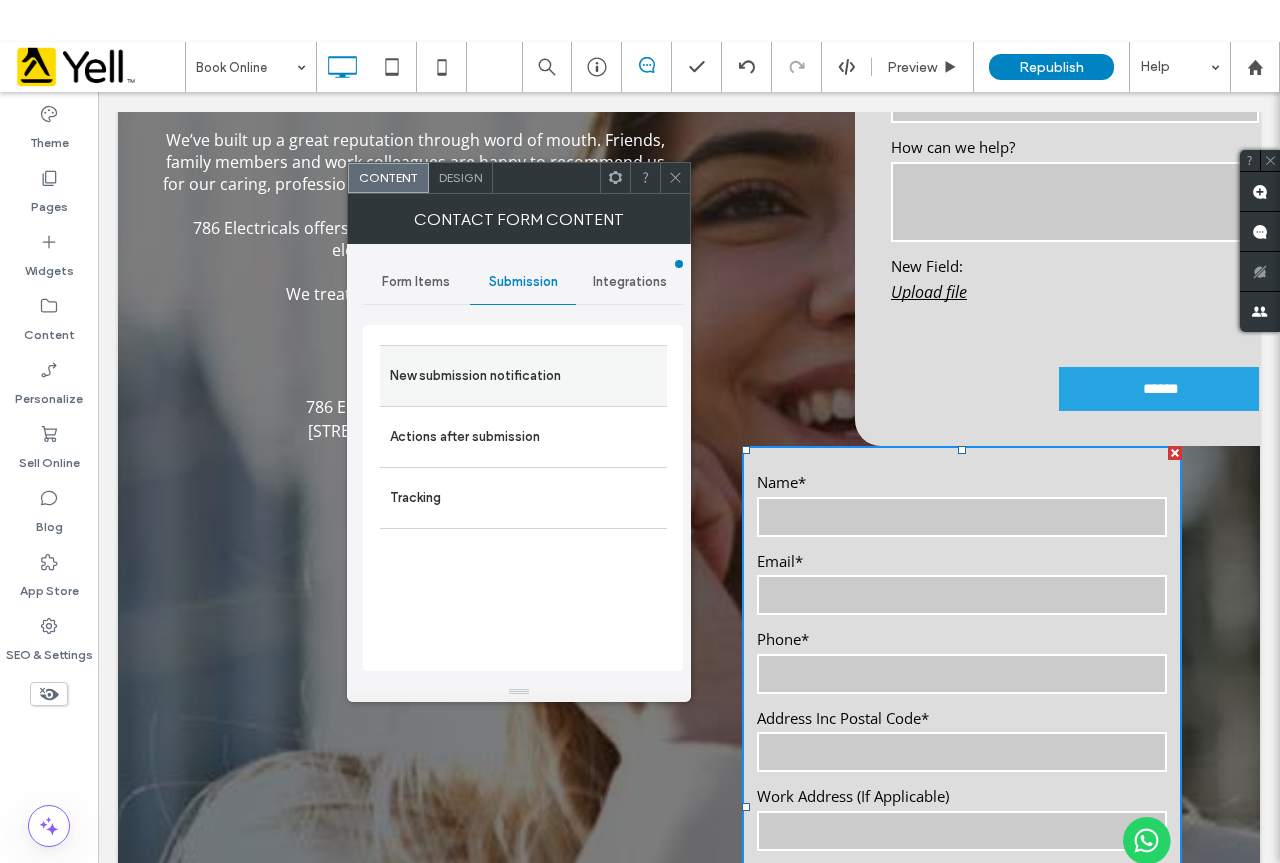 click on "New submission notification" at bounding box center (523, 376) 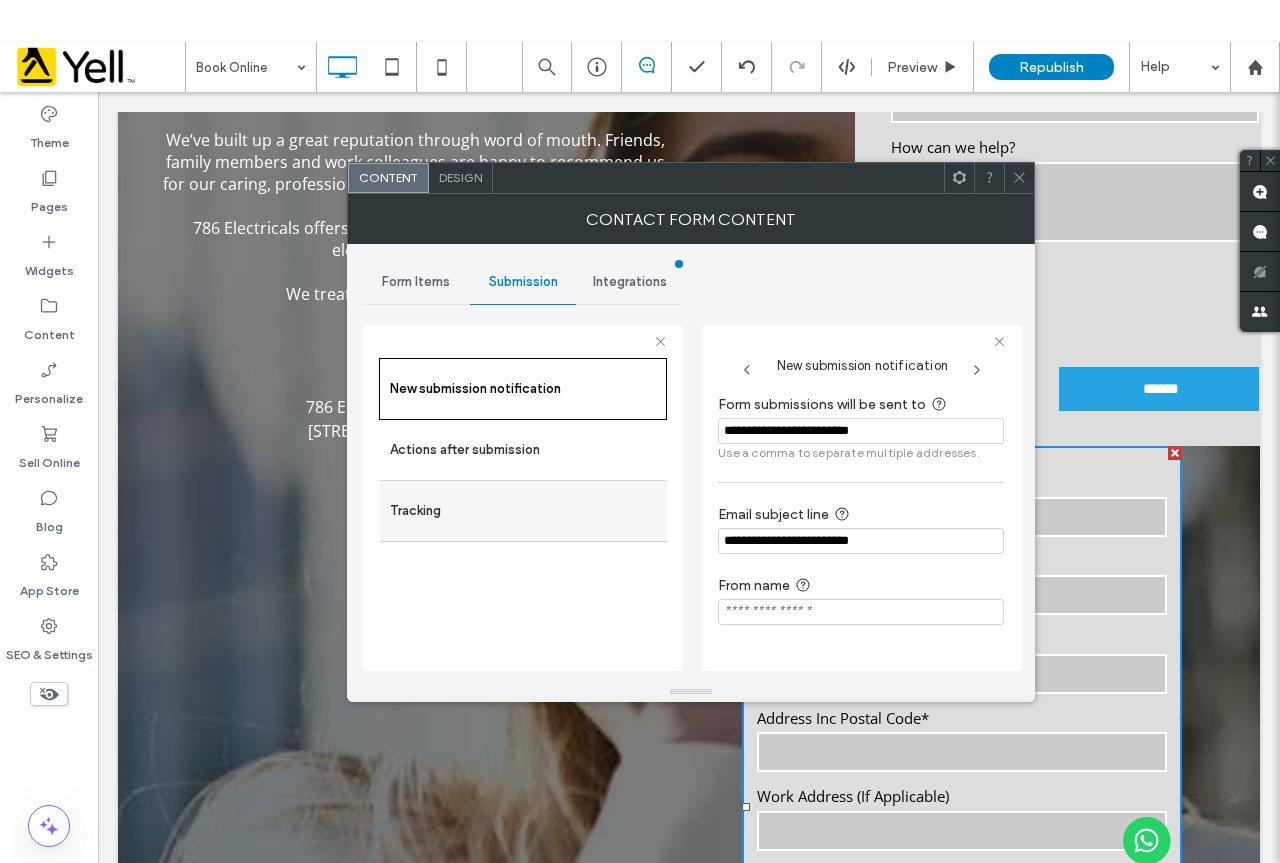 drag, startPoint x: 923, startPoint y: 542, endPoint x: 640, endPoint y: 540, distance: 283.00708 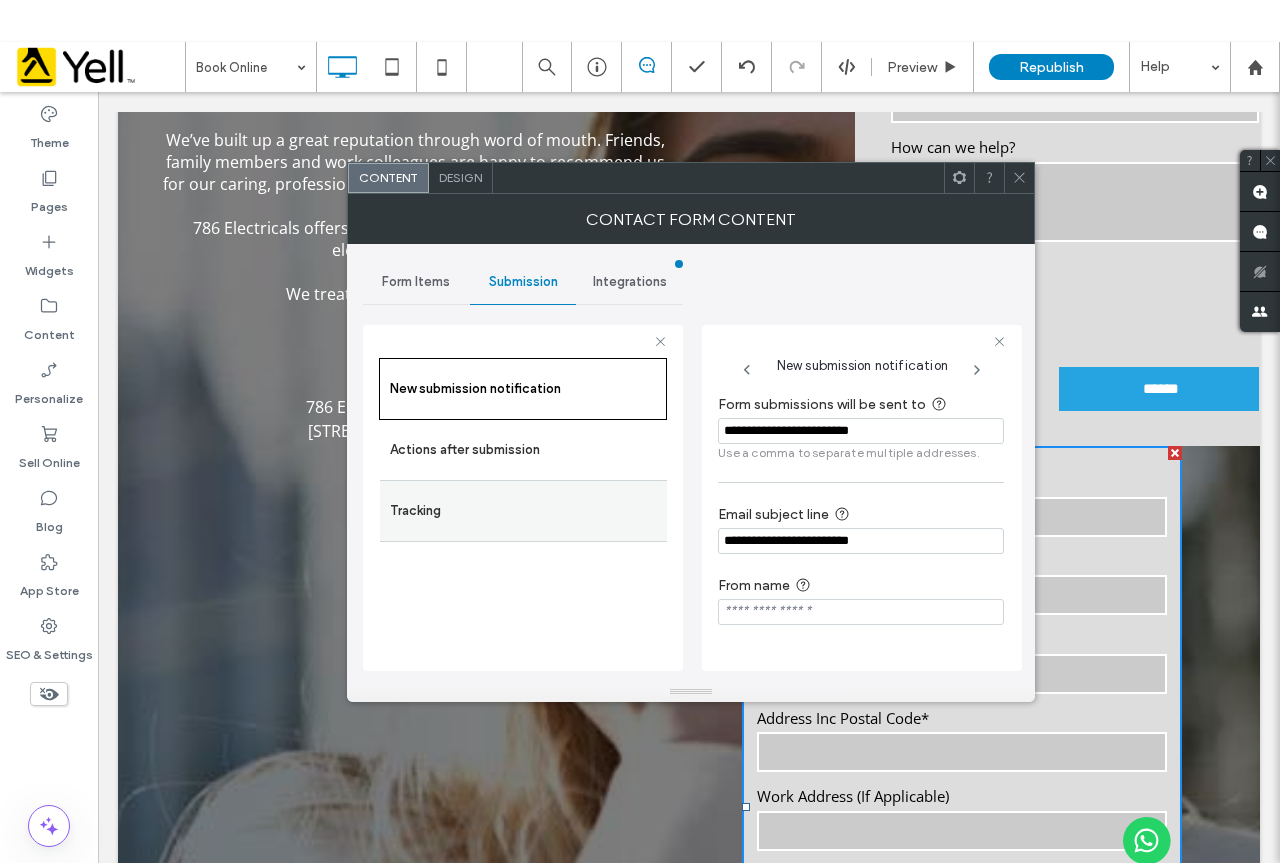 click on "New submission notification Actions after submission Tracking New submission notification Form submissions will be sent to [EMAIL] Use a comma to separate multiple addresses. Email subject line [EMAIL] From name" at bounding box center (523, 495) 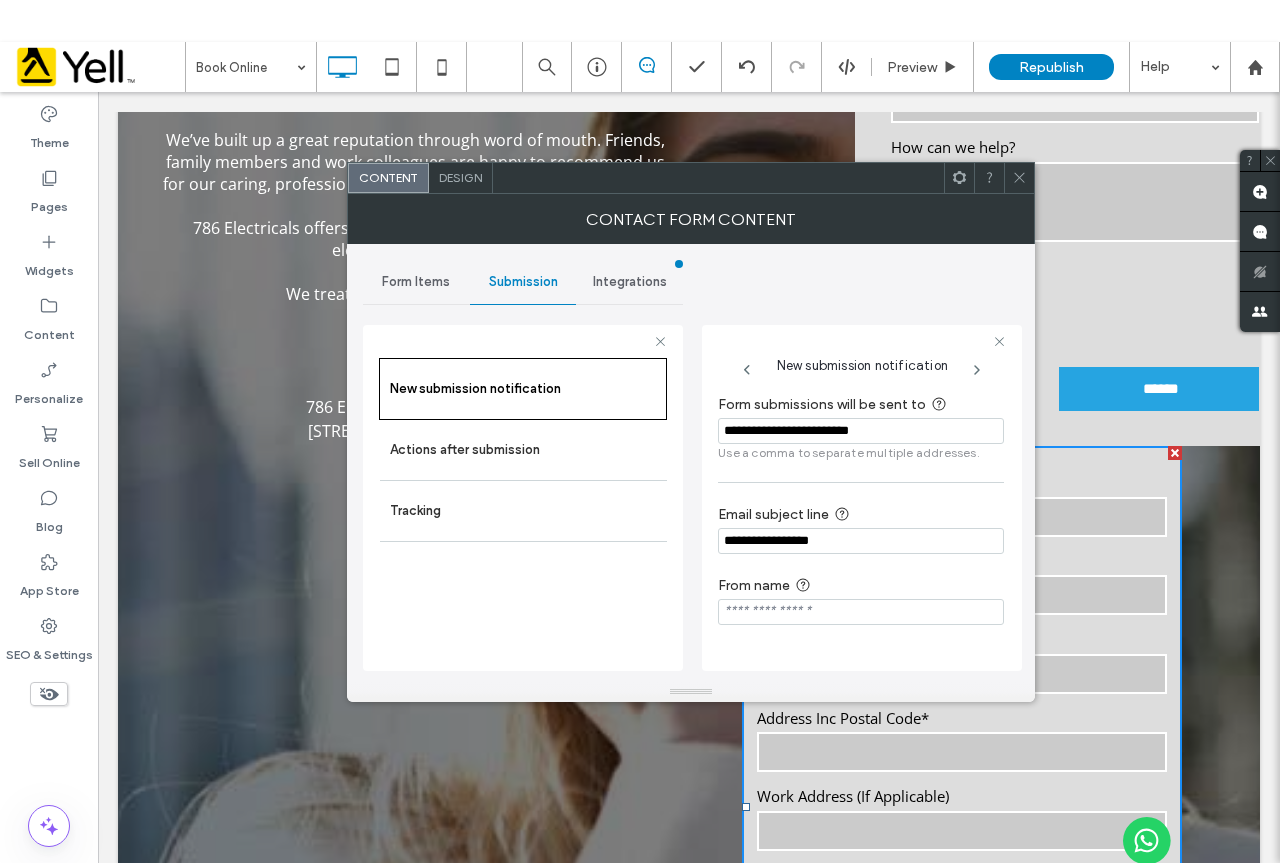type on "**********" 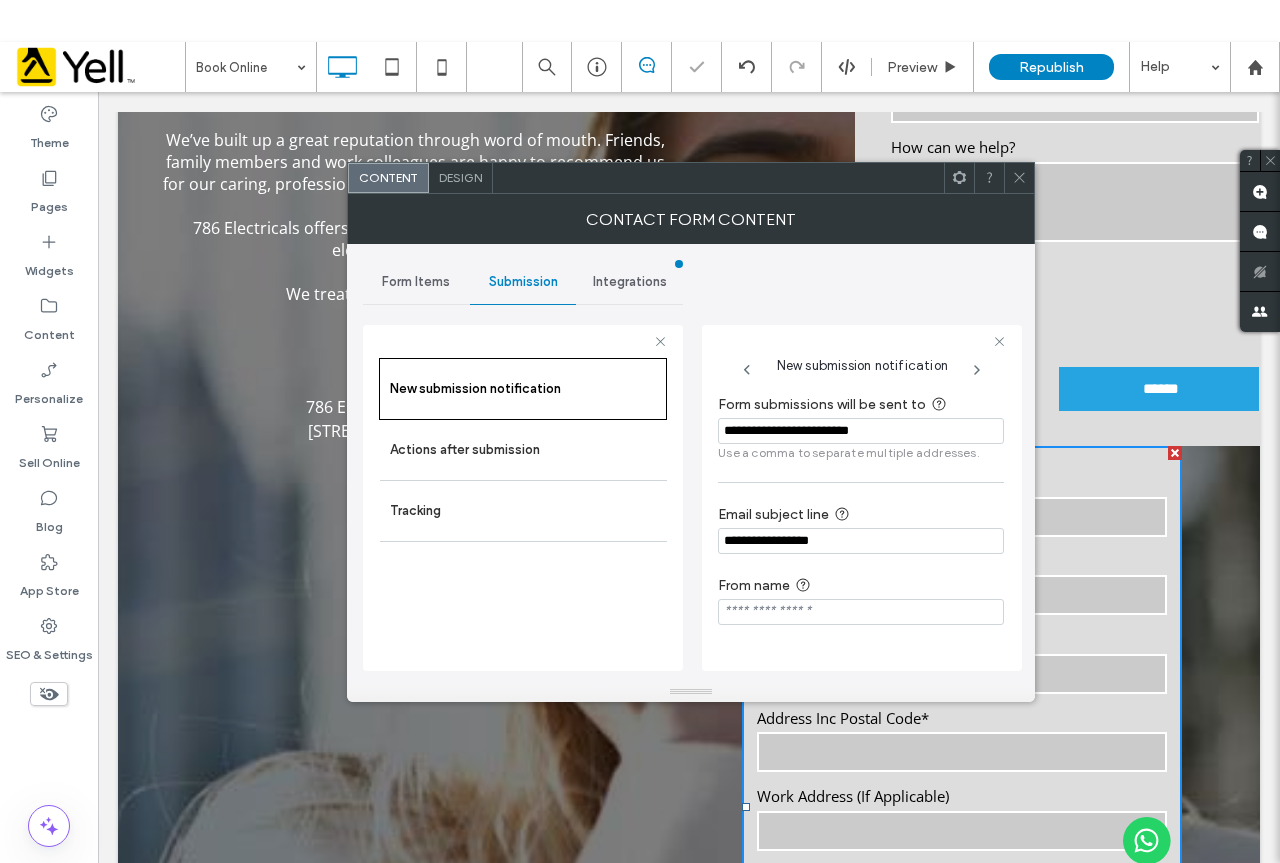 click 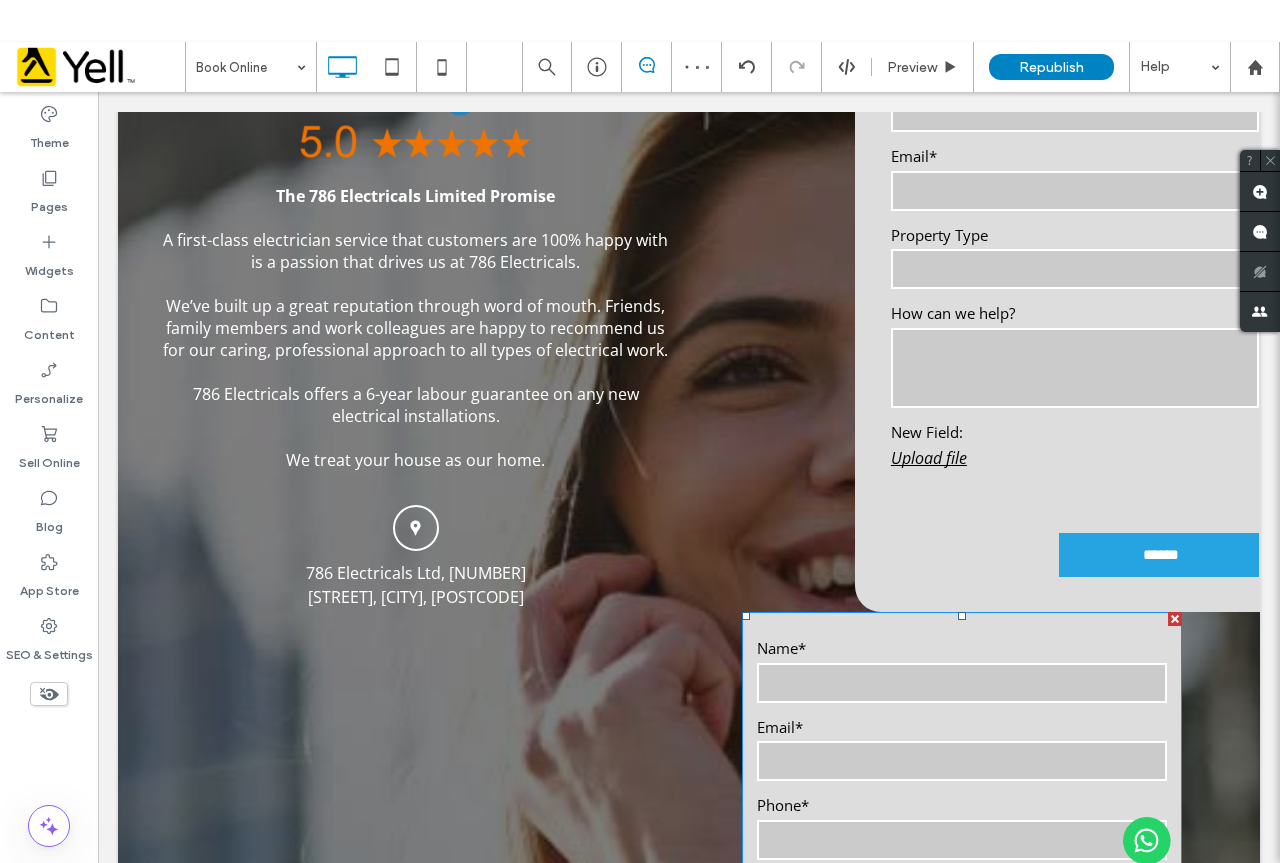 scroll, scrollTop: 500, scrollLeft: 0, axis: vertical 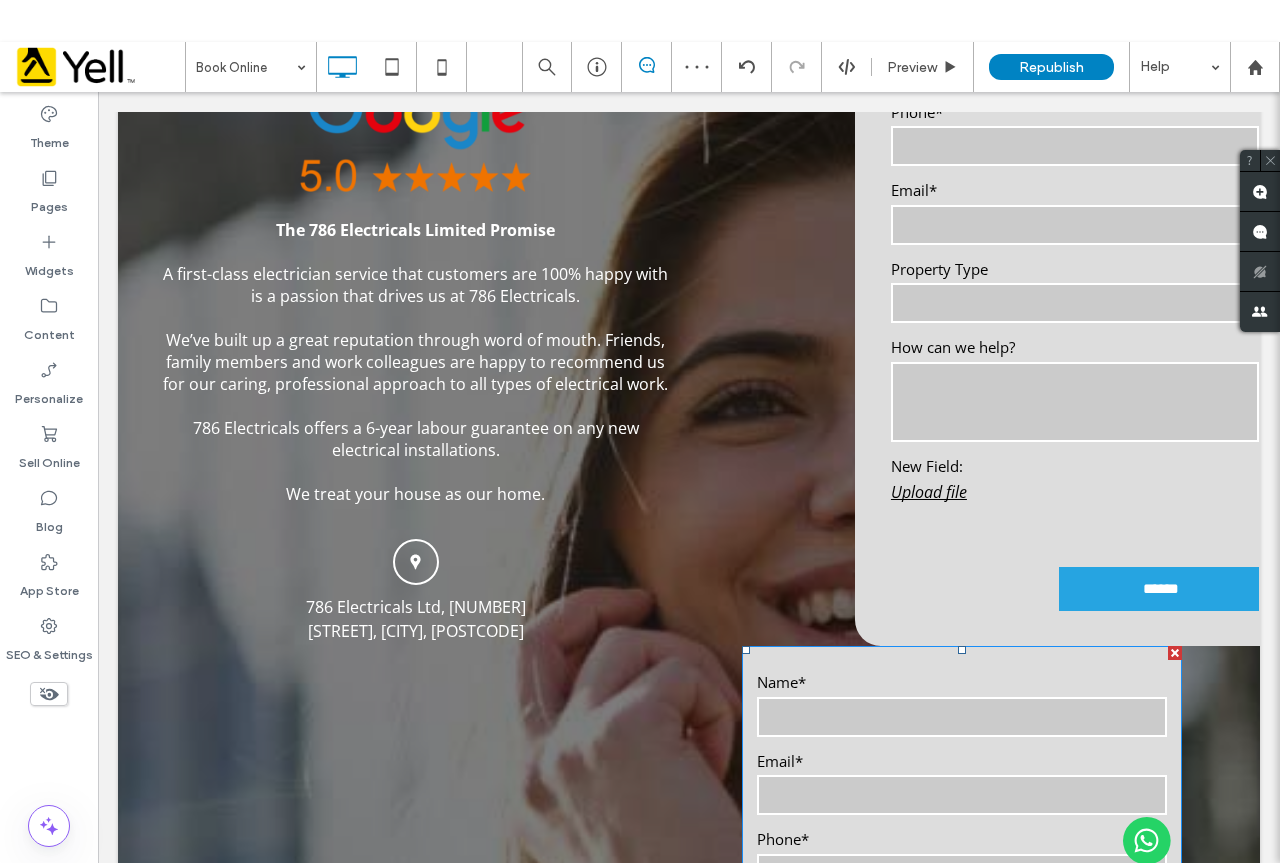 click on "Name*
Email*
Phone*
Address Inc Postal Code*
Work Address (If Applicable)
When do you require the service?*
Please describe your requirements*
Free Text
Please complete all fields
******" at bounding box center [962, 1007] 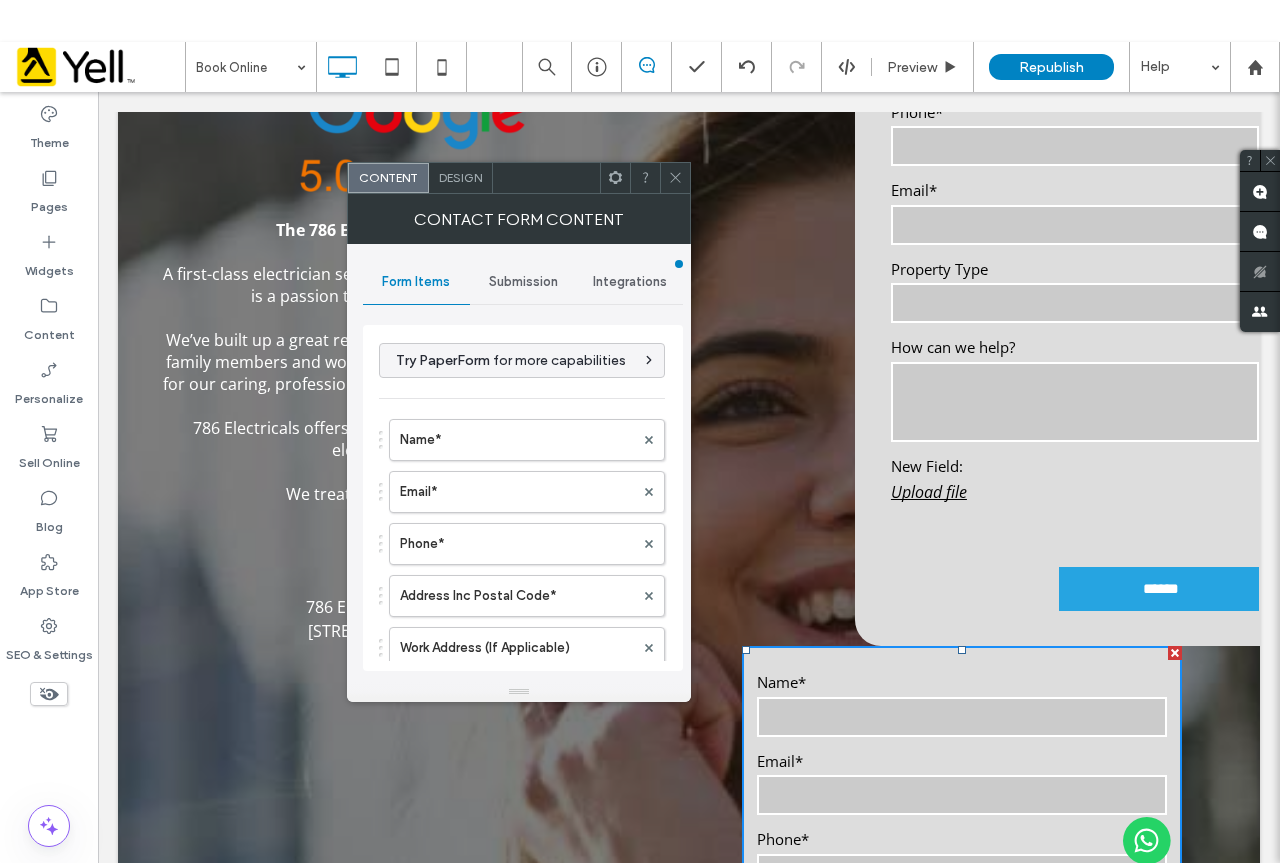 click on "Design" at bounding box center (461, 178) 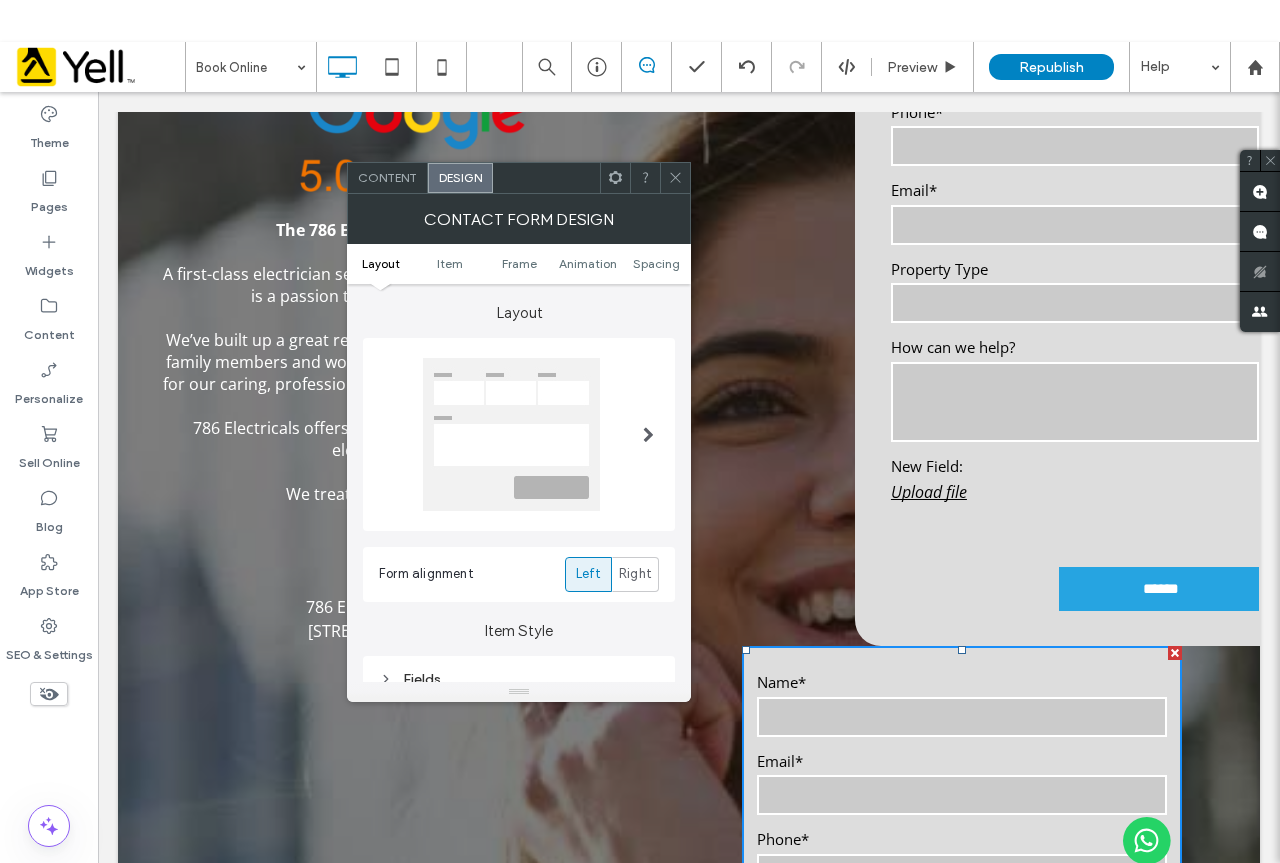click on "Content" at bounding box center (387, 177) 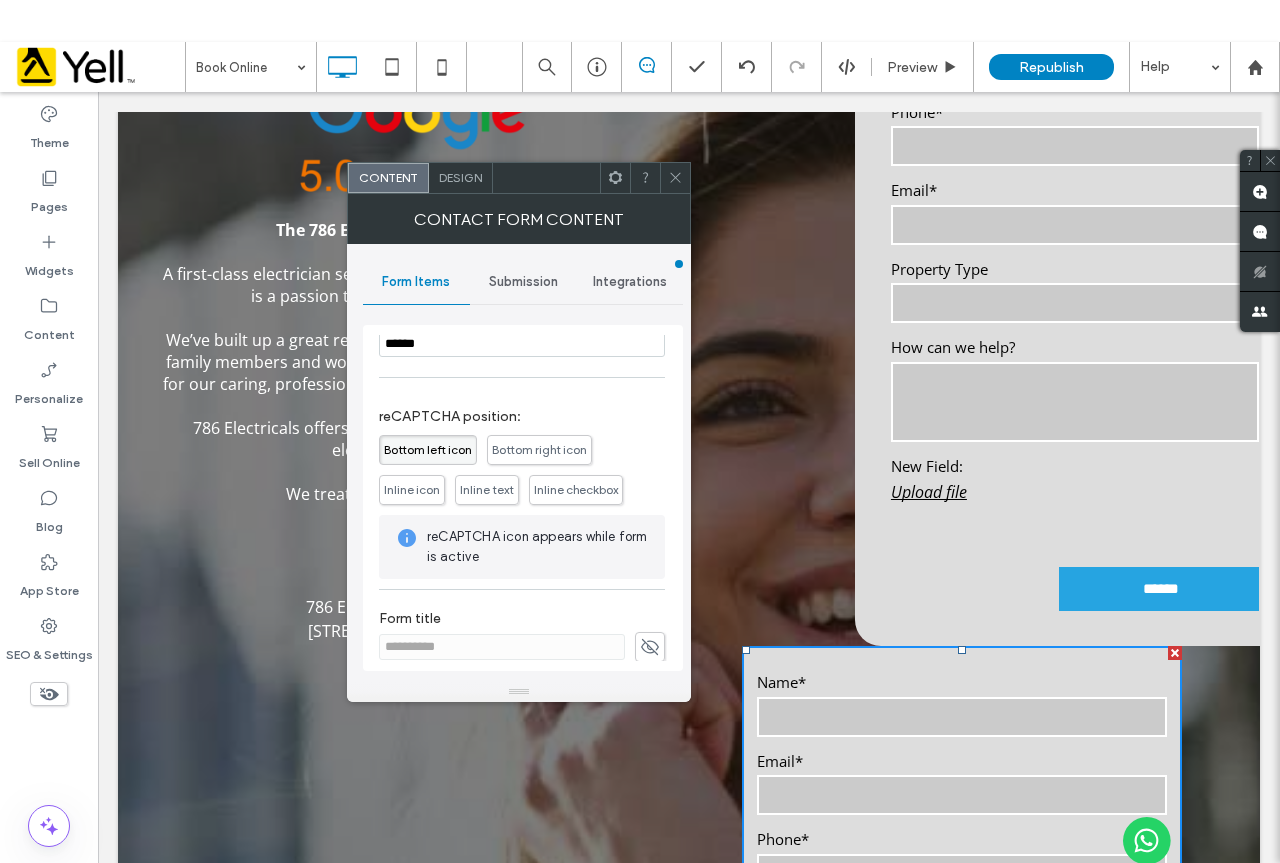scroll, scrollTop: 605, scrollLeft: 0, axis: vertical 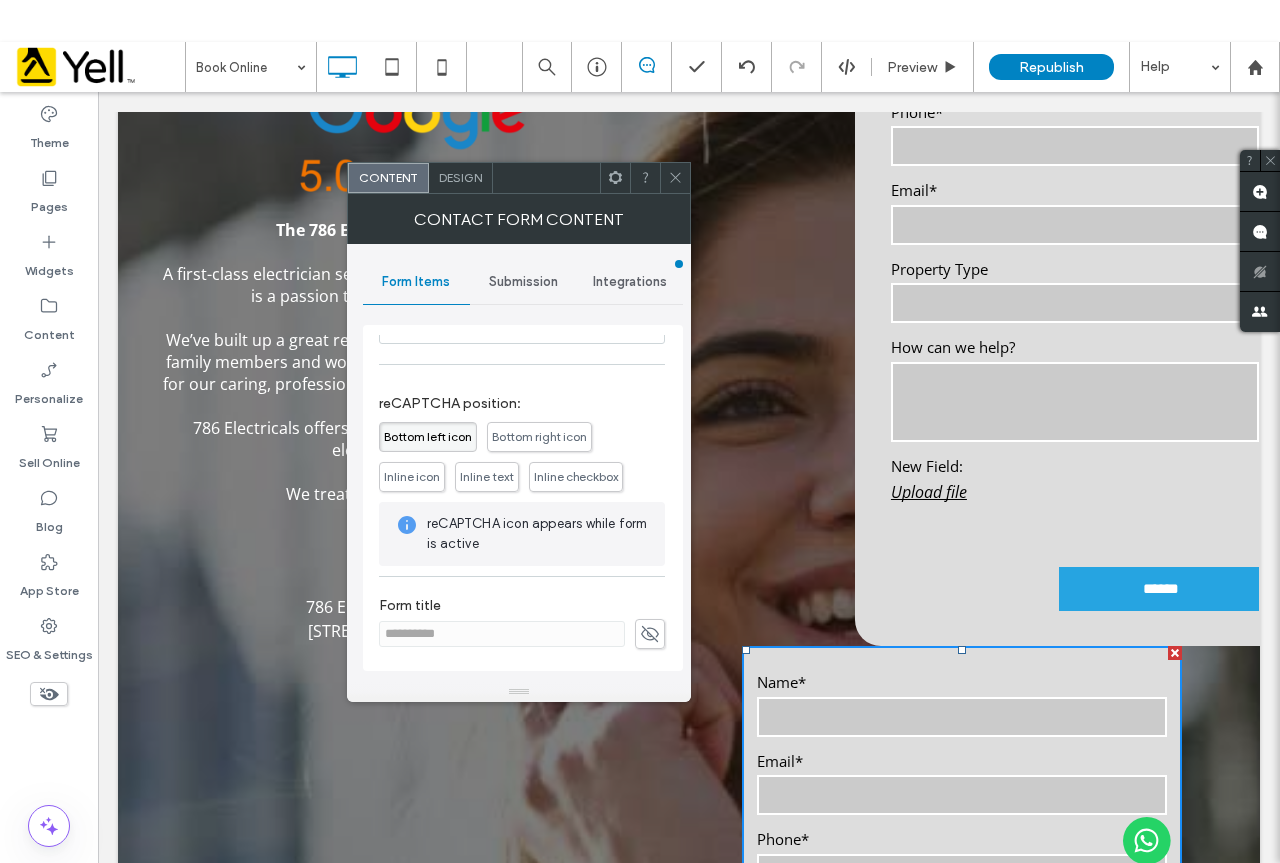 click 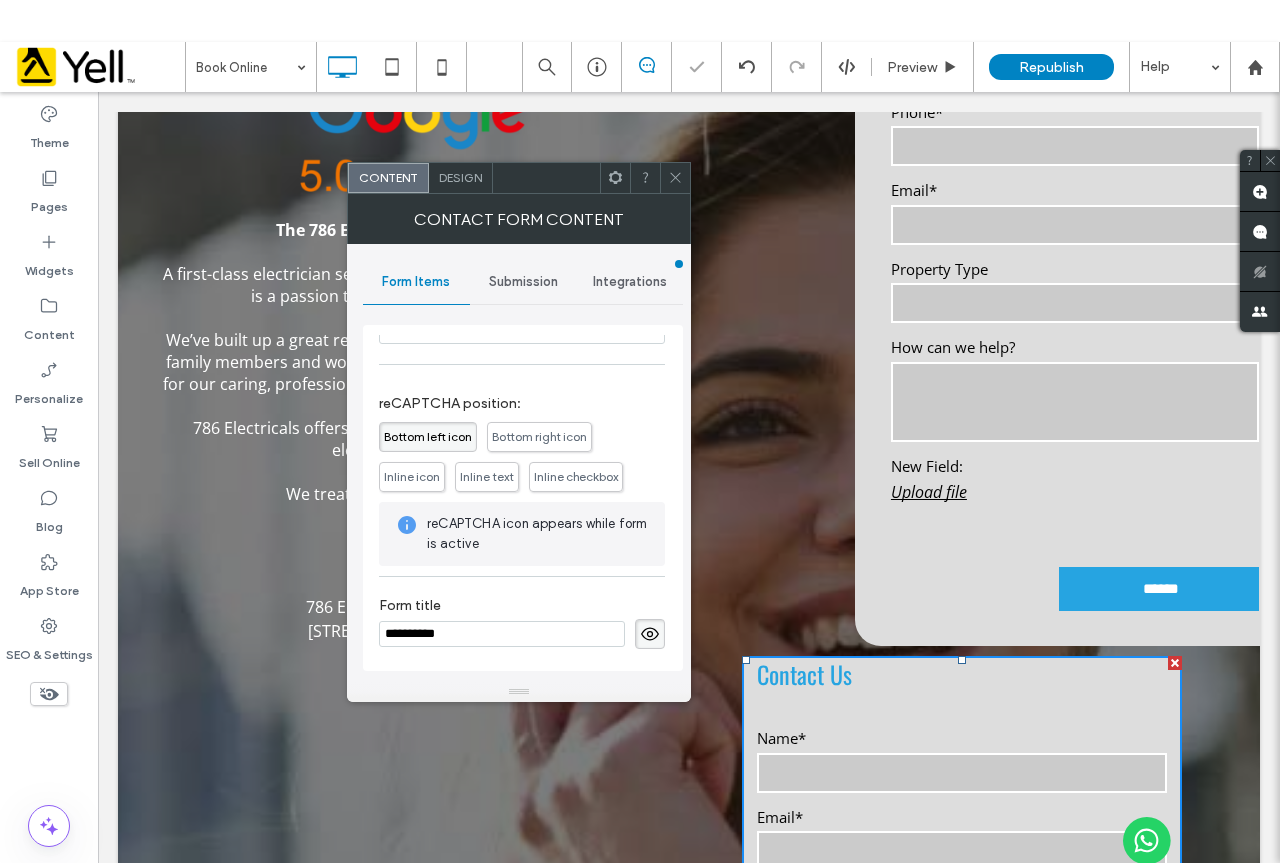 click on "**********" at bounding box center [502, 634] 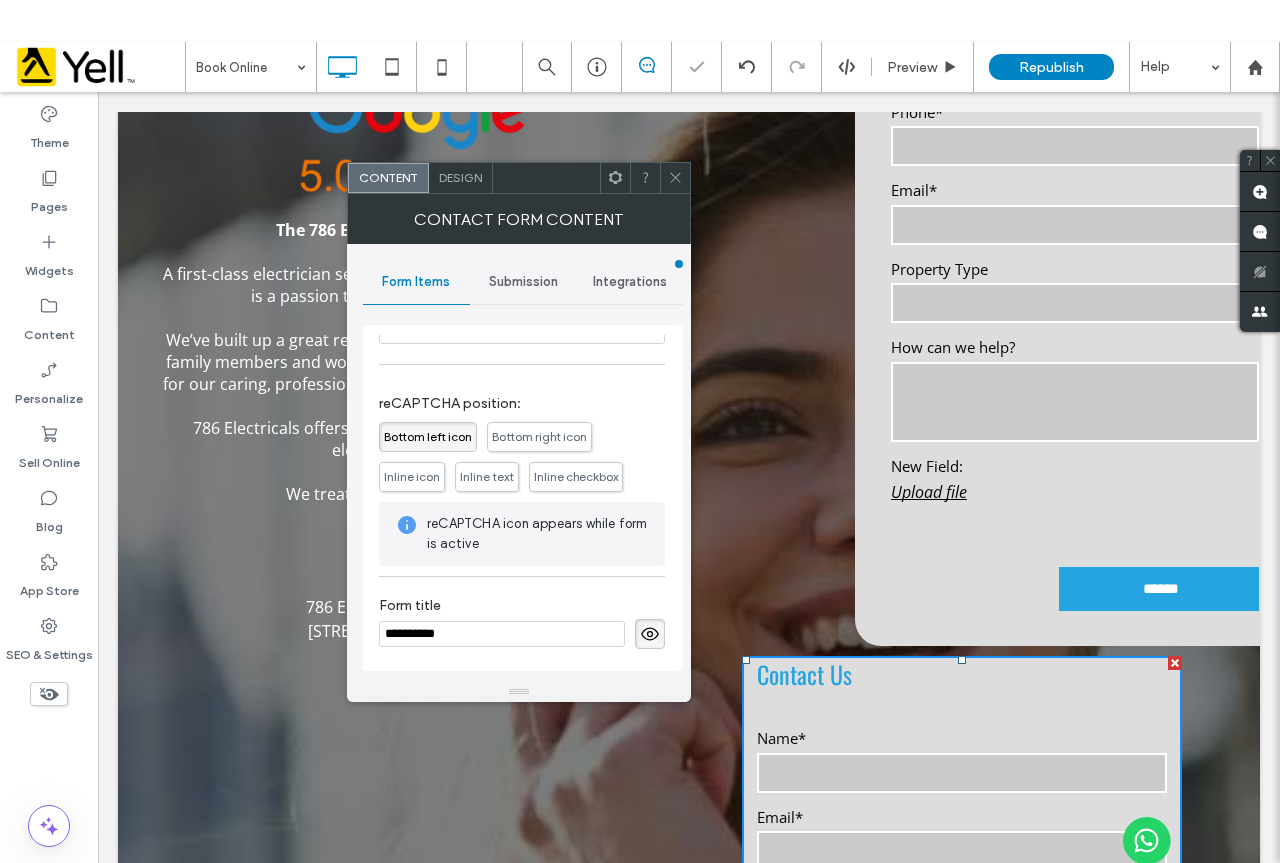 drag, startPoint x: 495, startPoint y: 723, endPoint x: 230, endPoint y: 632, distance: 280.1892 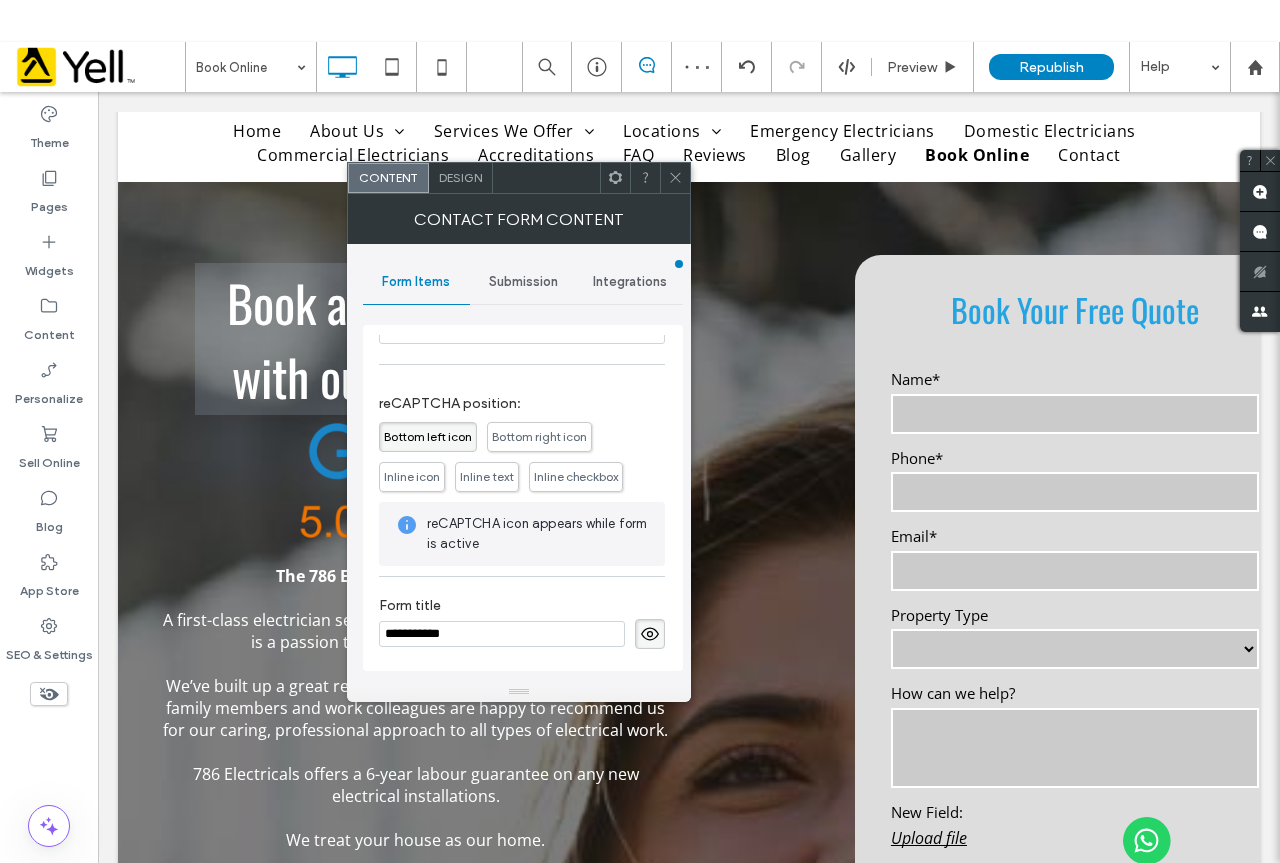 scroll, scrollTop: 200, scrollLeft: 0, axis: vertical 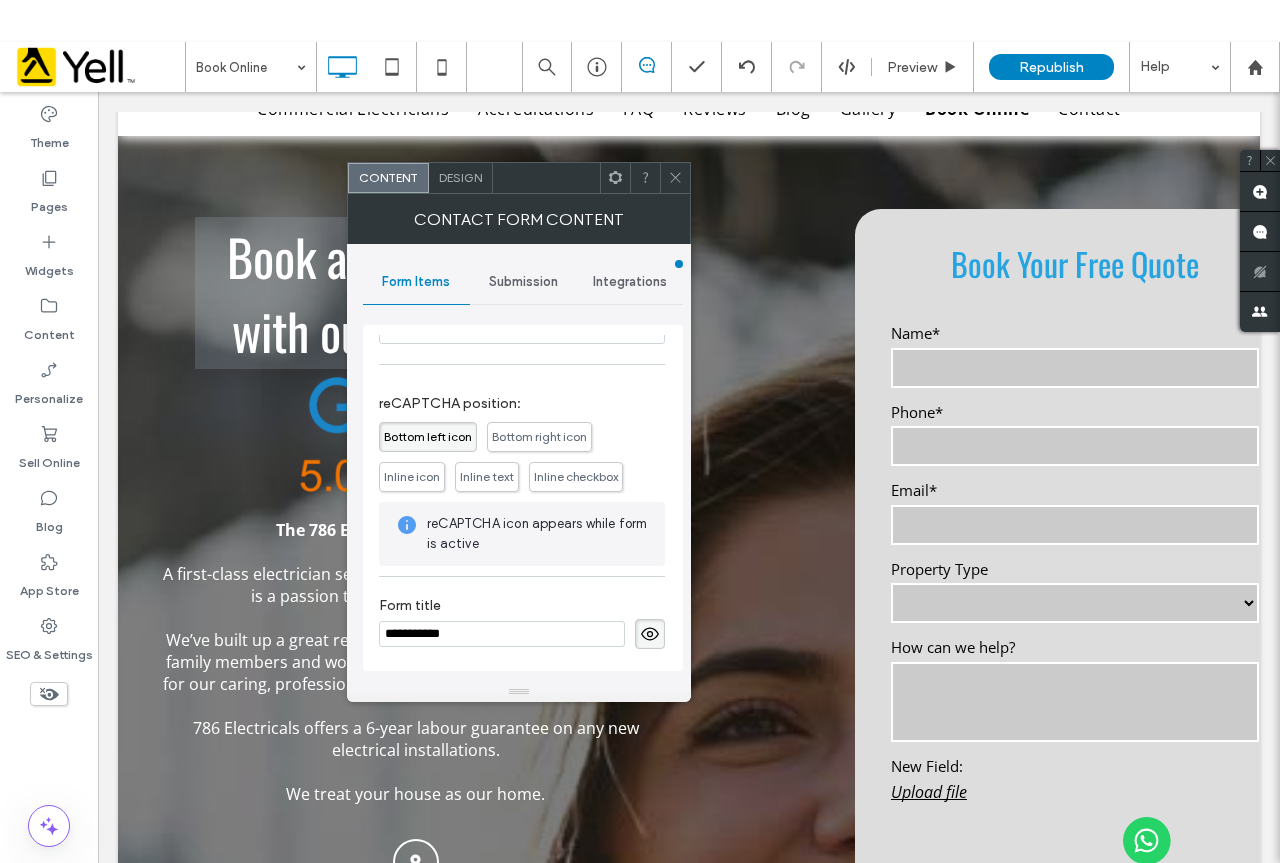 type on "**********" 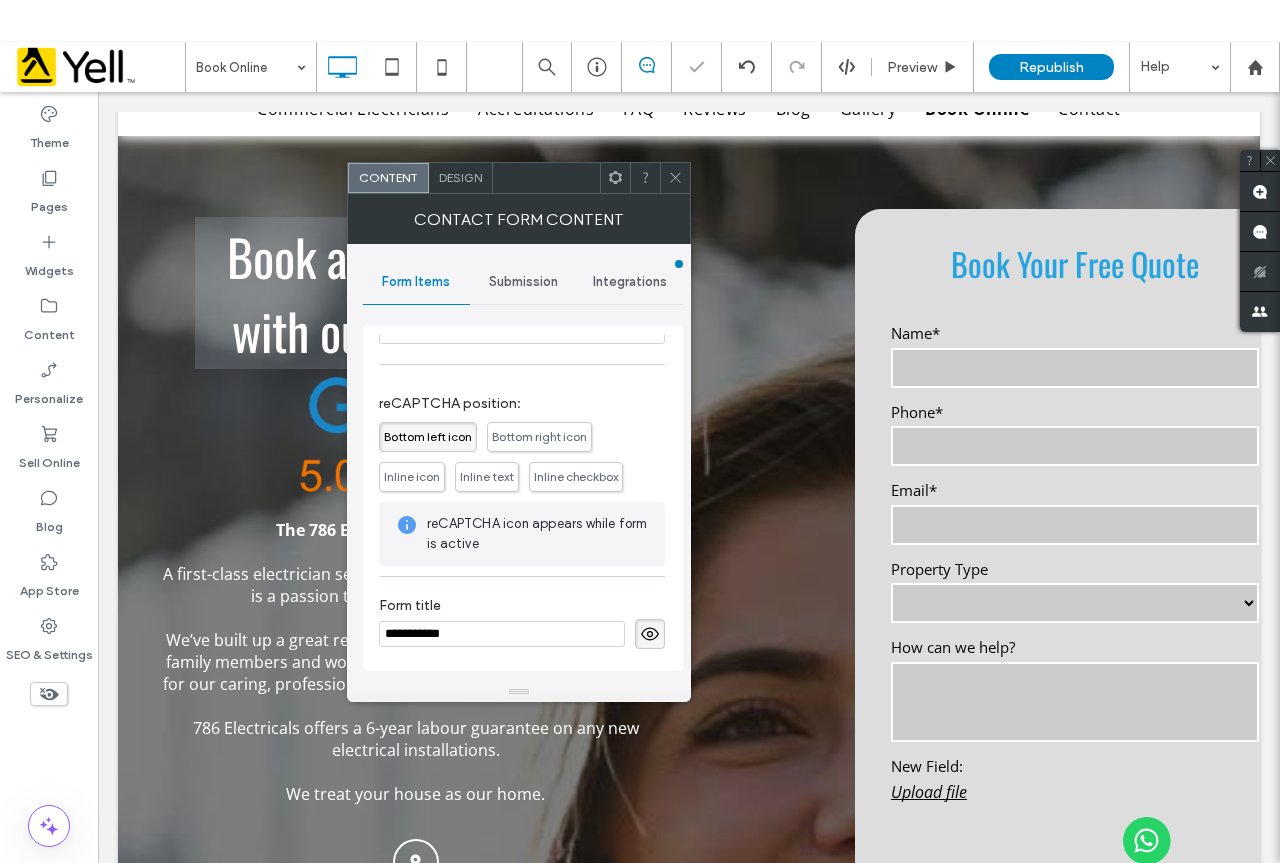 click on "Design" at bounding box center [460, 177] 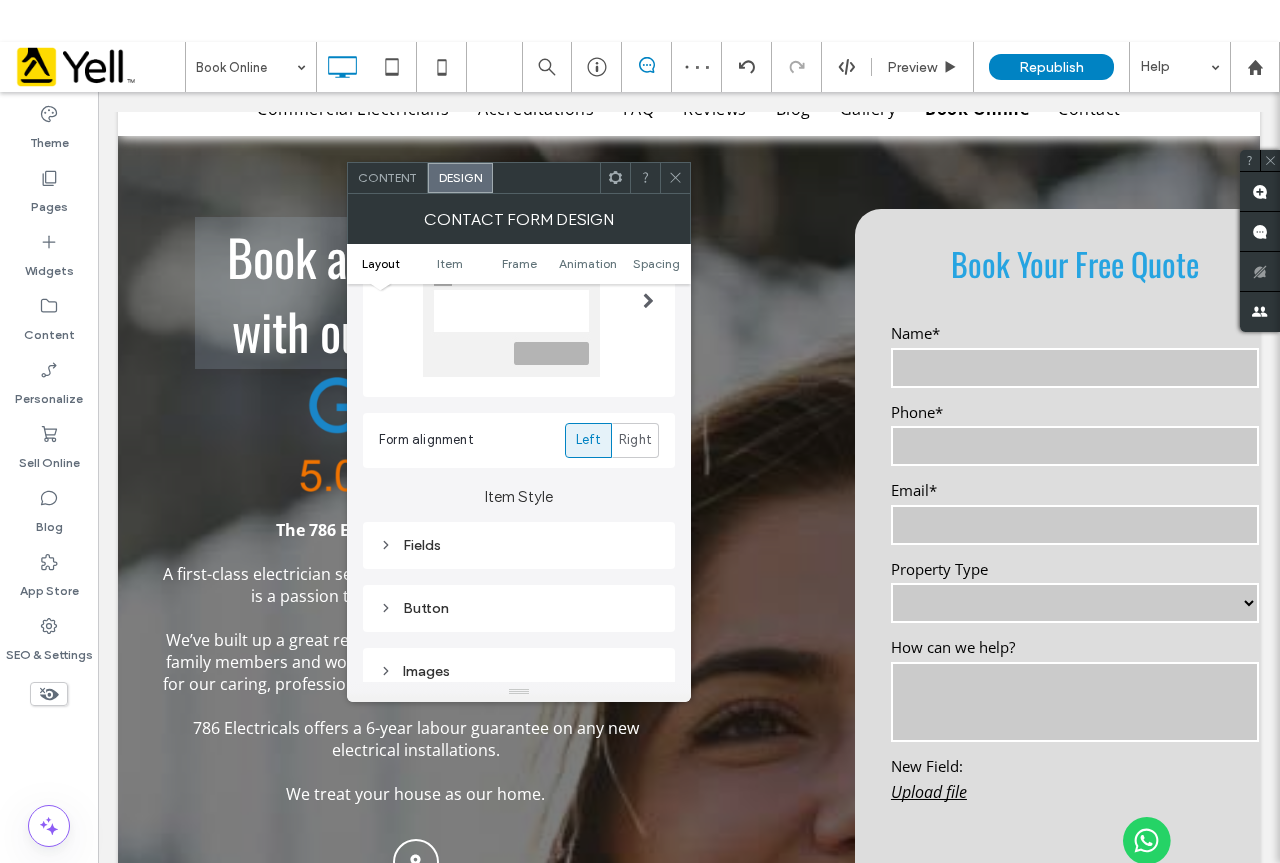 scroll, scrollTop: 300, scrollLeft: 0, axis: vertical 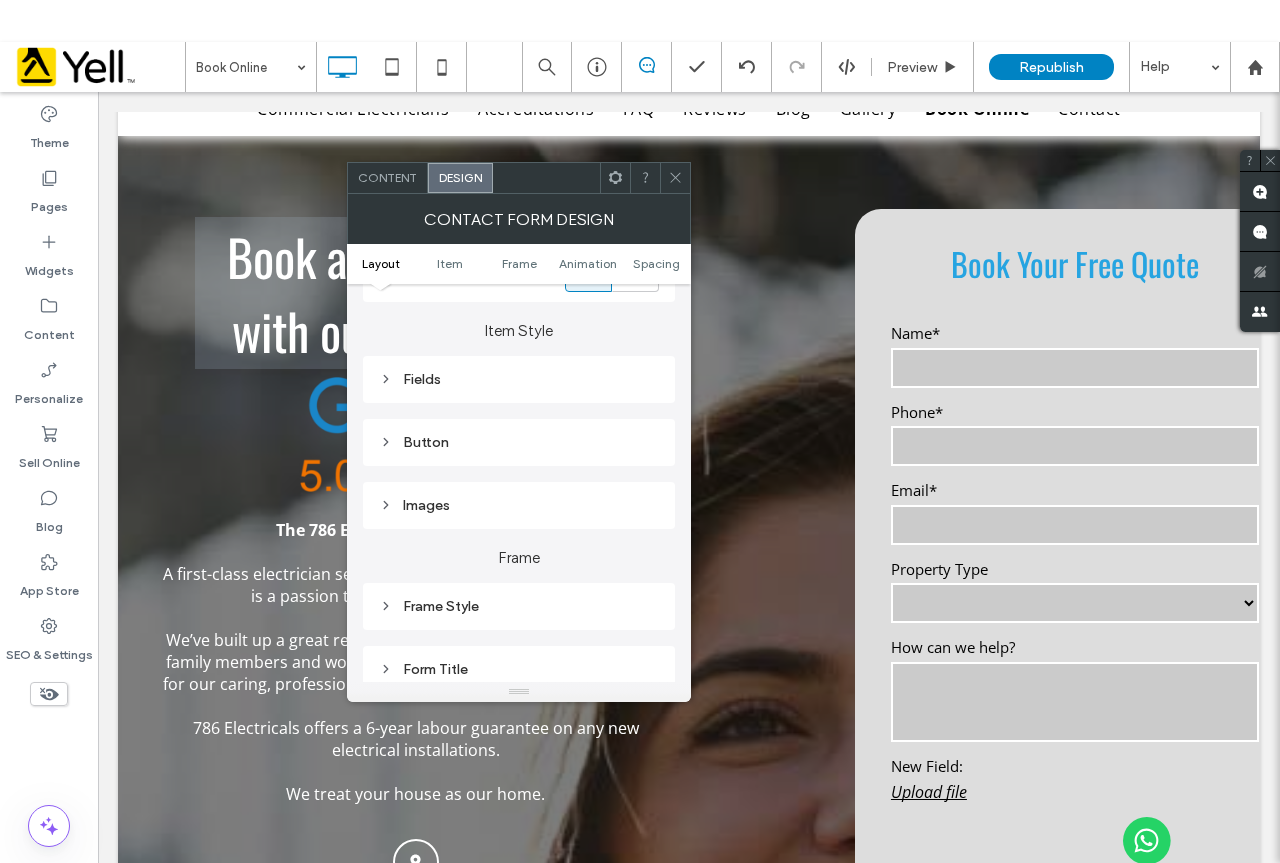 click on "Fields" at bounding box center [519, 379] 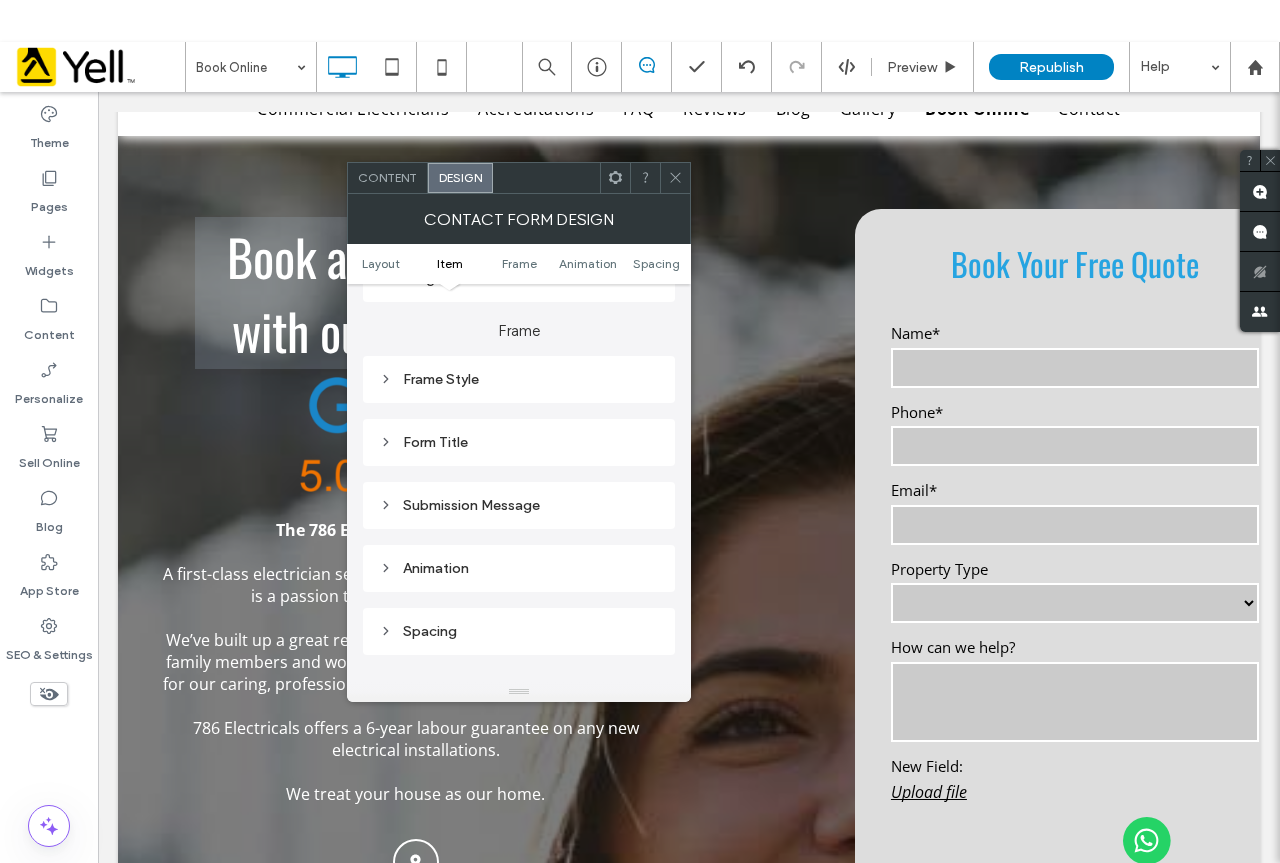 scroll, scrollTop: 800, scrollLeft: 0, axis: vertical 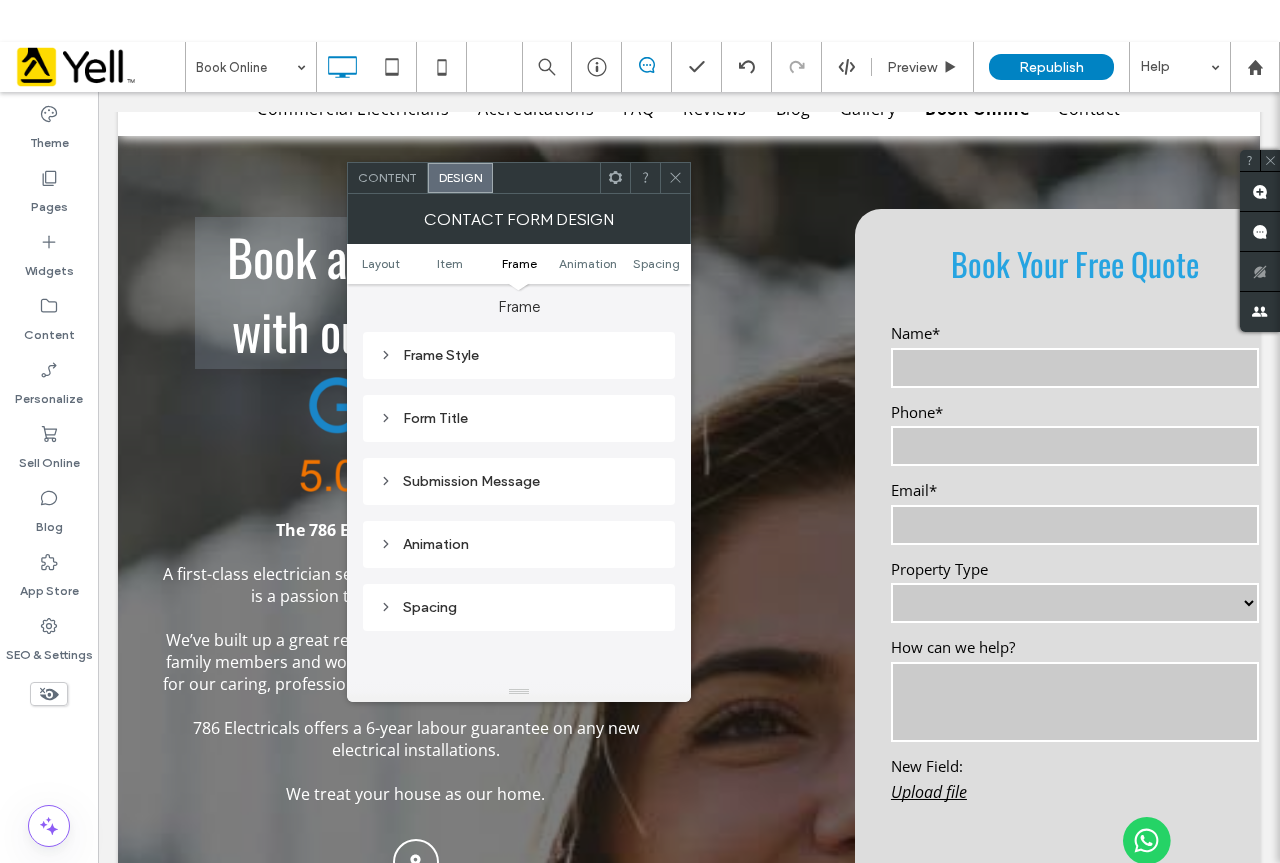 click on "Form Title" at bounding box center (519, 418) 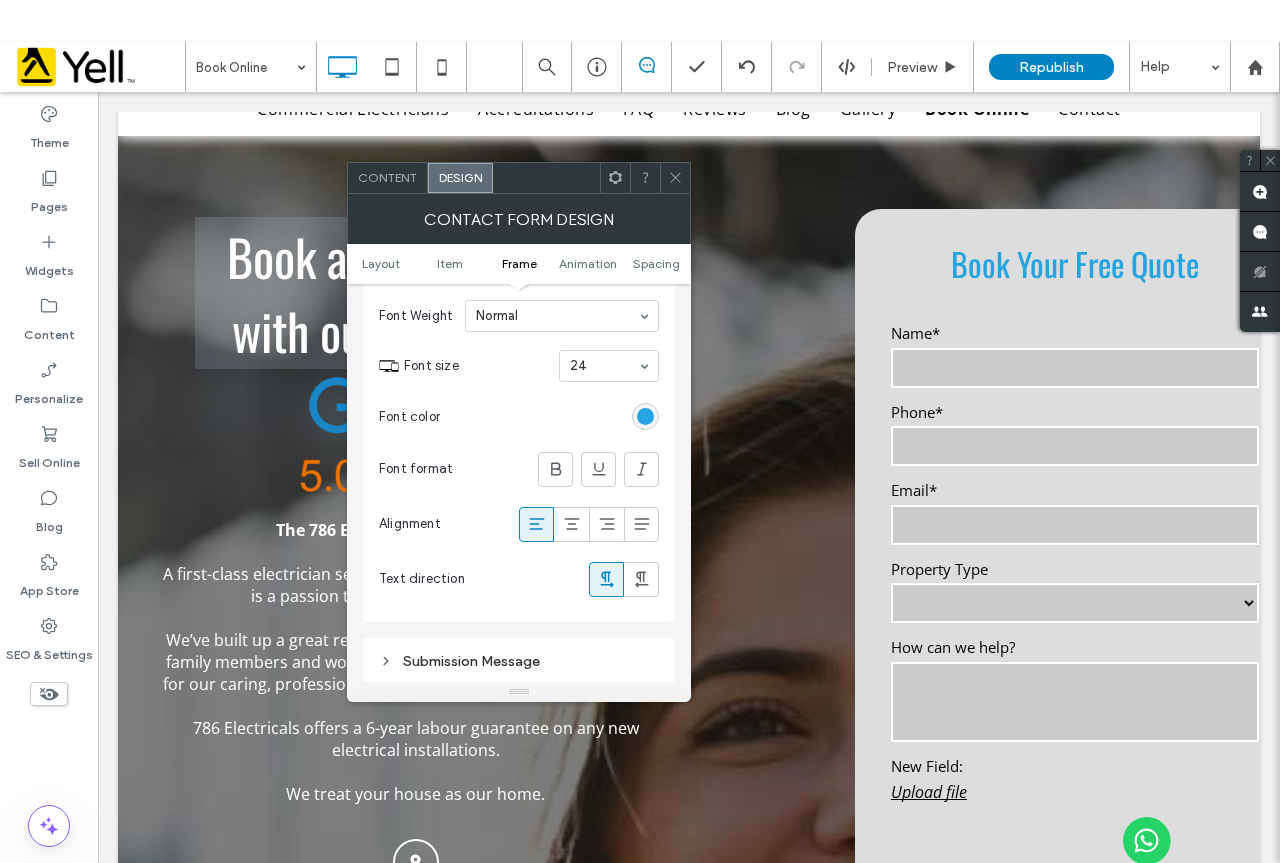 scroll, scrollTop: 1000, scrollLeft: 0, axis: vertical 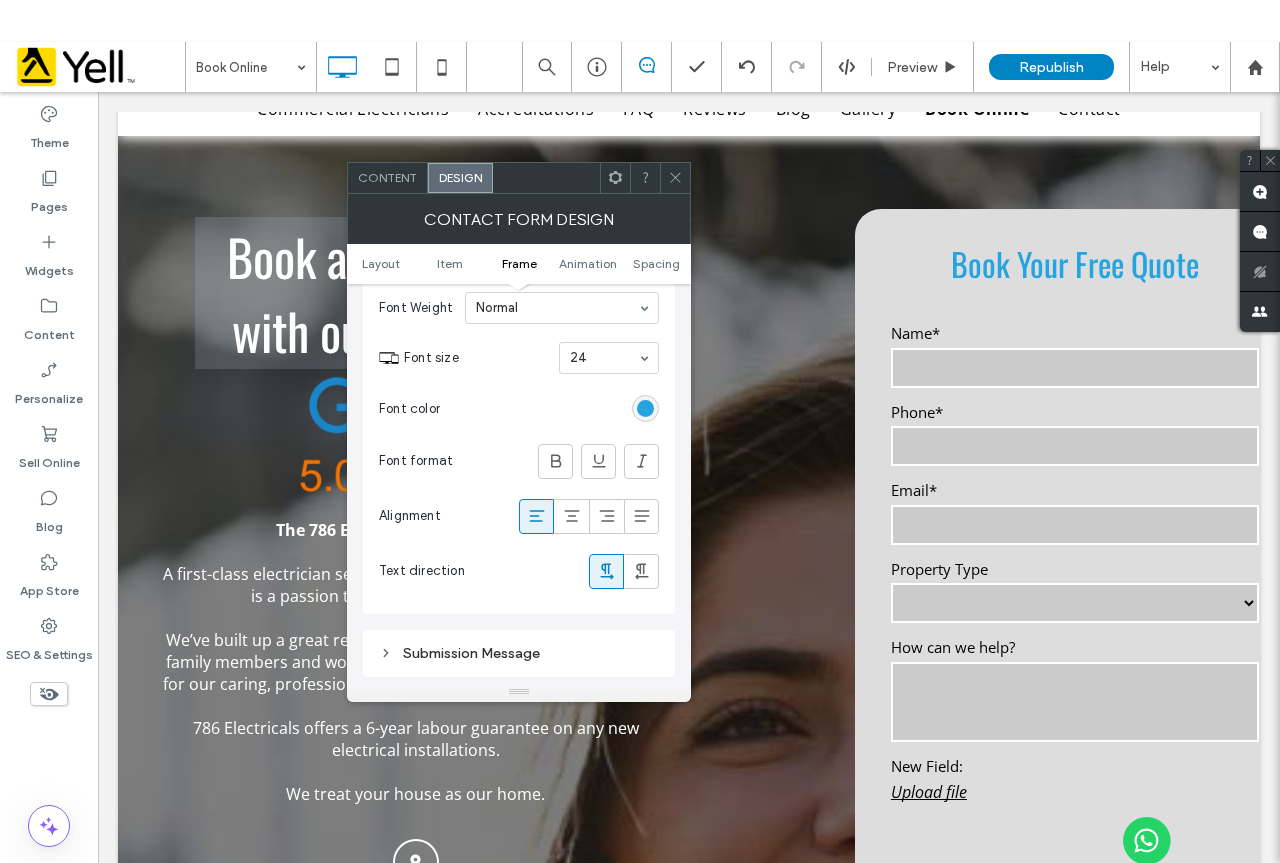 click 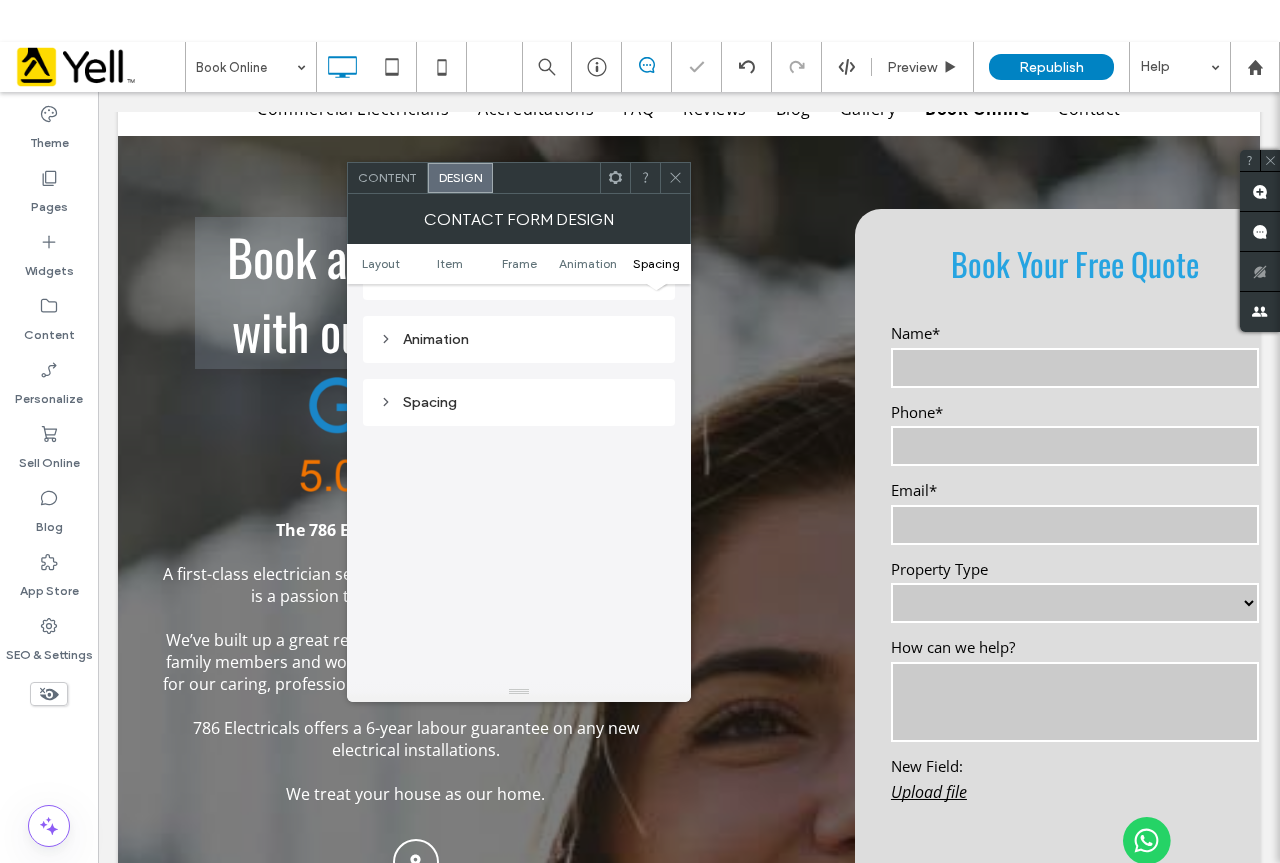 scroll, scrollTop: 1456, scrollLeft: 0, axis: vertical 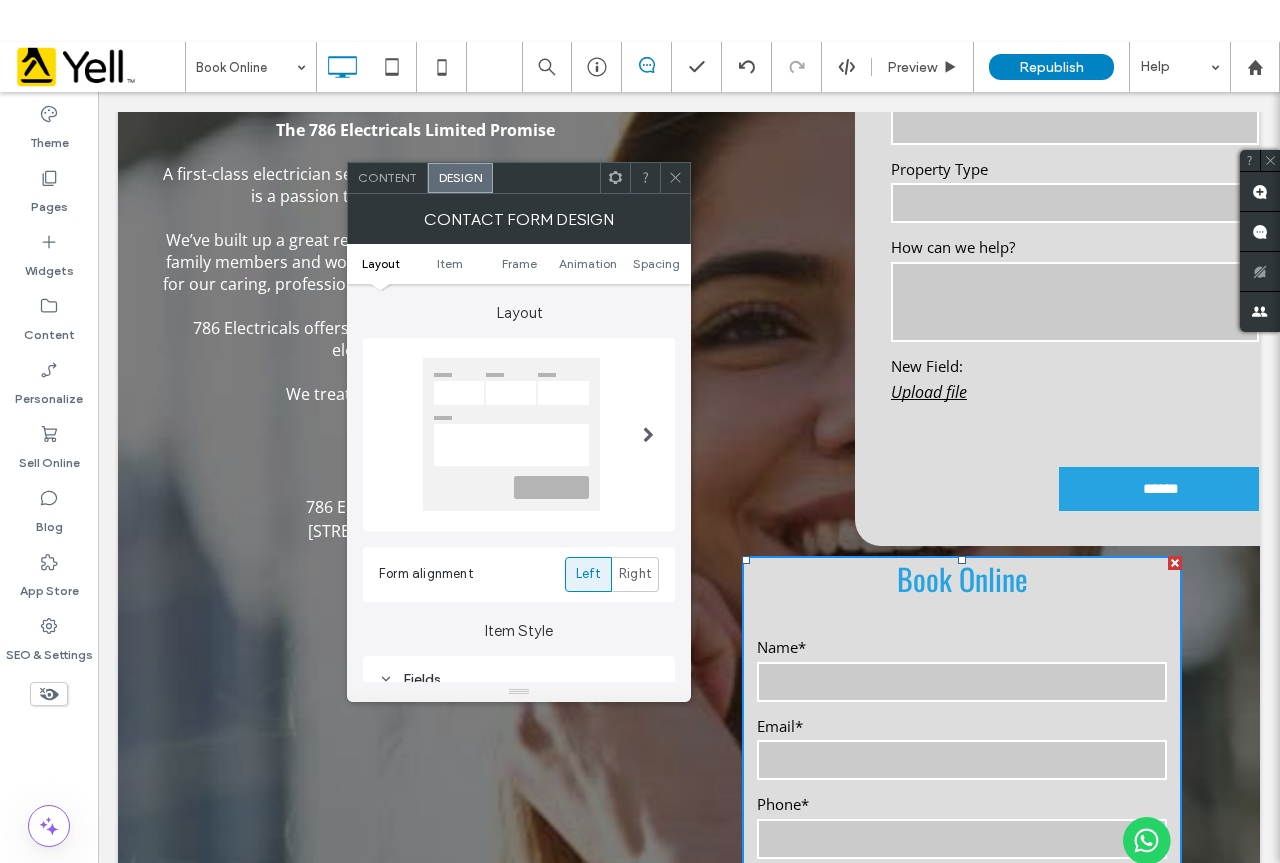 click at bounding box center [648, 434] 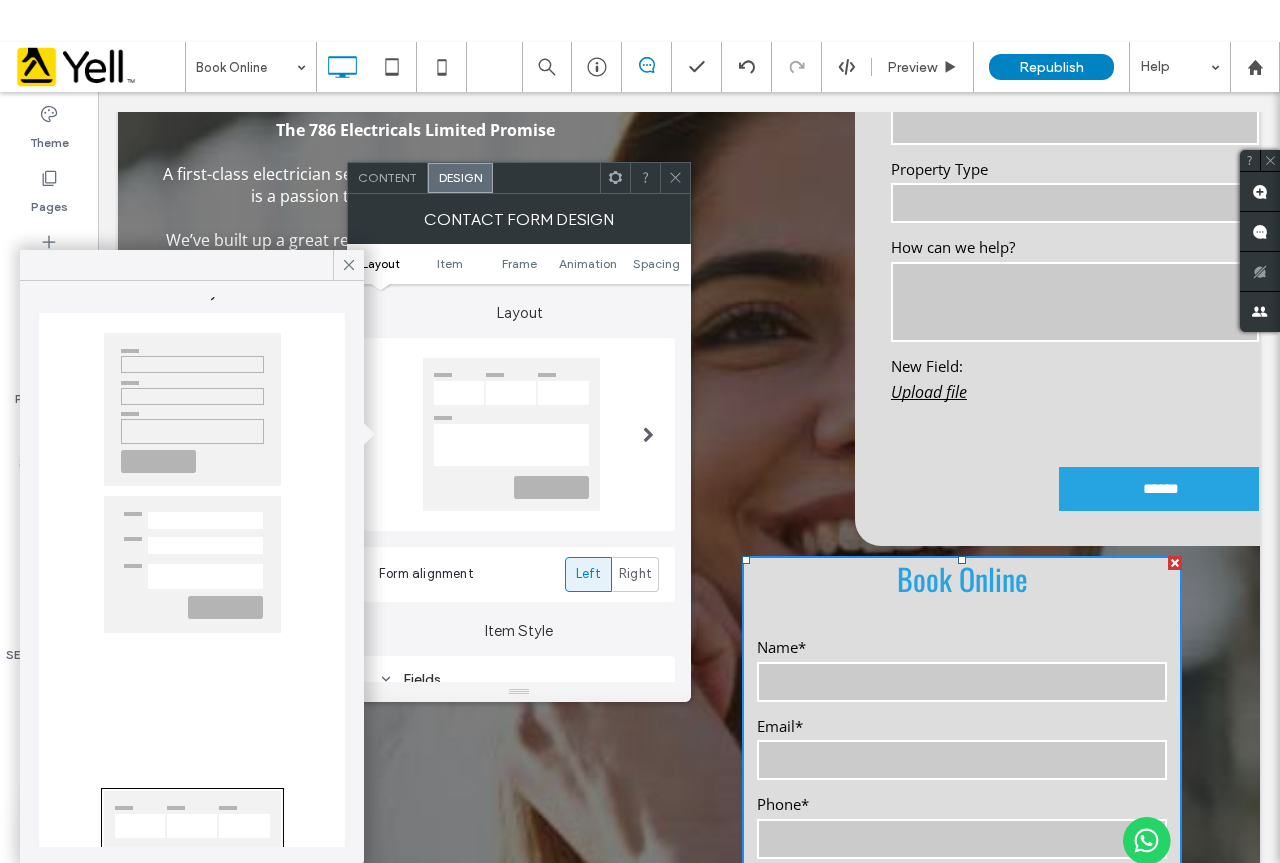 scroll, scrollTop: 0, scrollLeft: 0, axis: both 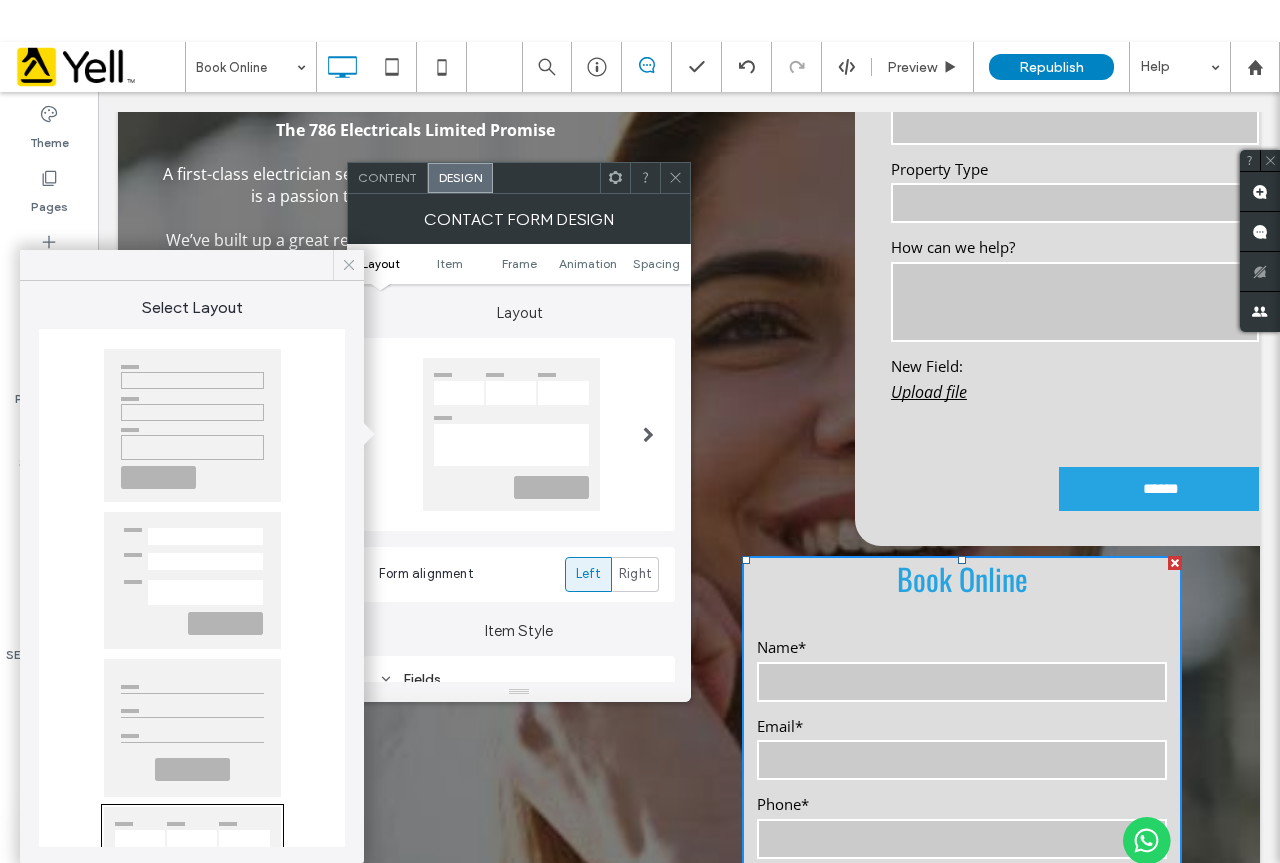 click 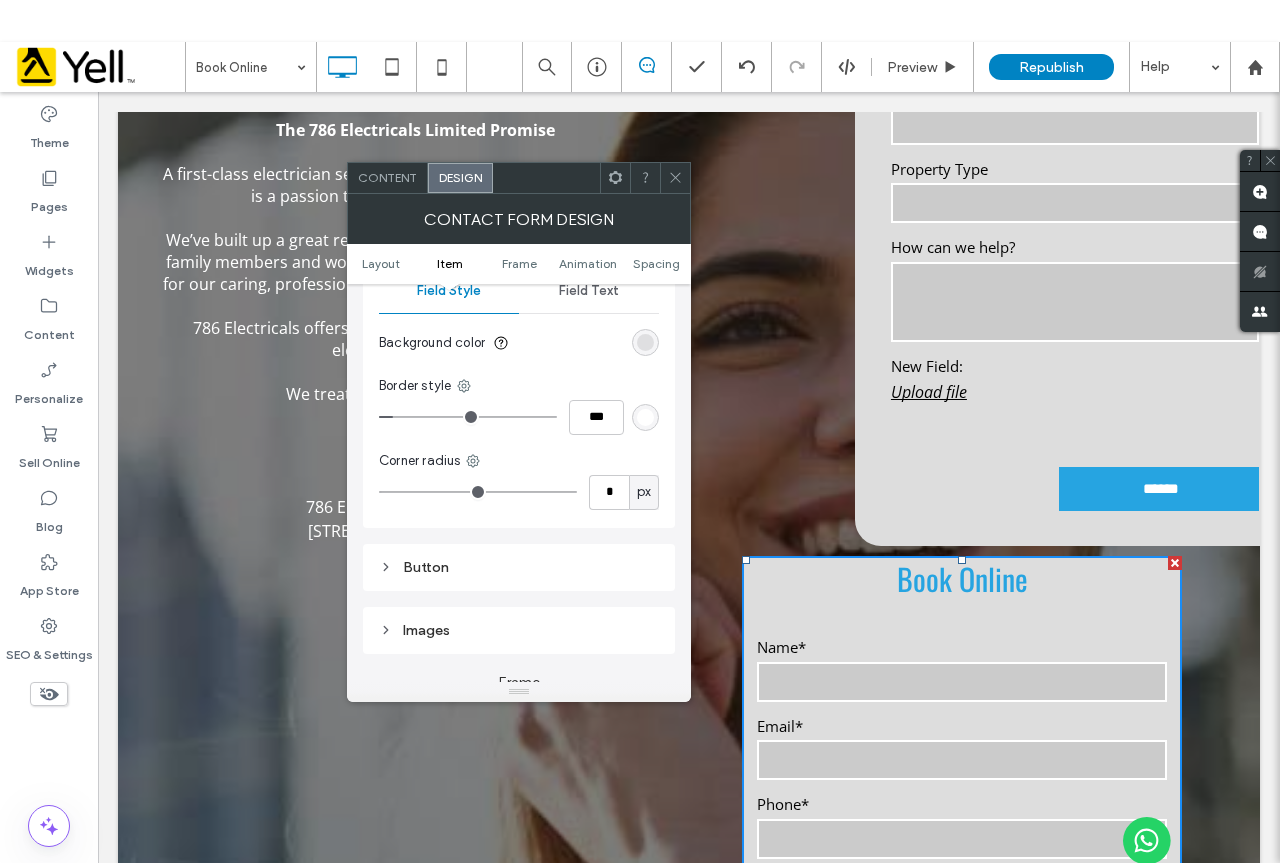 scroll, scrollTop: 600, scrollLeft: 0, axis: vertical 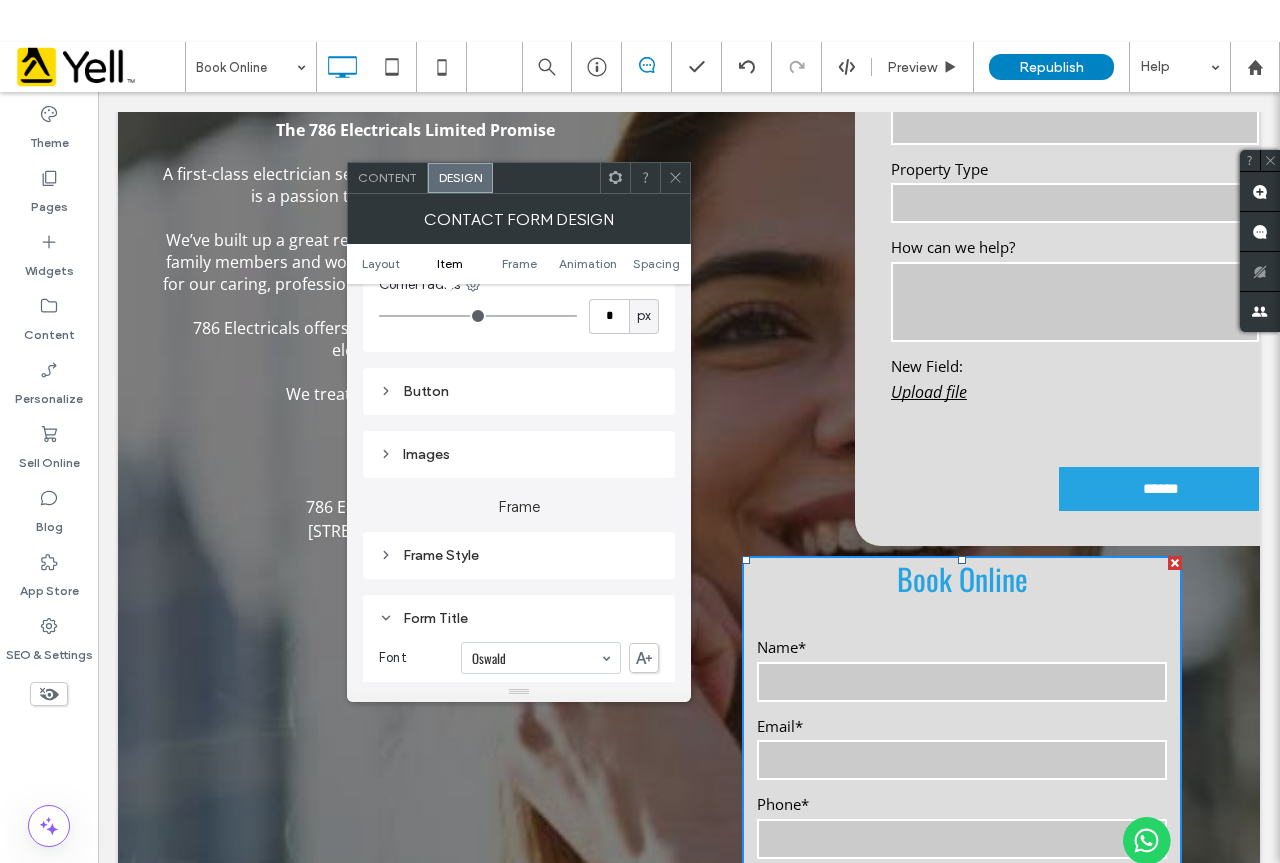 click on "Frame Style" at bounding box center [519, 555] 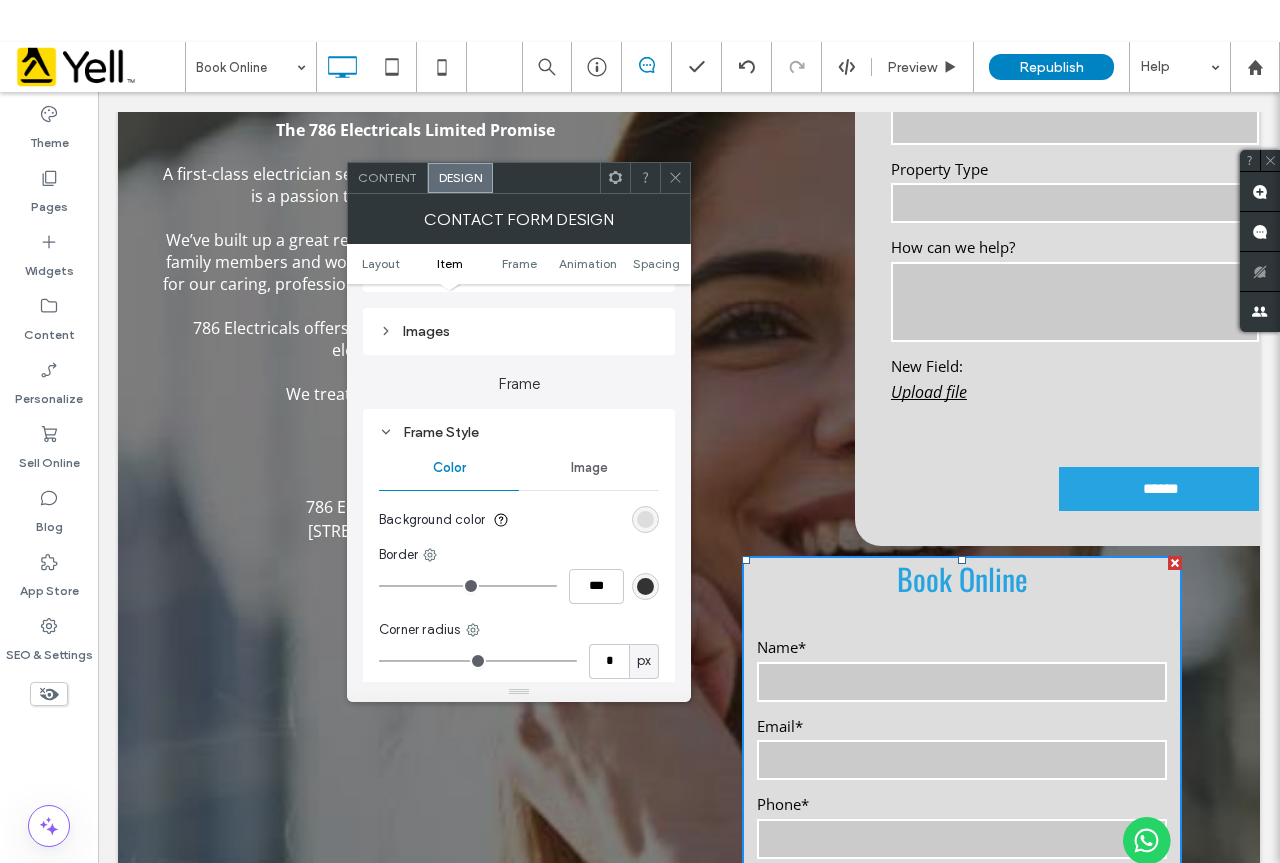 scroll, scrollTop: 900, scrollLeft: 0, axis: vertical 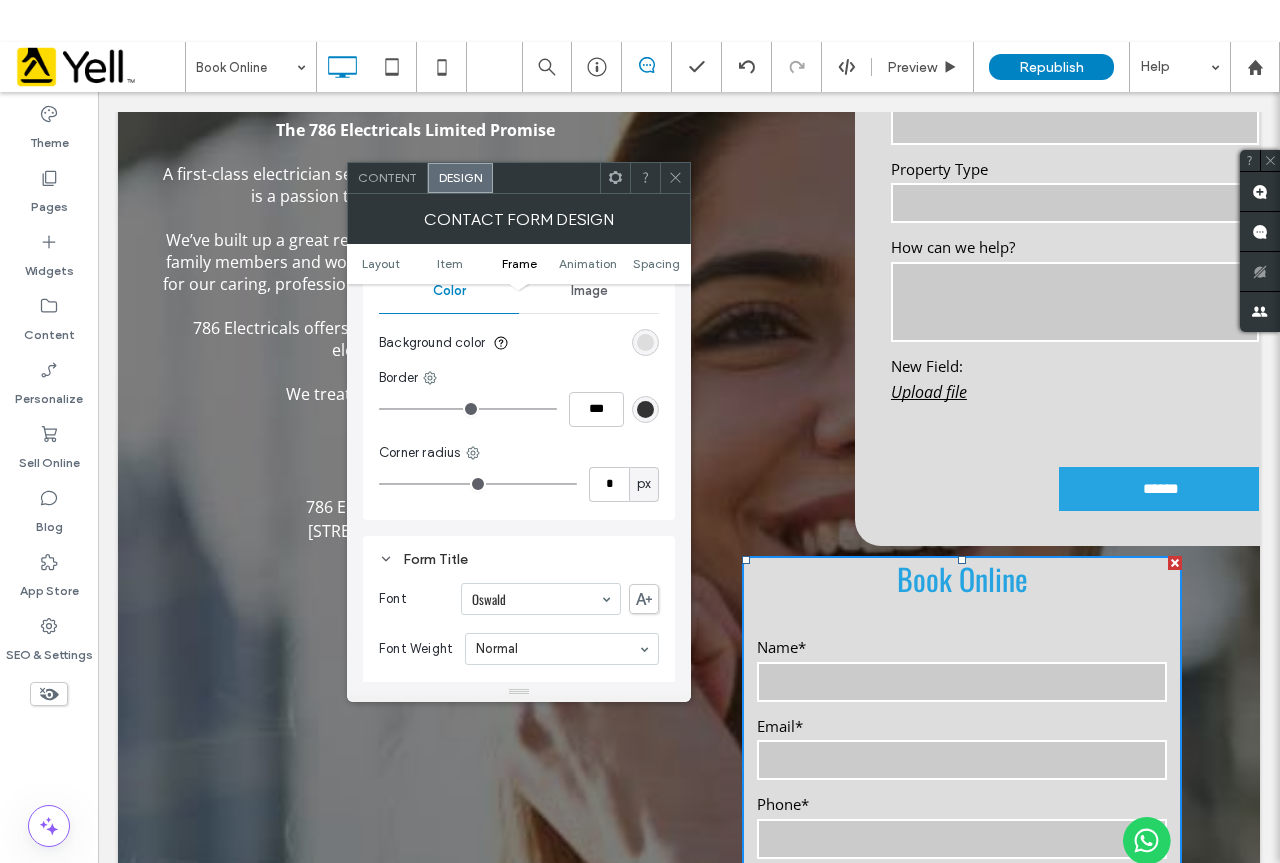 type on "*" 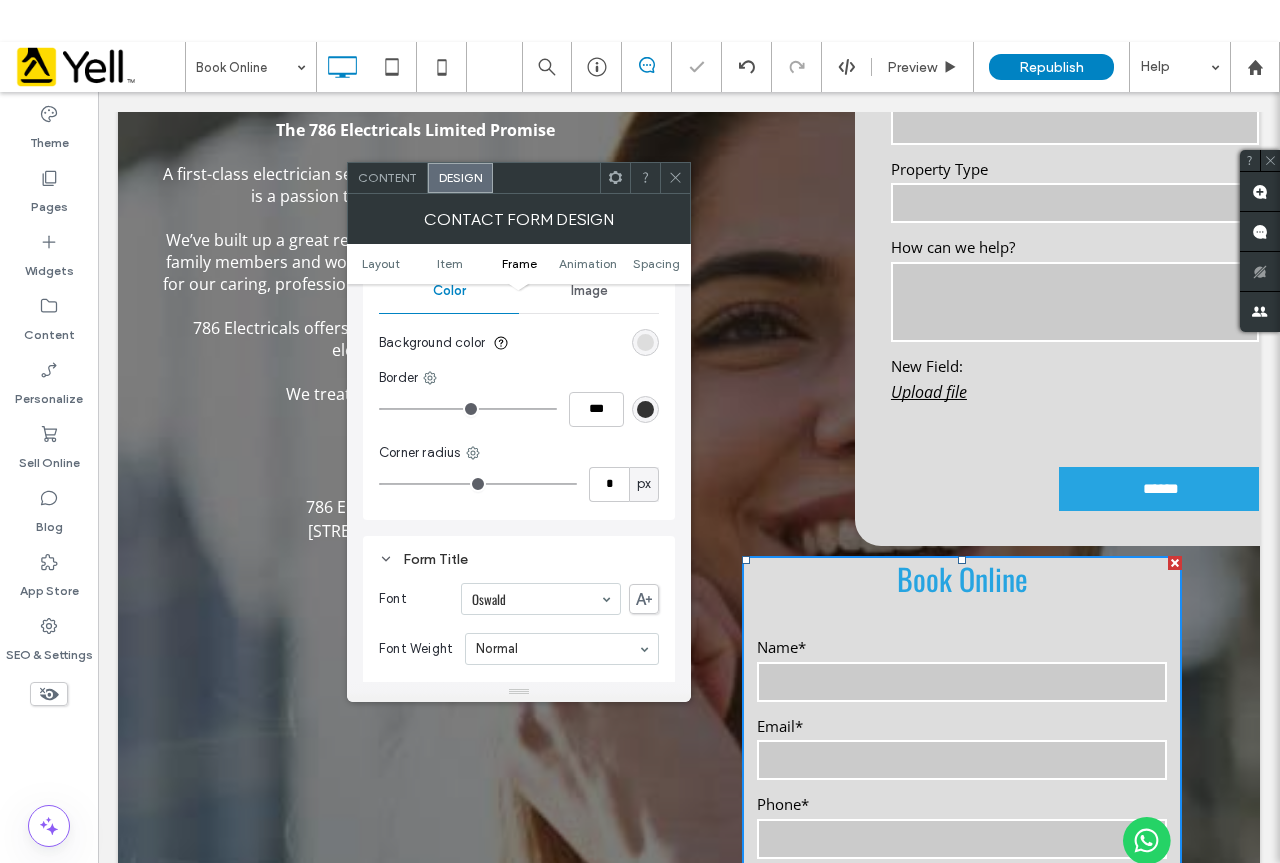 type on "*" 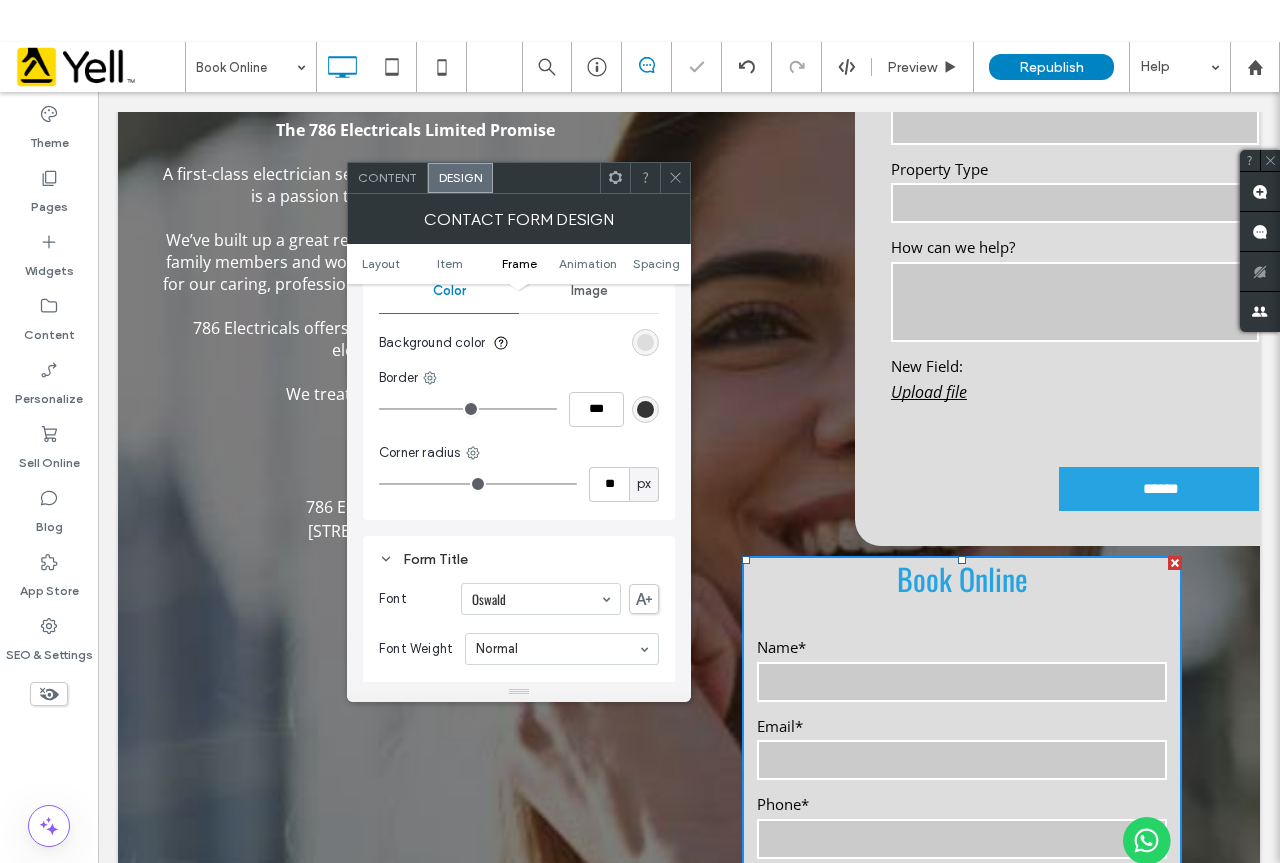 type on "**" 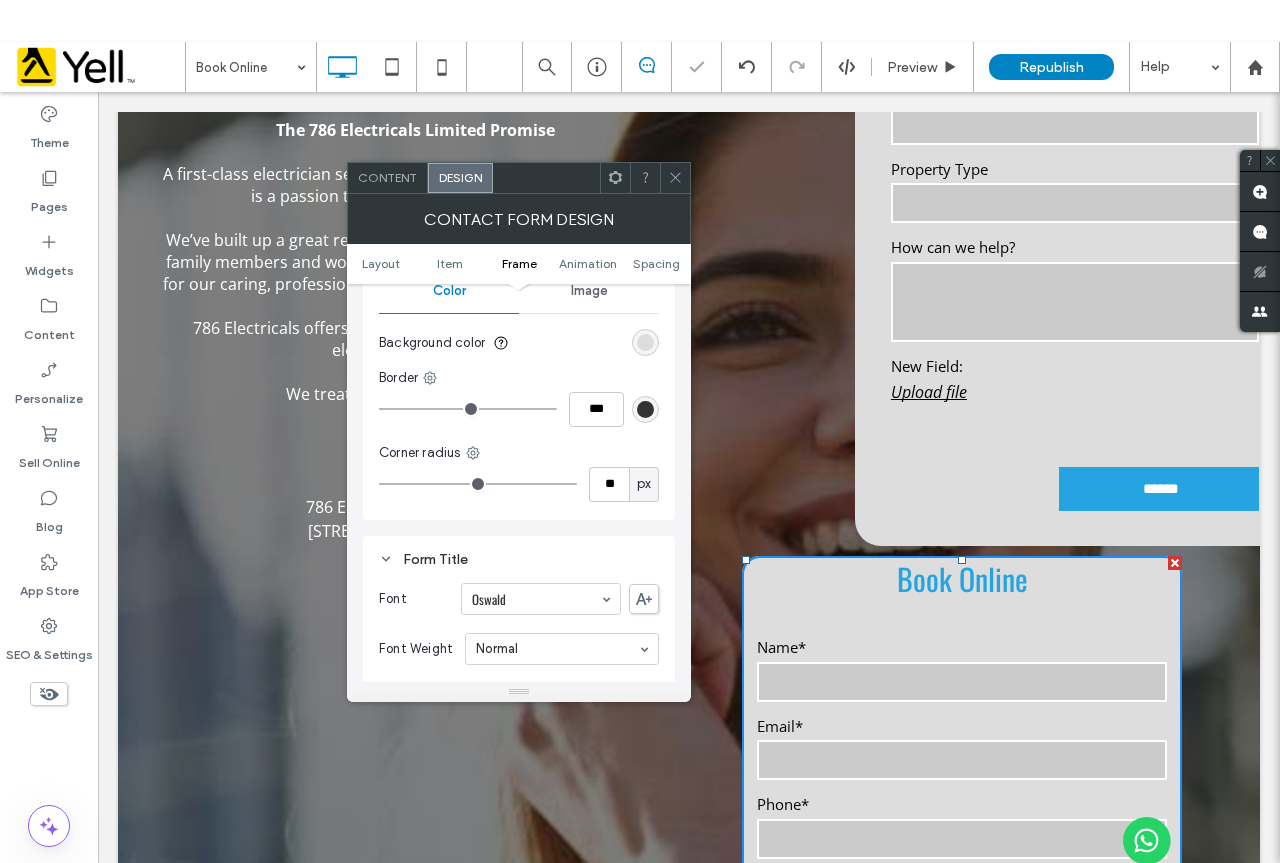 type on "**" 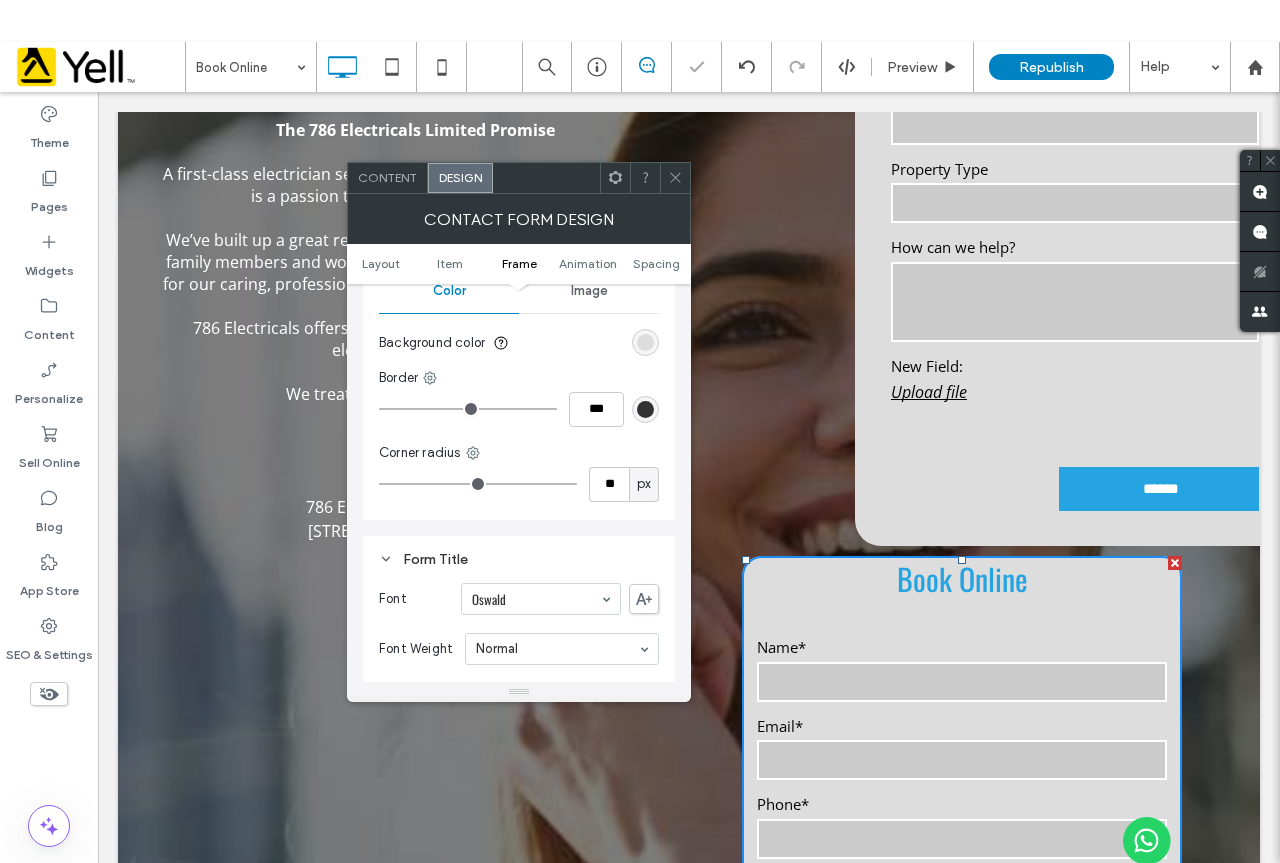 click 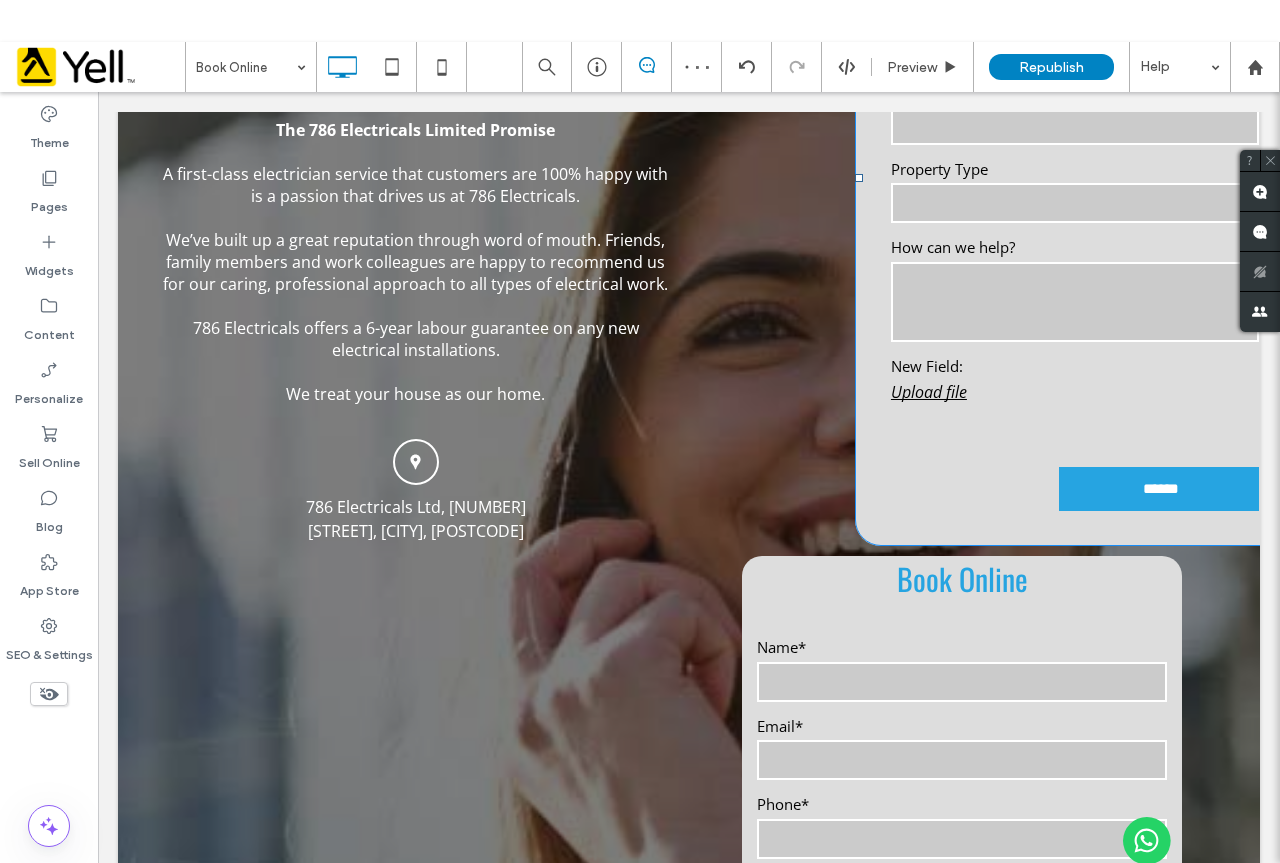 click on "Name*
Phone*
Email*
Property Type
********
*********
*****
How can we help?
New Field:
Upload file
******" at bounding box center [1075, 221] 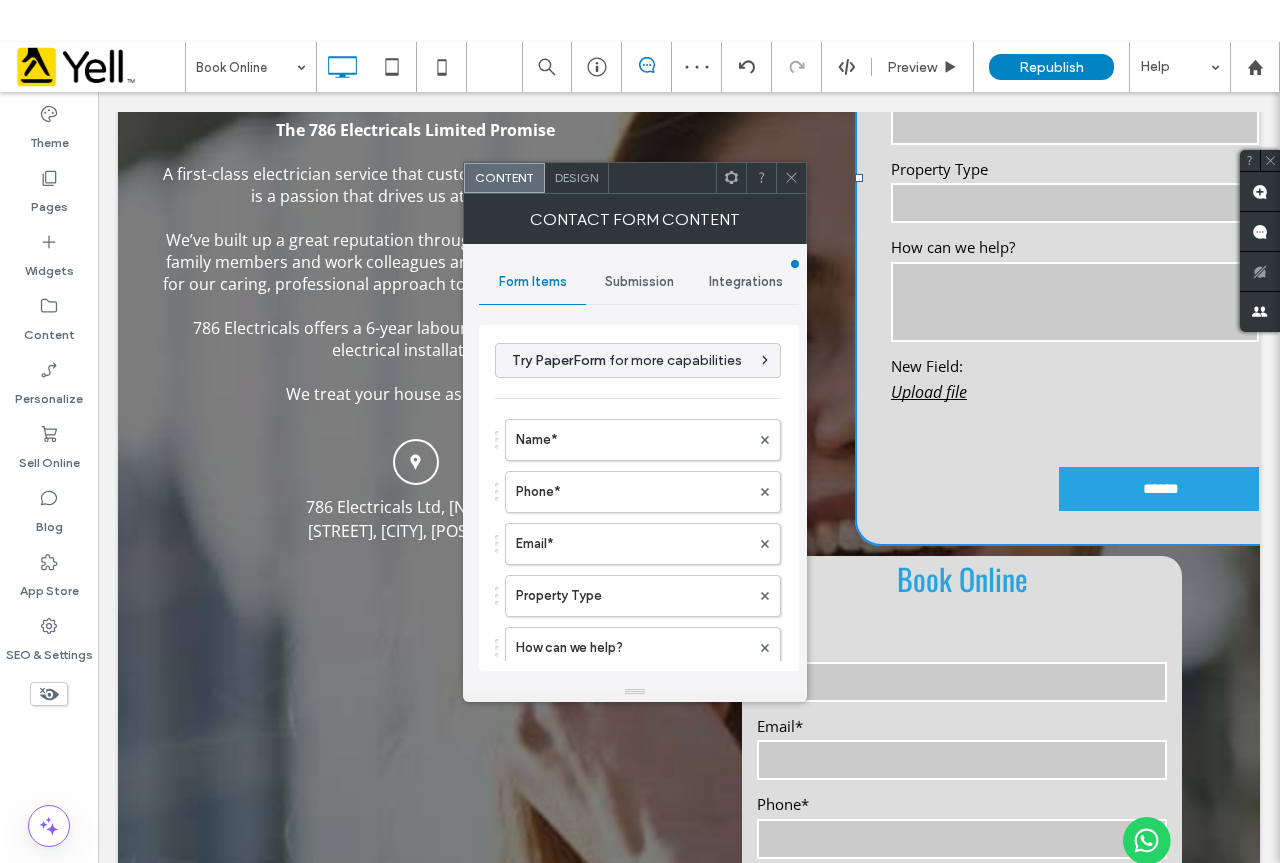 click 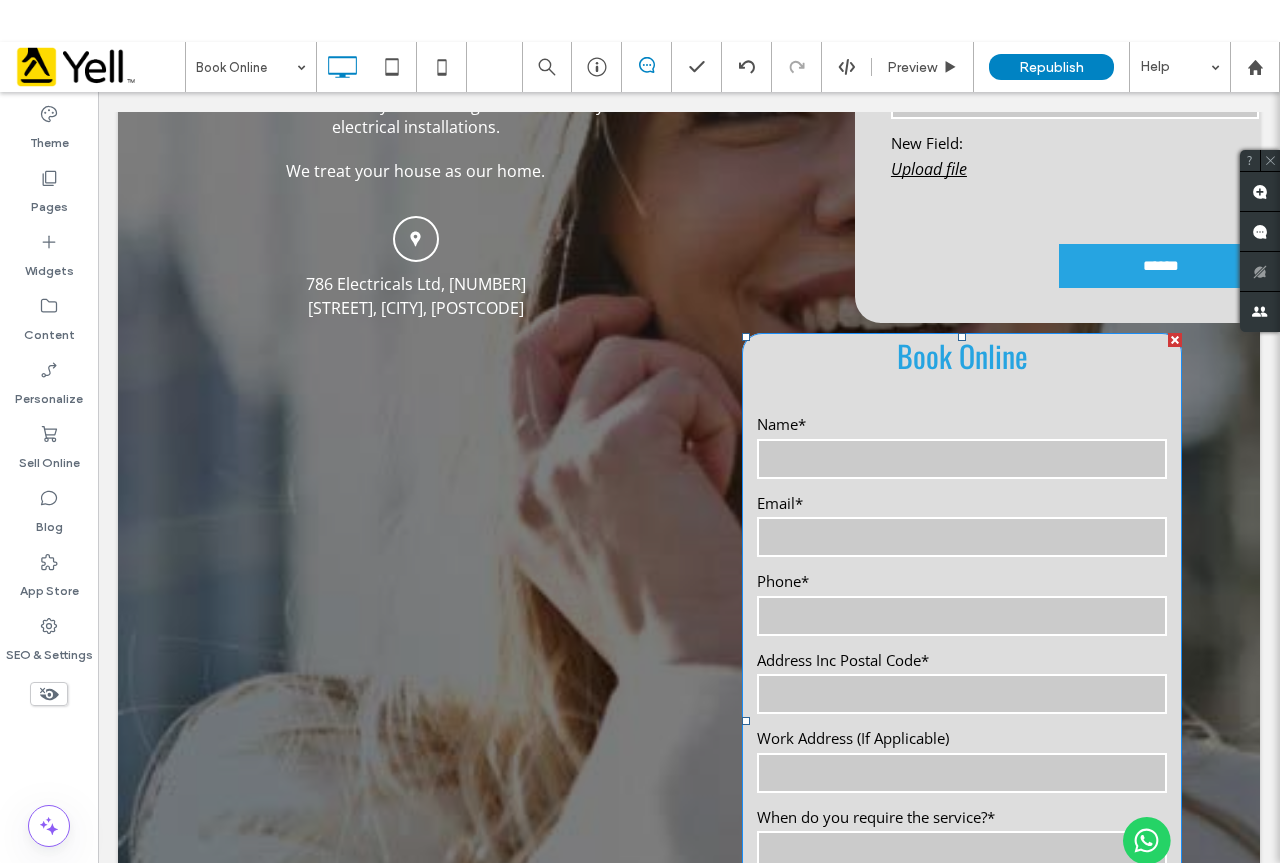 scroll, scrollTop: 800, scrollLeft: 0, axis: vertical 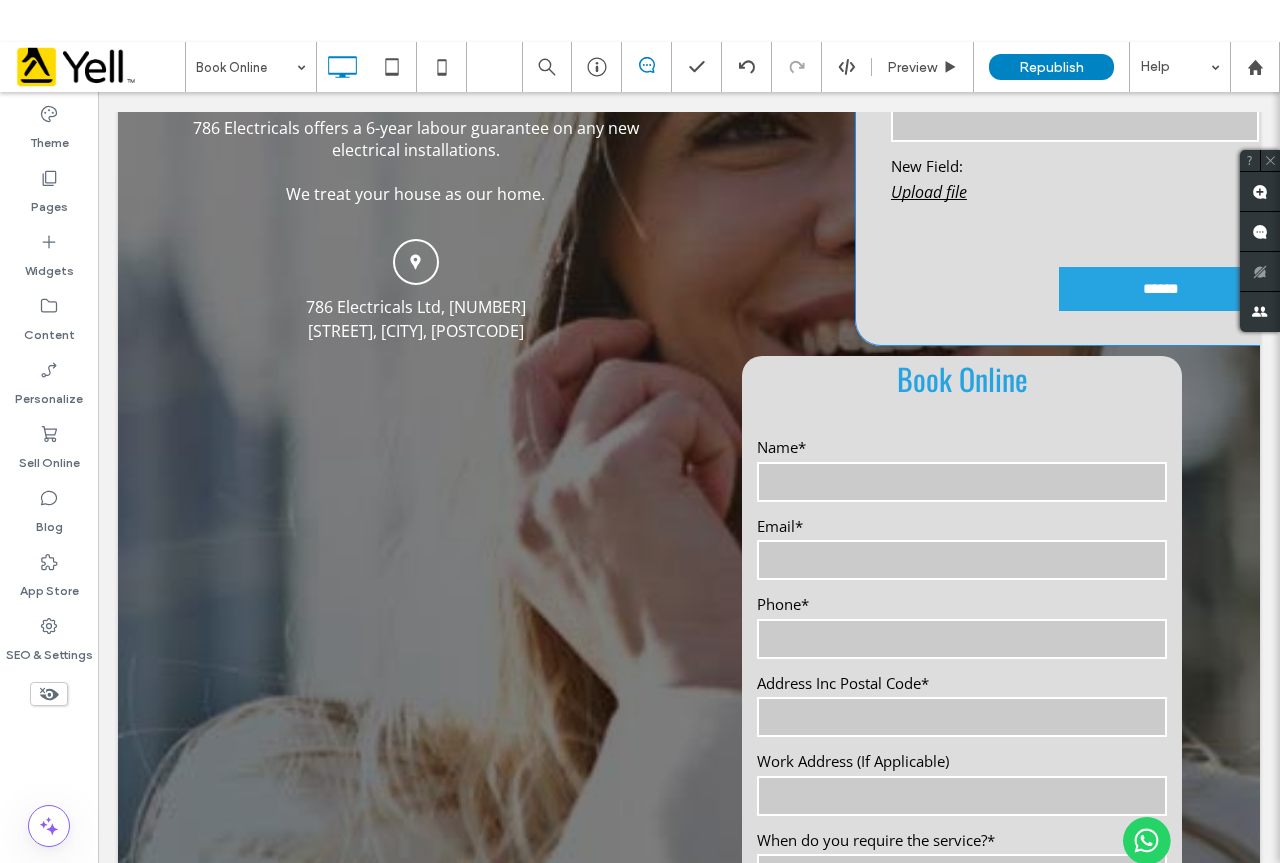 click on "Name*
Phone*
Email*
Property Type
********
*********
*****
How can we help?
New Field:
Upload file
******" at bounding box center [1075, 21] 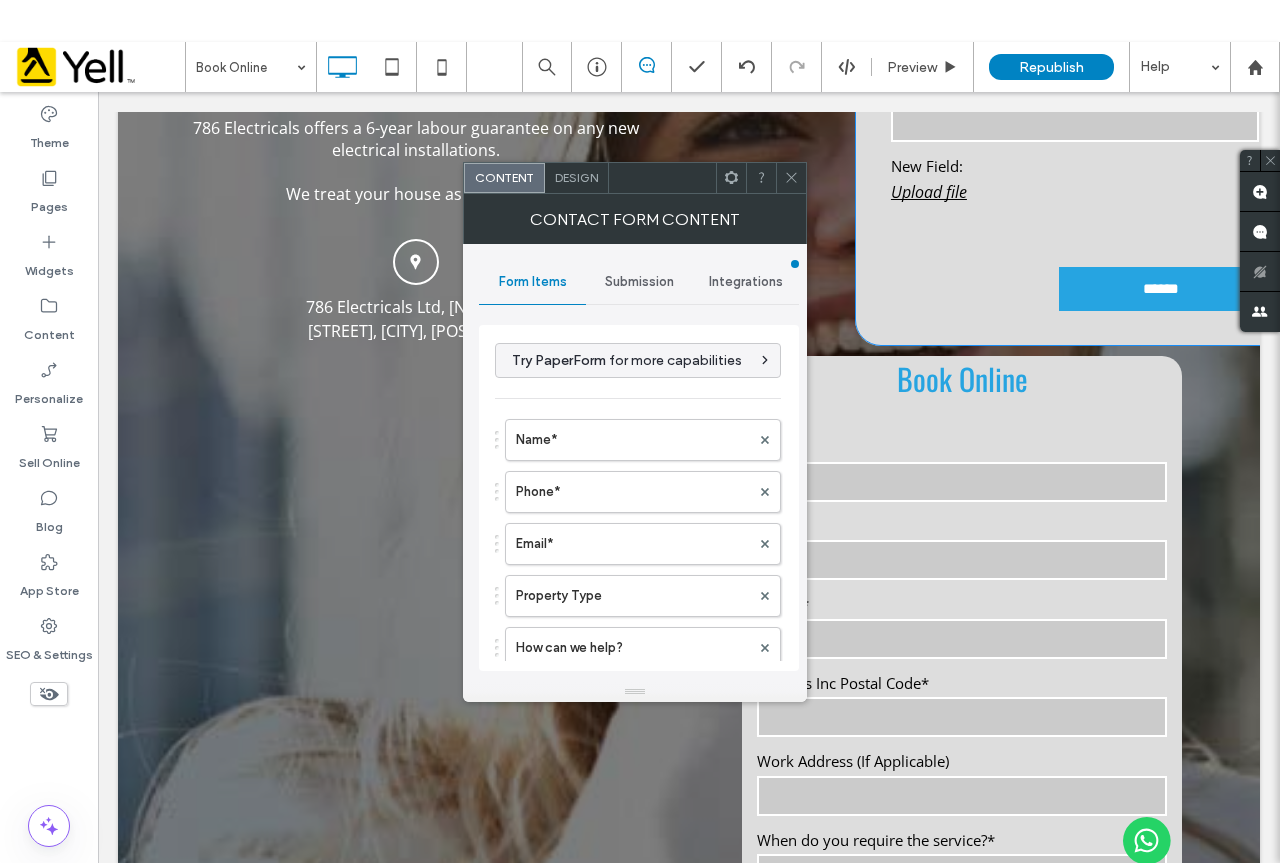type on "******" 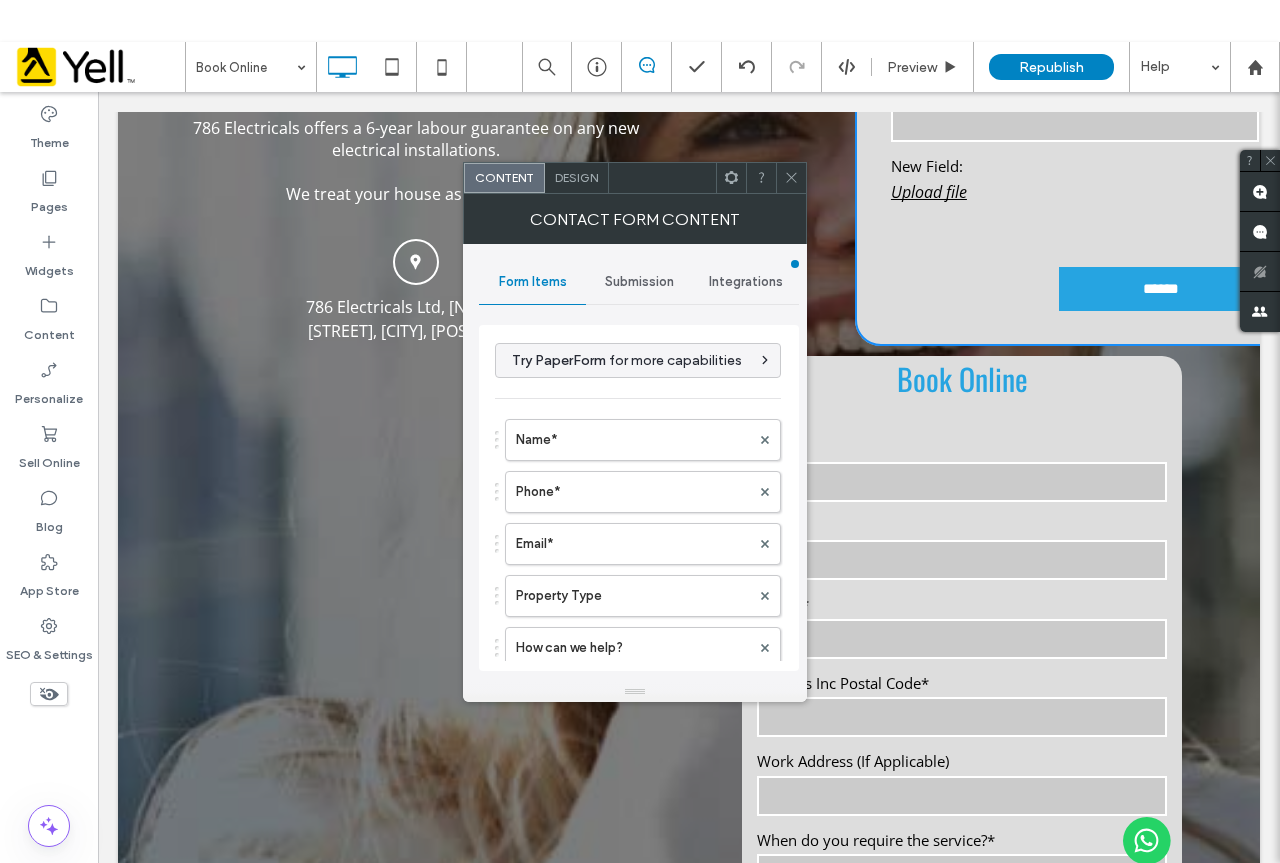click at bounding box center [791, 178] 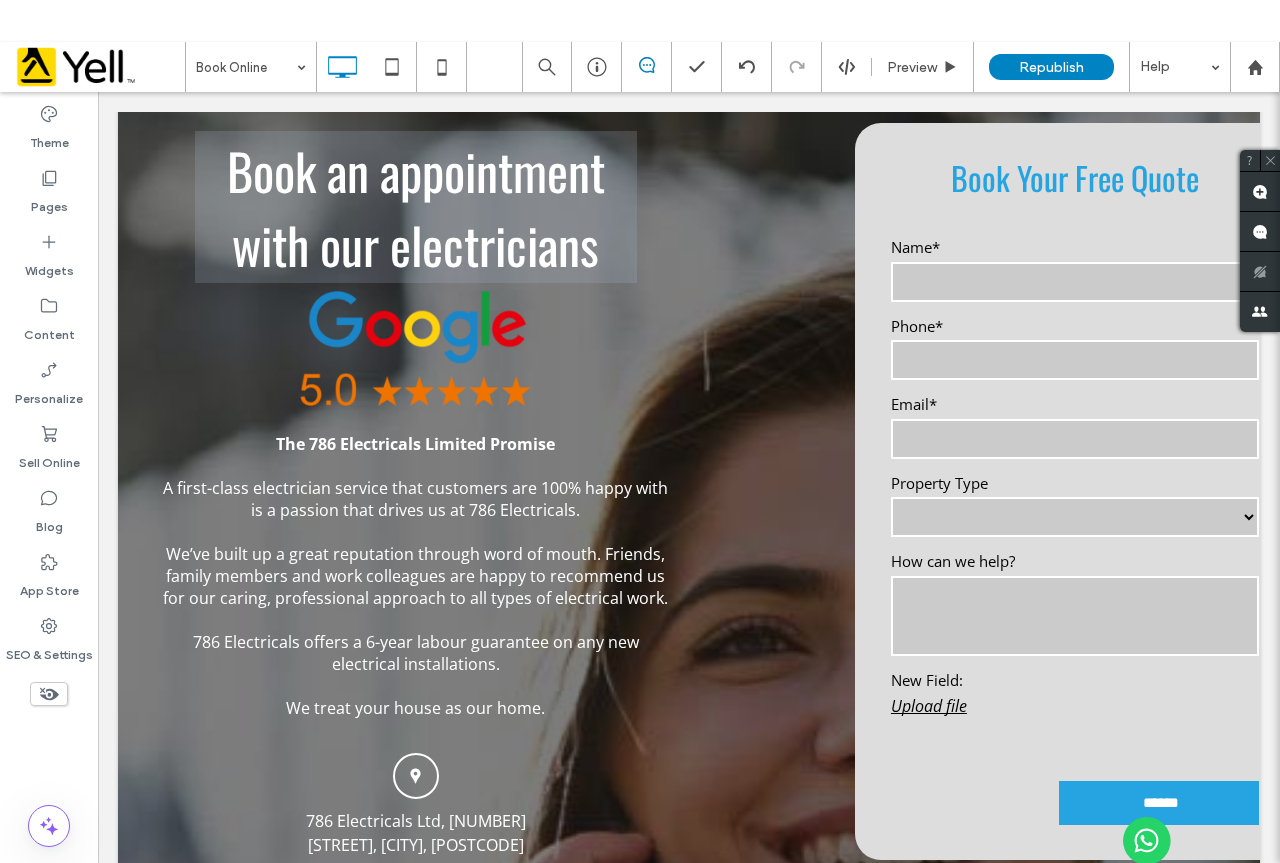 scroll, scrollTop: 200, scrollLeft: 0, axis: vertical 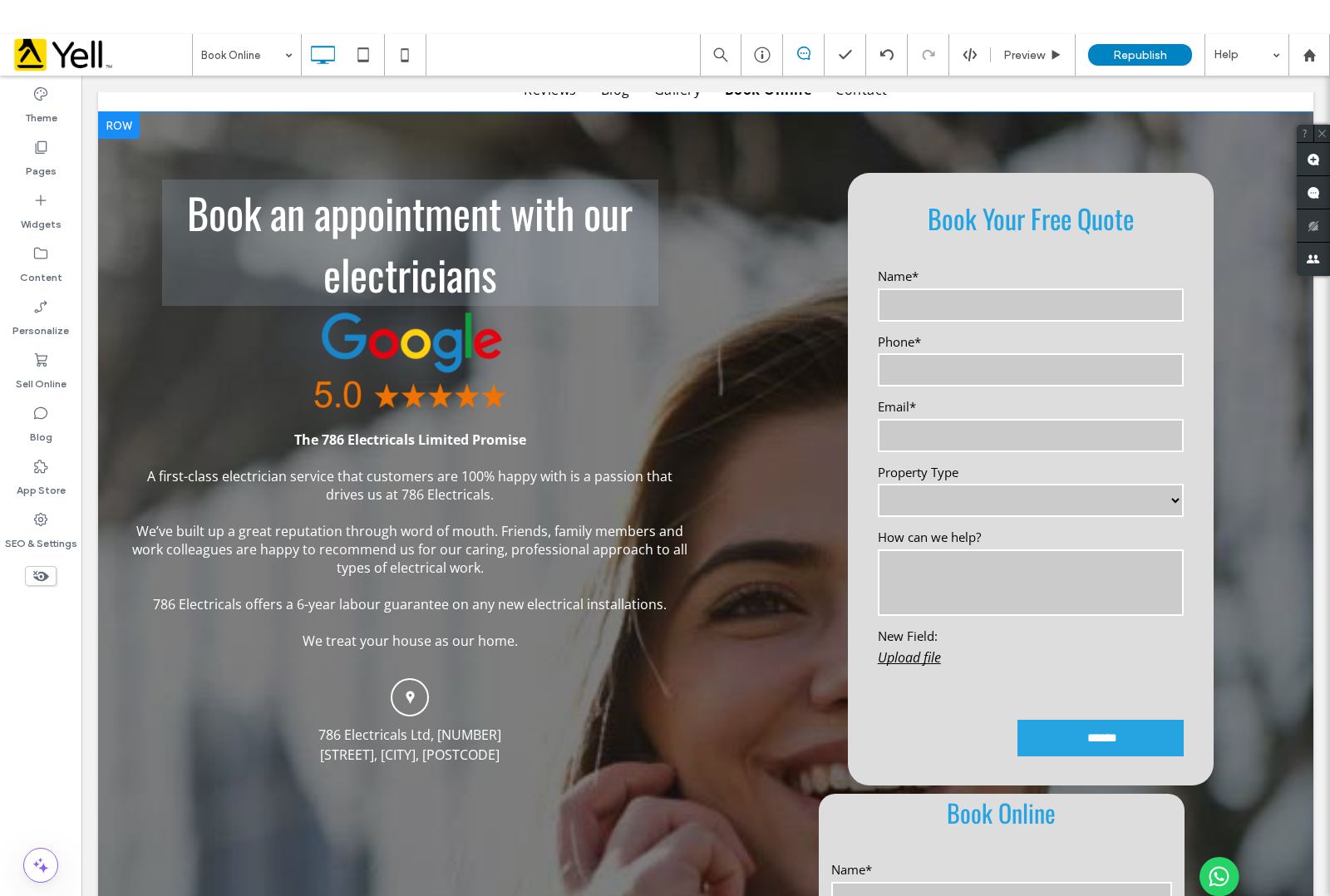 drag, startPoint x: 1066, startPoint y: 76, endPoint x: 840, endPoint y: 300, distance: 318.20119 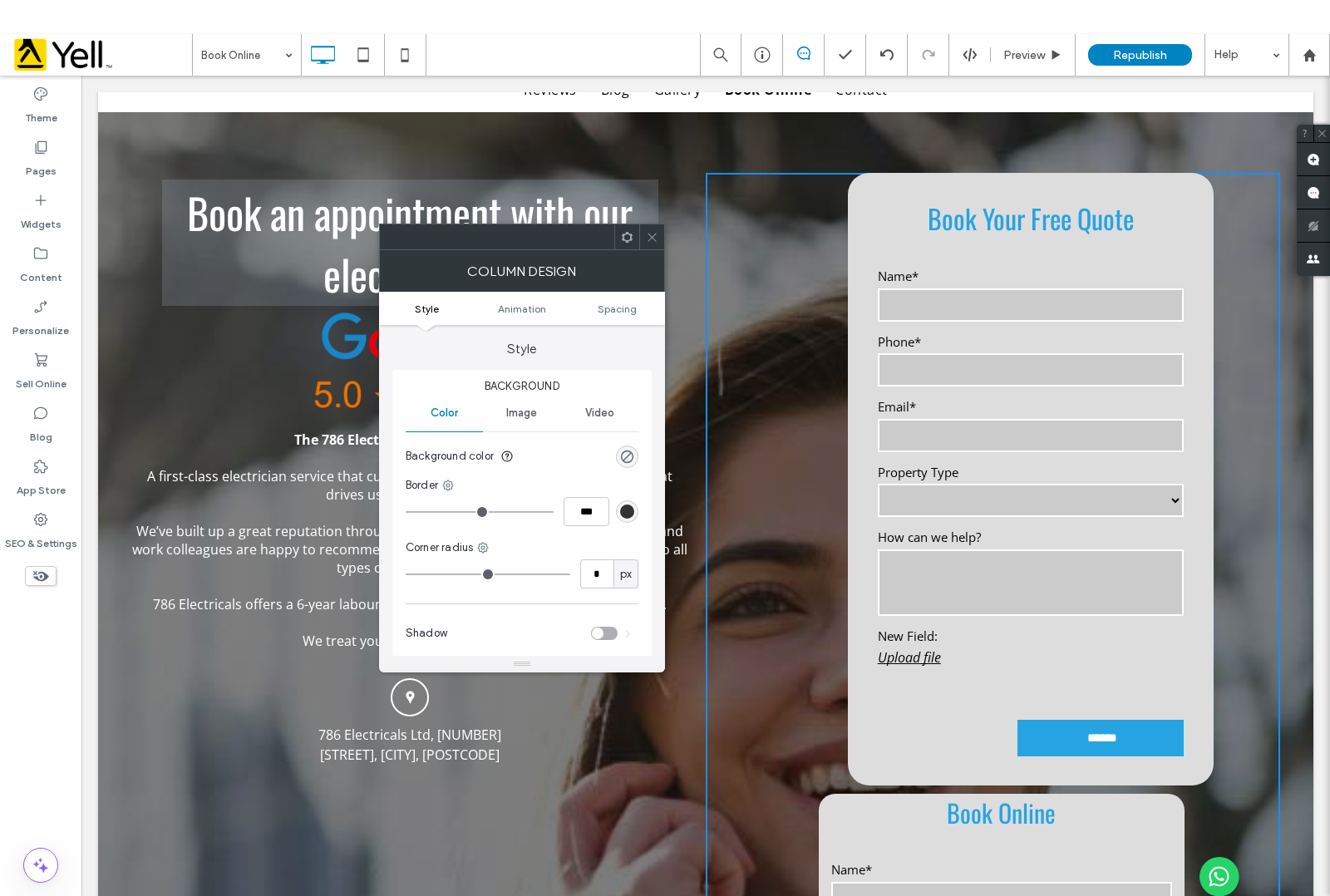 click at bounding box center (1031, 305) 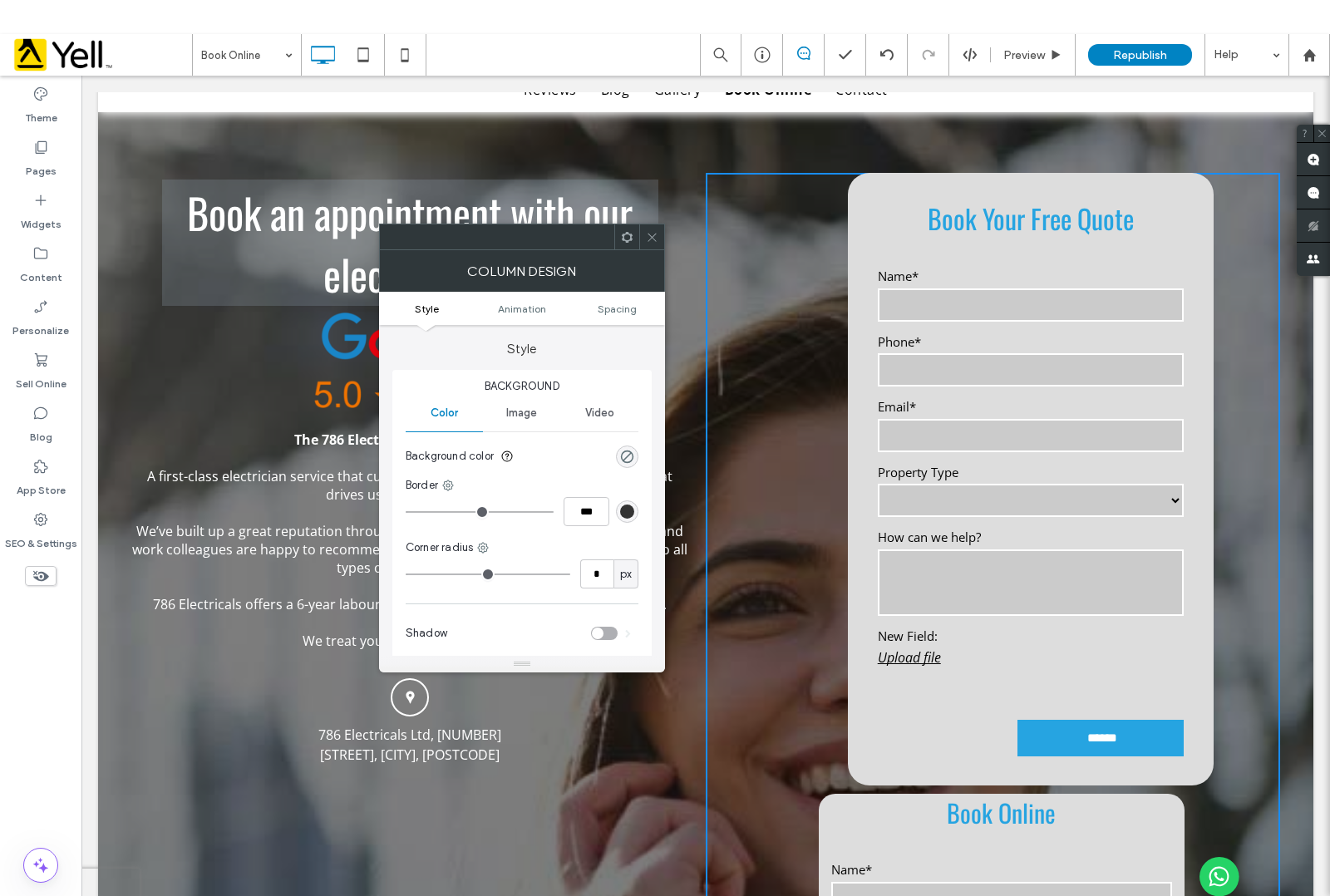 click 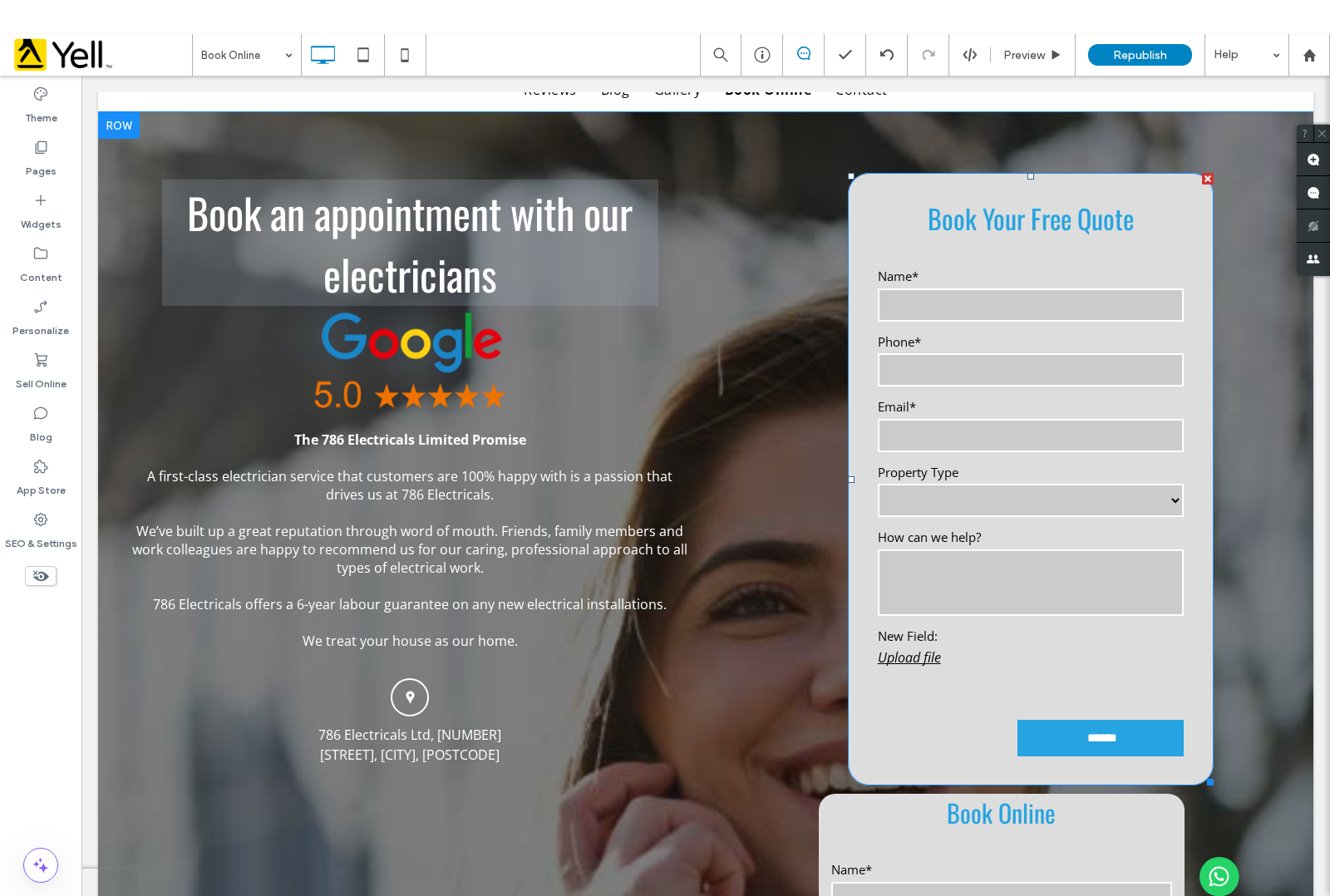 click at bounding box center (1208, 179) 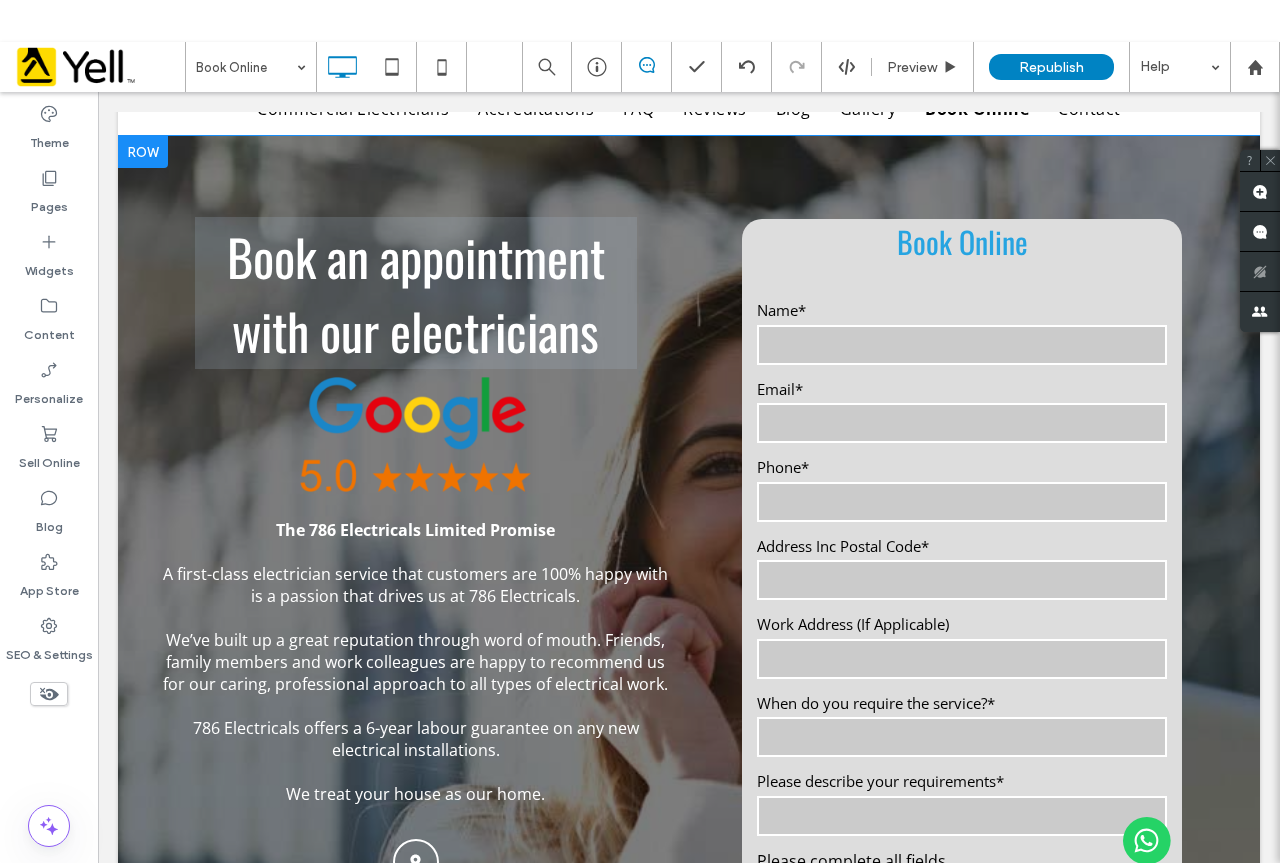 drag, startPoint x: 1685, startPoint y: 92, endPoint x: 739, endPoint y: 175, distance: 949.63416 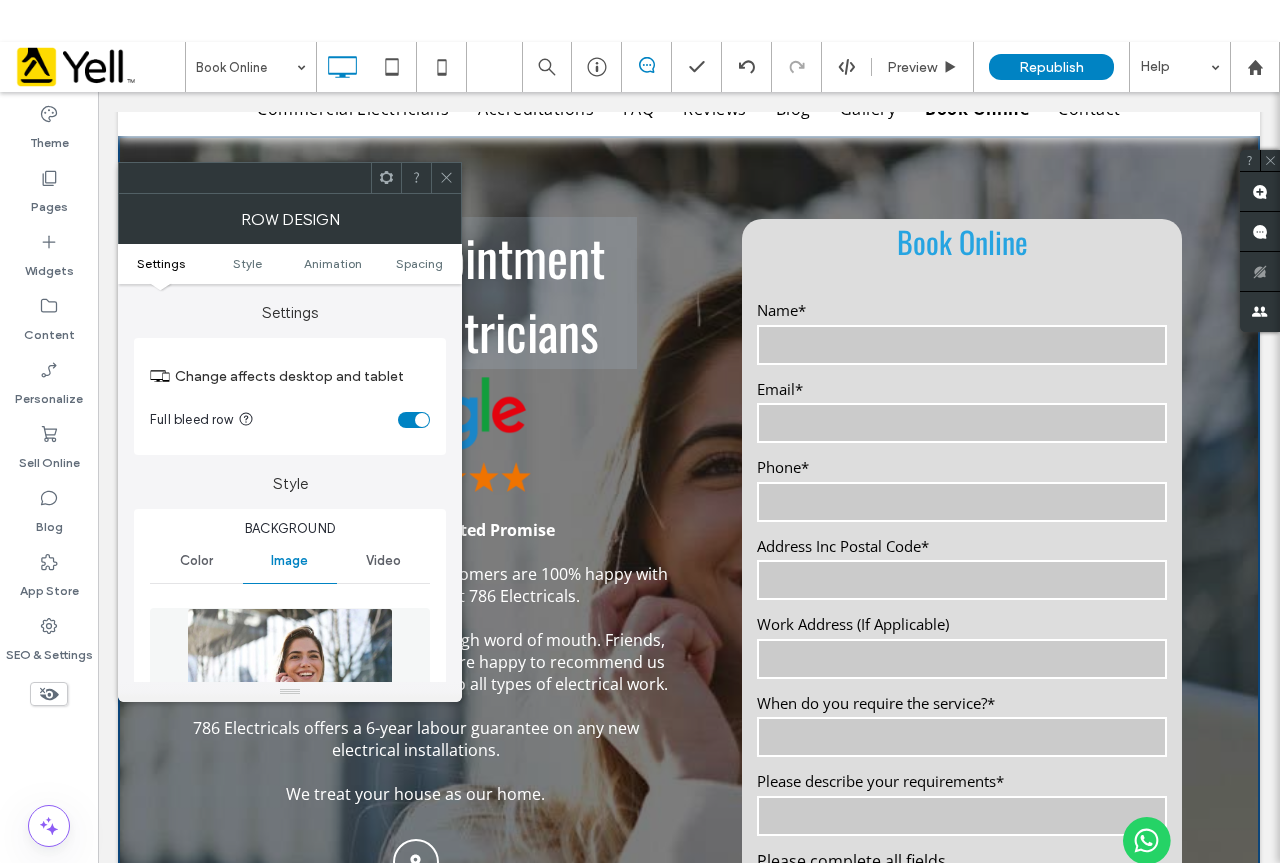 click at bounding box center (446, 178) 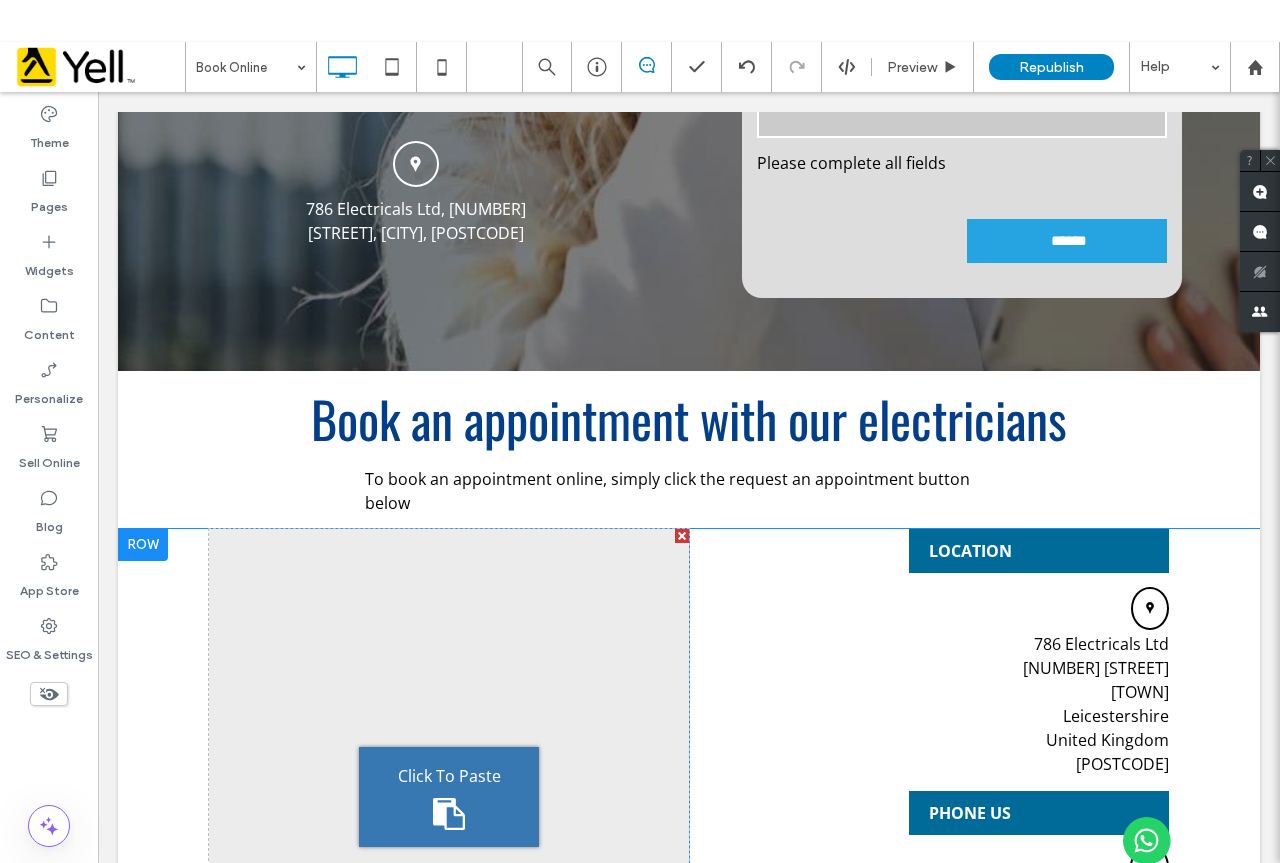 scroll, scrollTop: 900, scrollLeft: 0, axis: vertical 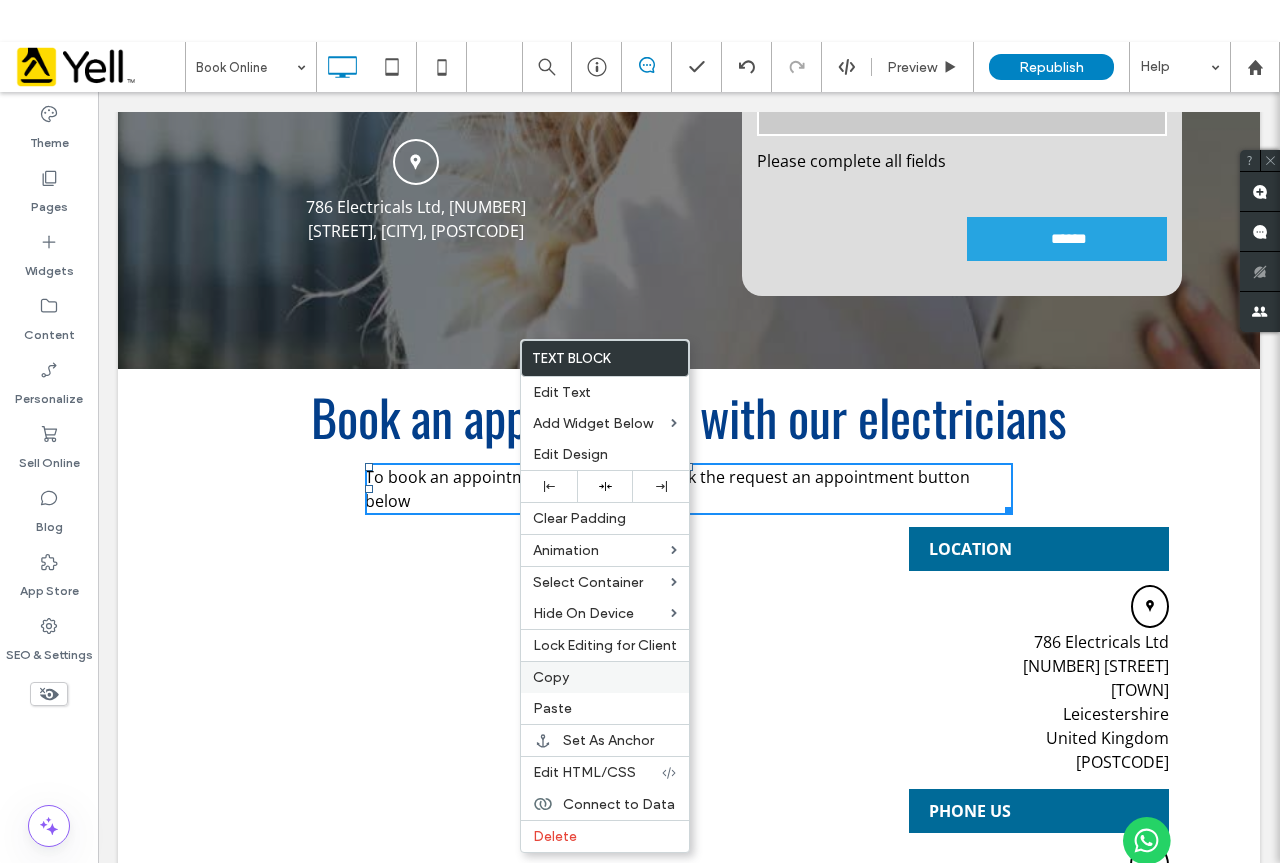click on "Copy" at bounding box center [605, 677] 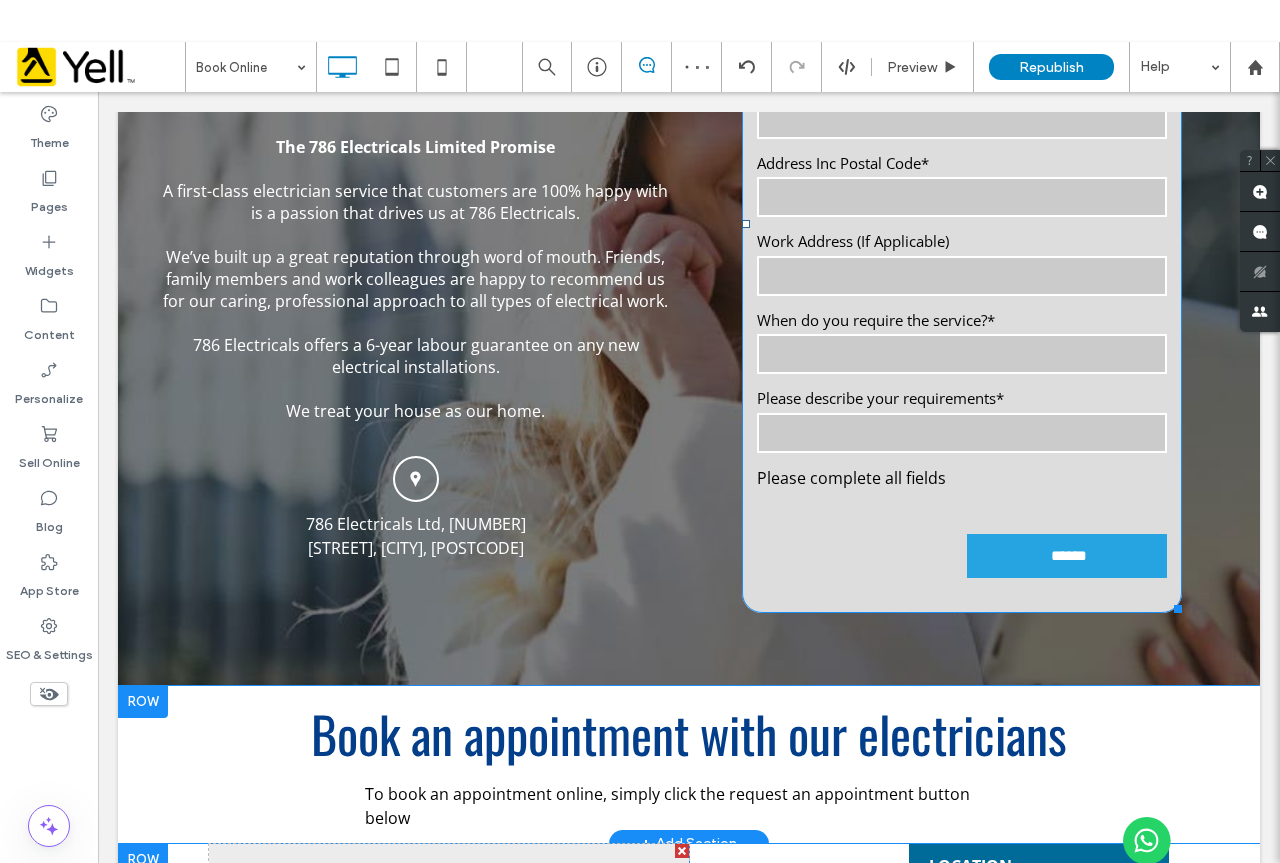 scroll, scrollTop: 800, scrollLeft: 0, axis: vertical 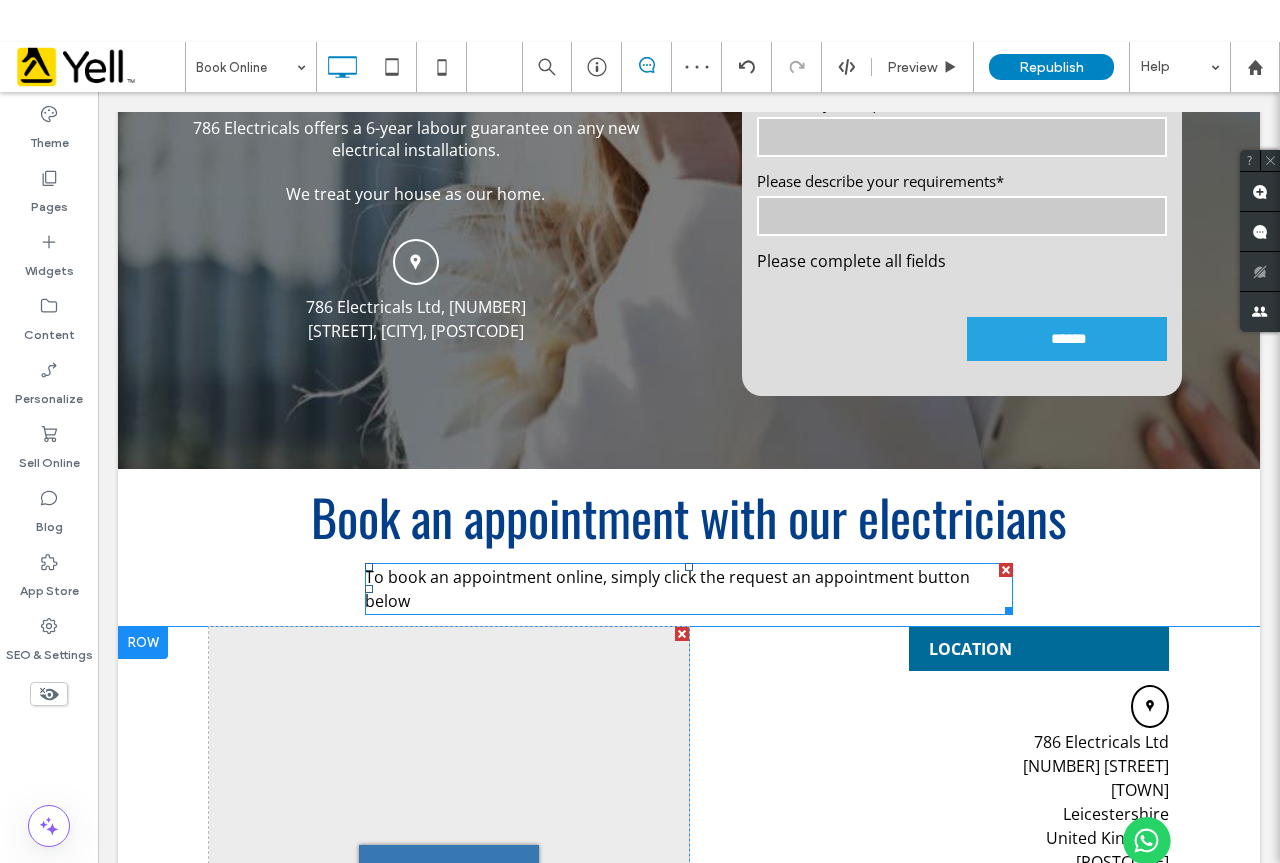 click on "To book an appointment online, simply click the request an appointment button below" at bounding box center (667, 589) 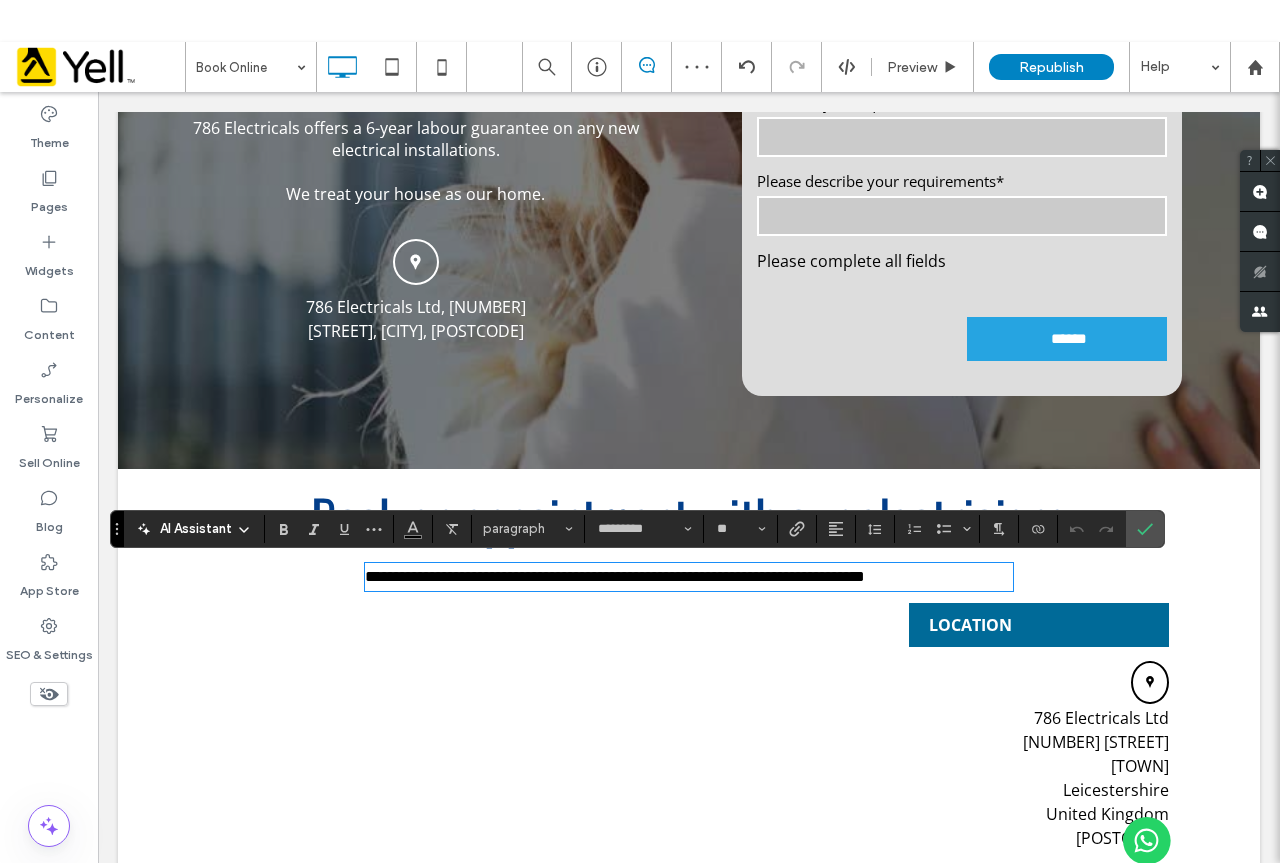 click on "**********" at bounding box center (689, 534) 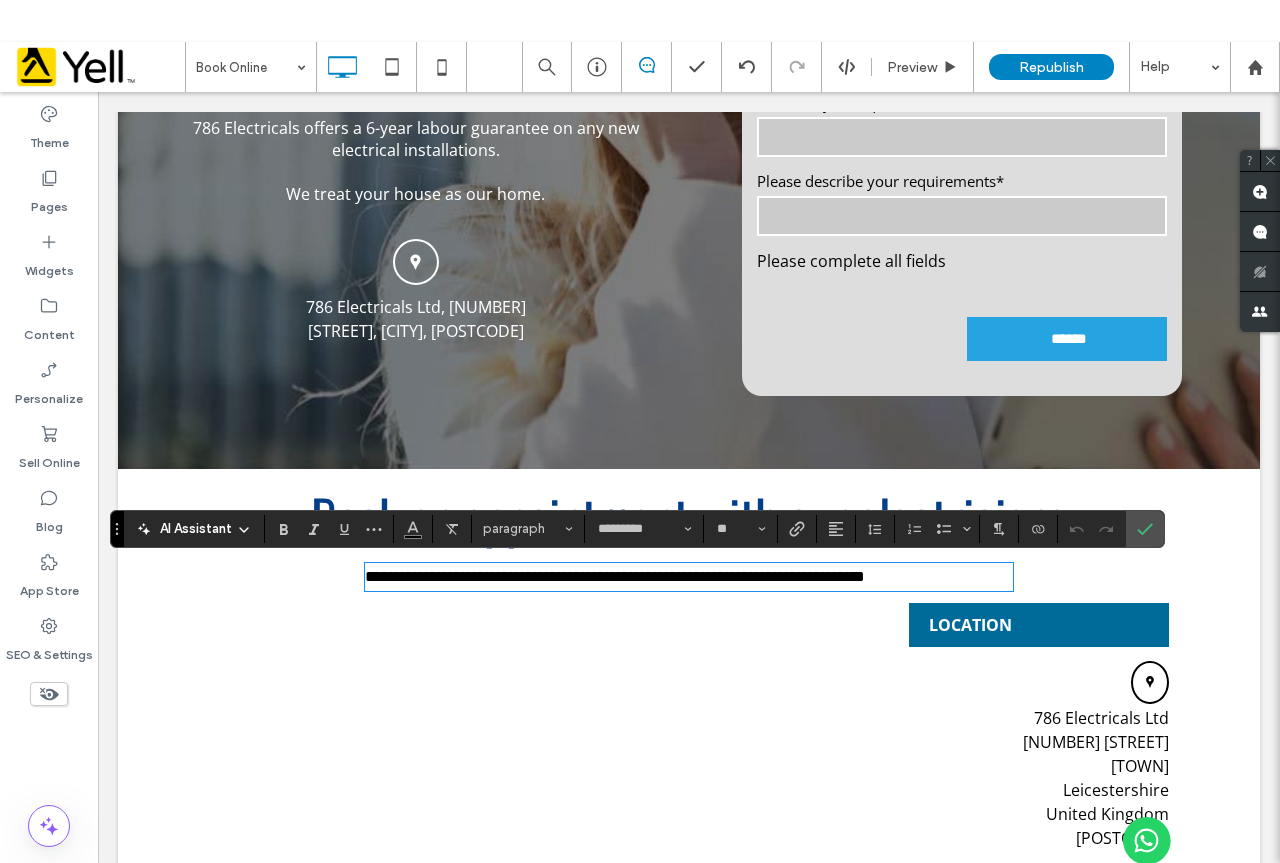 click on "**********" at bounding box center (615, 576) 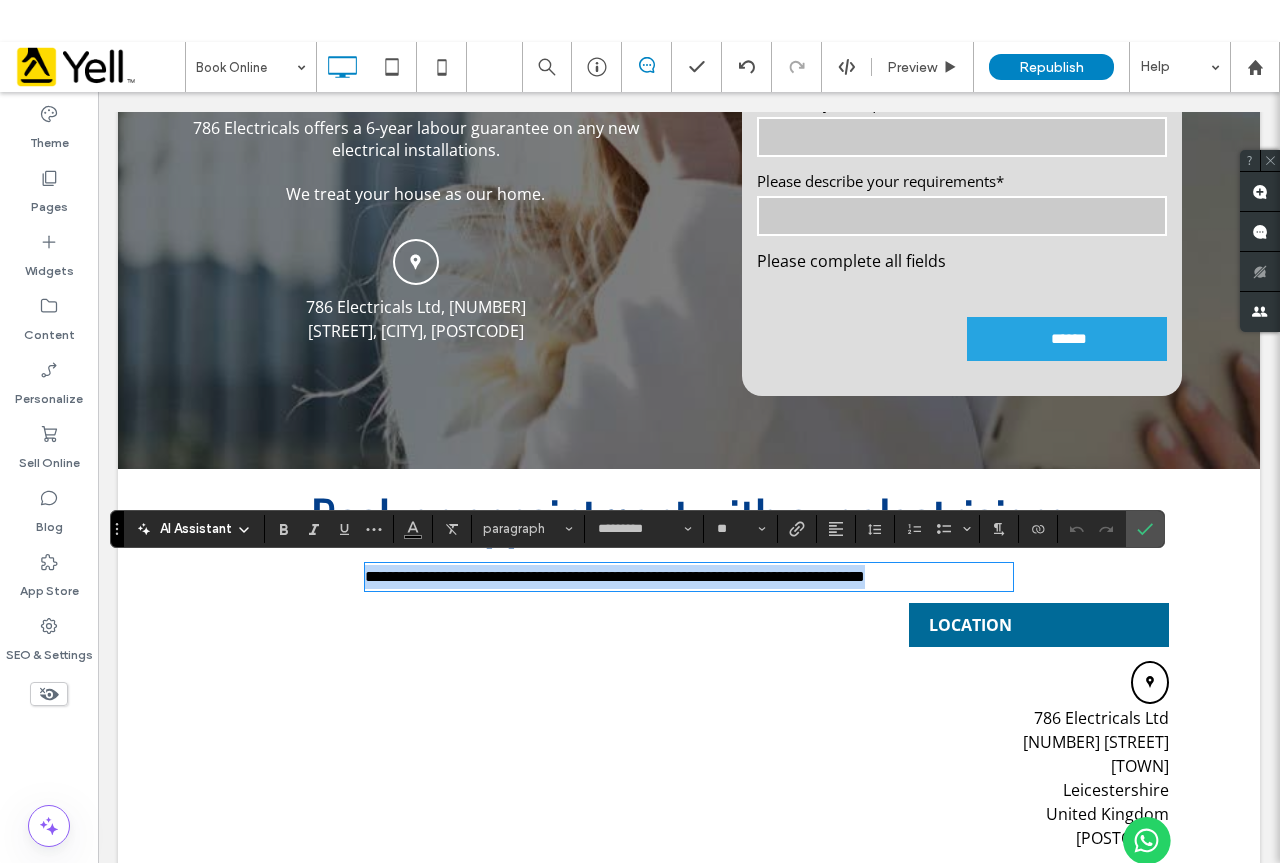 drag, startPoint x: 999, startPoint y: 580, endPoint x: 297, endPoint y: 559, distance: 702.314 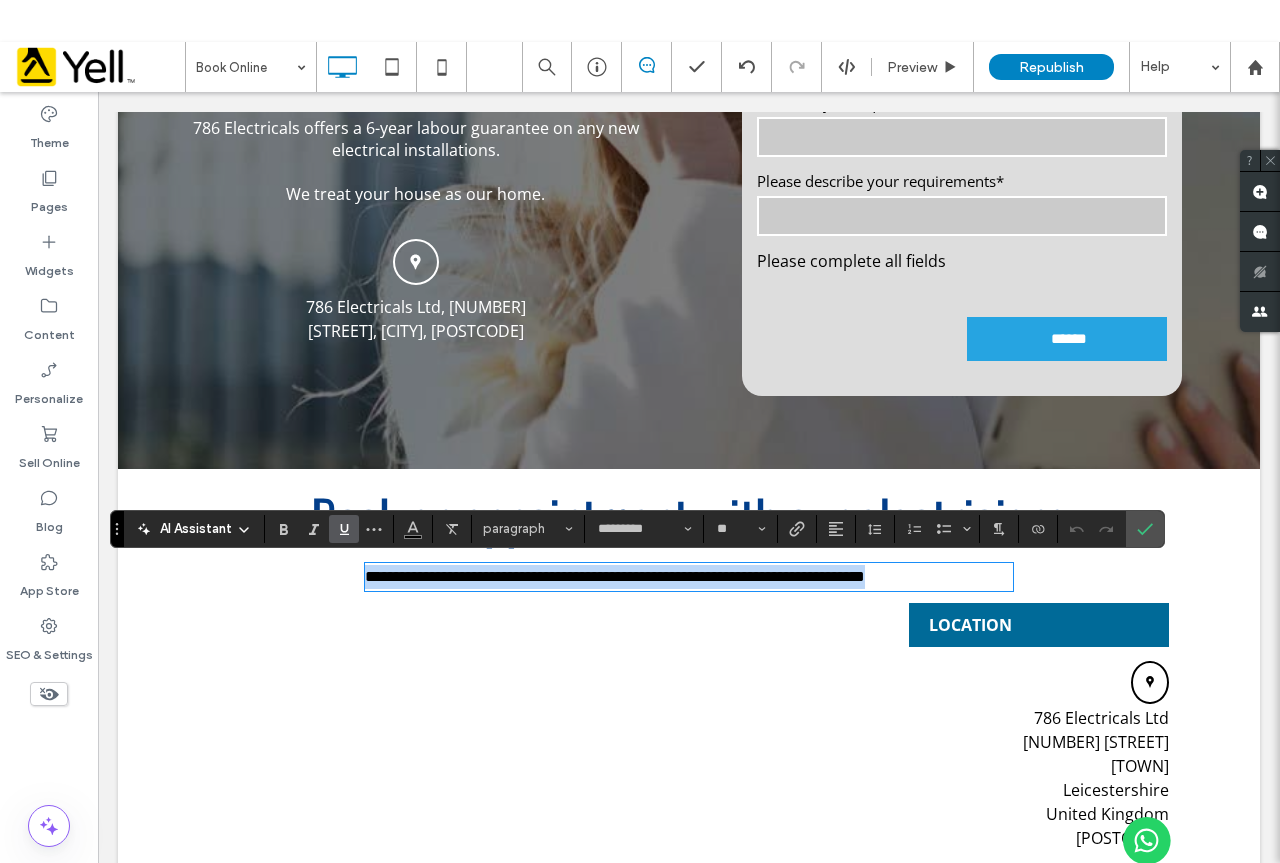 copy on "**********" 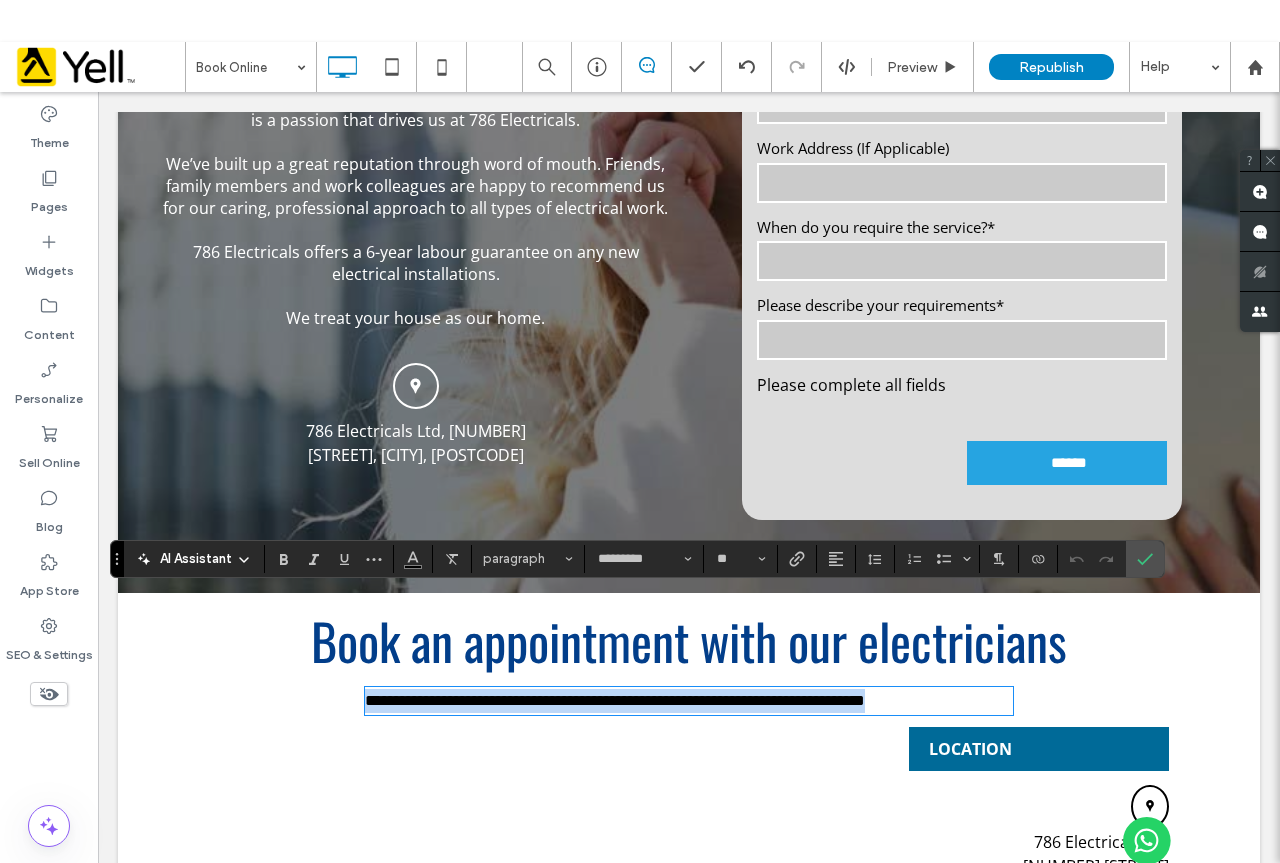 scroll, scrollTop: 500, scrollLeft: 0, axis: vertical 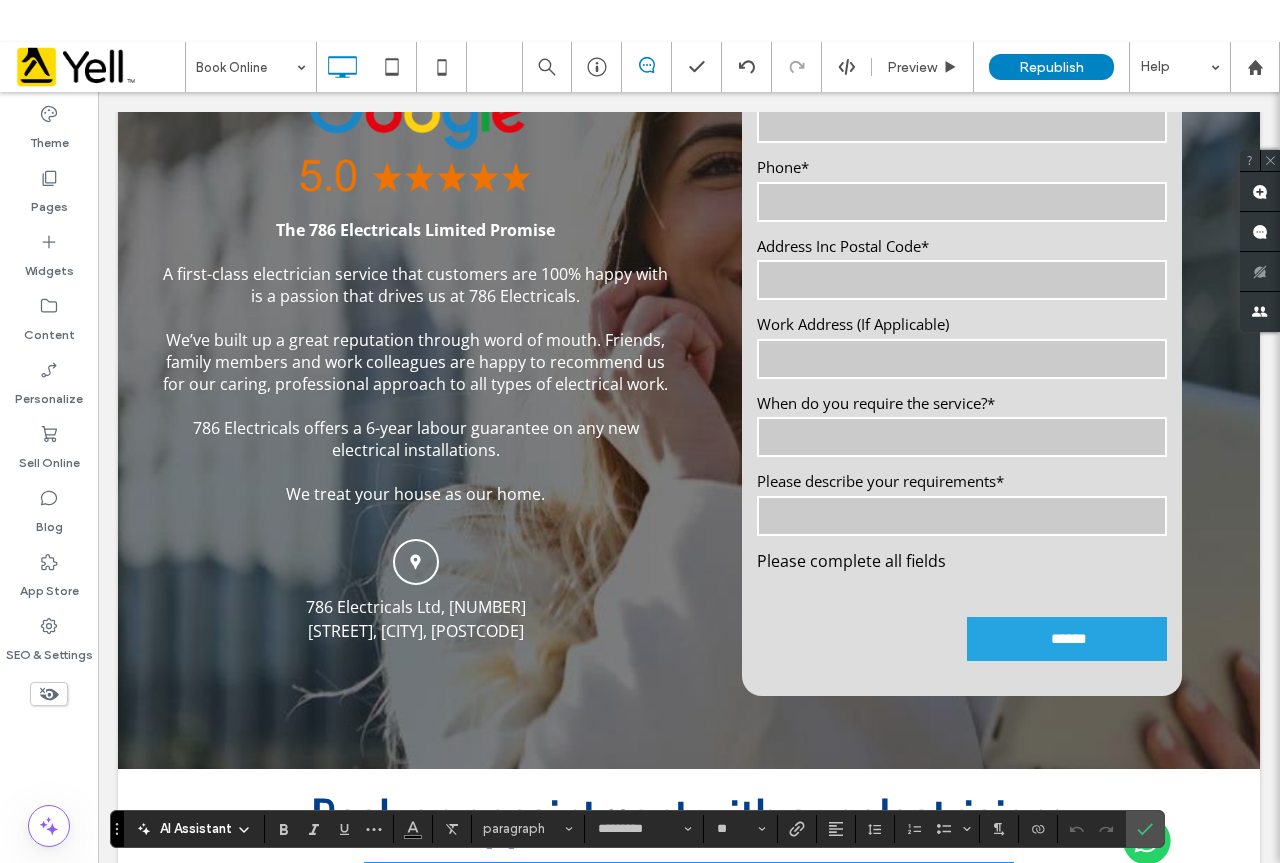 click on "We’ve built up a great reputation through word of mouth. Friends, family members and work colleagues are happy to recommend us for our caring, professional approach to all types of electrical work." at bounding box center [415, 362] 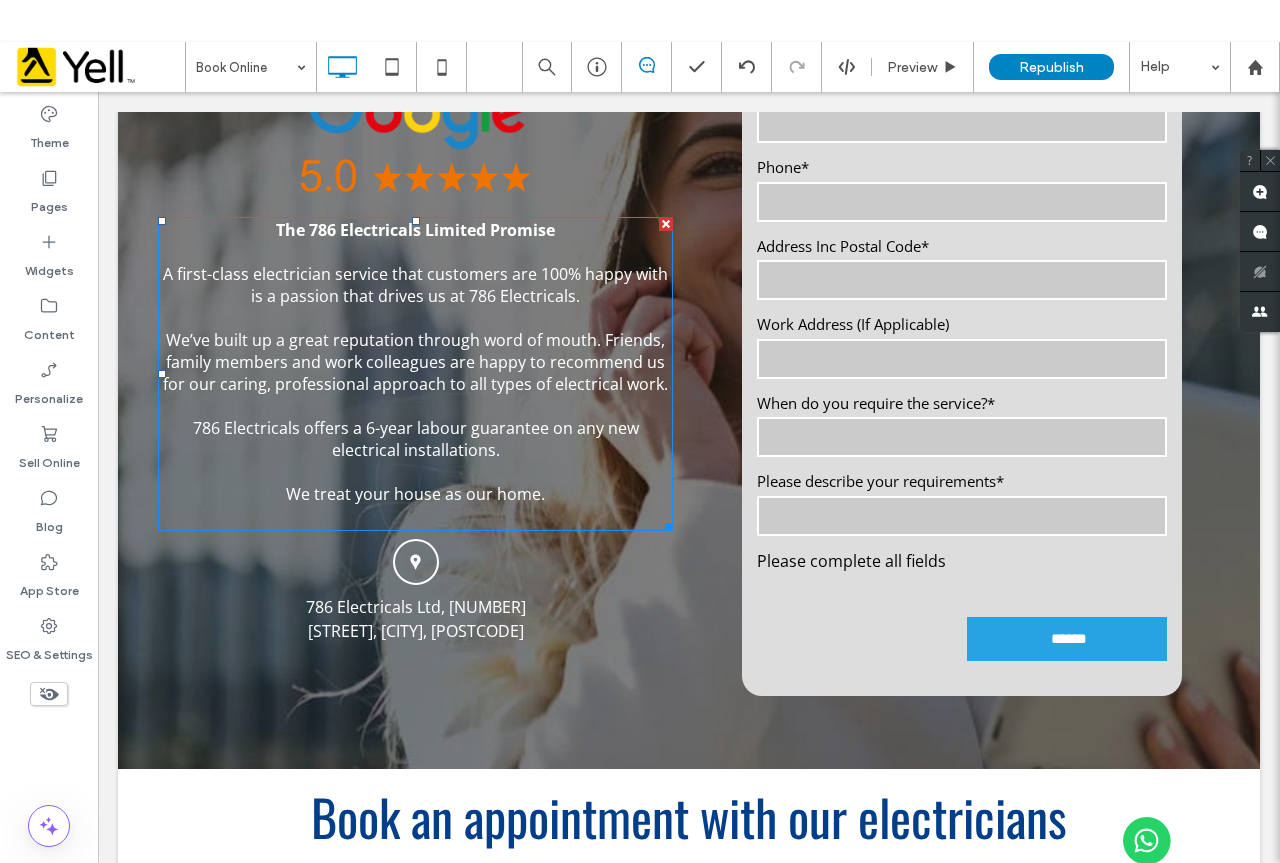 click on "We’ve built up a great reputation through word of mouth. Friends, family members and work colleagues are happy to recommend us for our caring, professional approach to all types of electrical work." at bounding box center [415, 362] 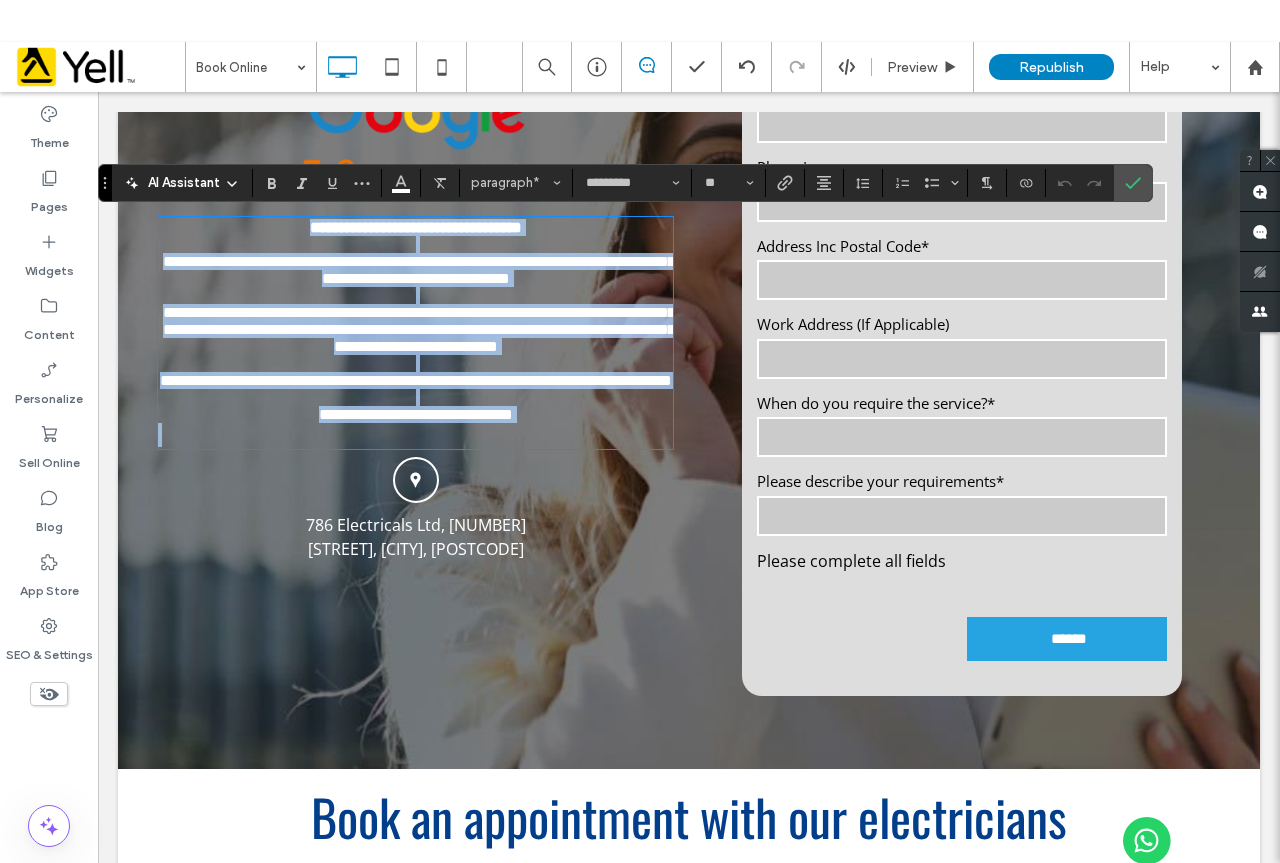 click on "**********" at bounding box center [419, 270] 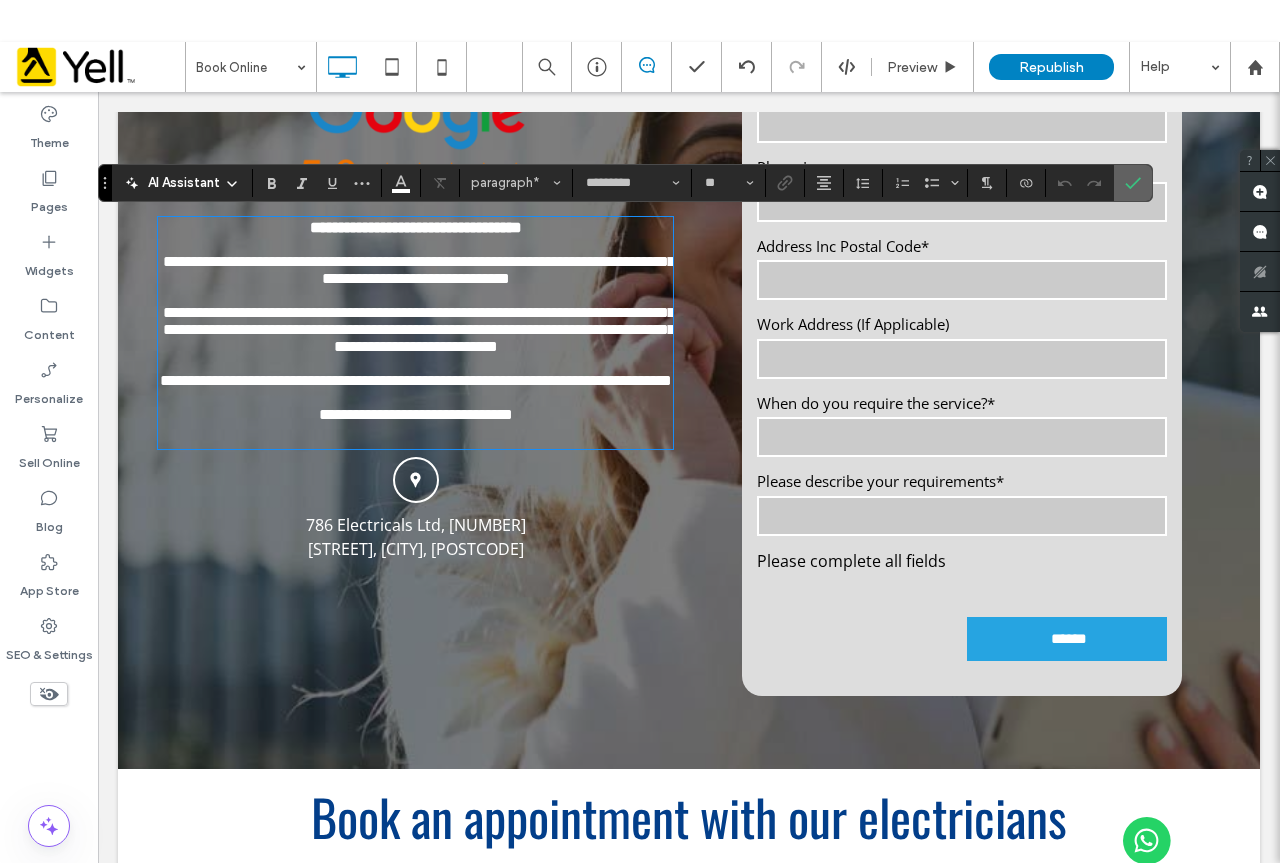 click at bounding box center (1133, 183) 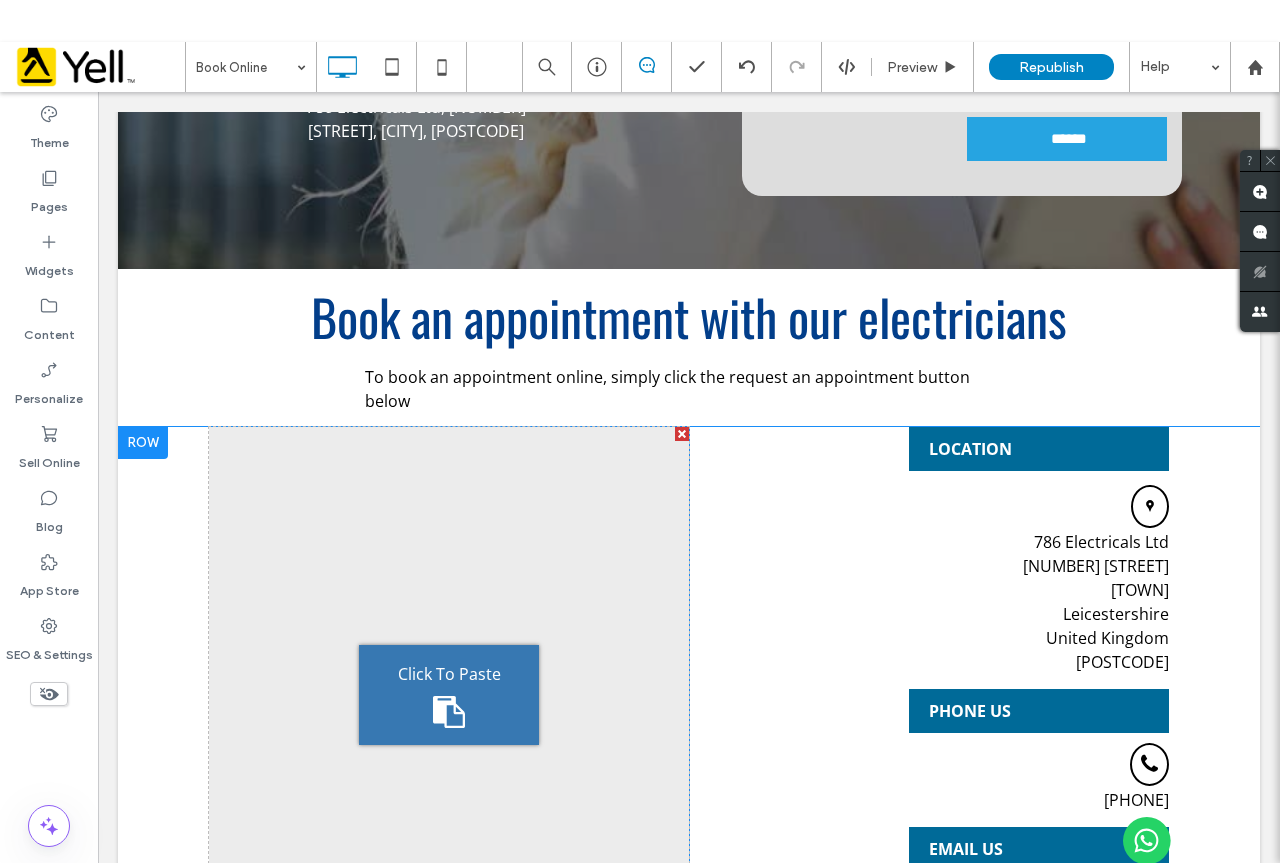 scroll, scrollTop: 900, scrollLeft: 0, axis: vertical 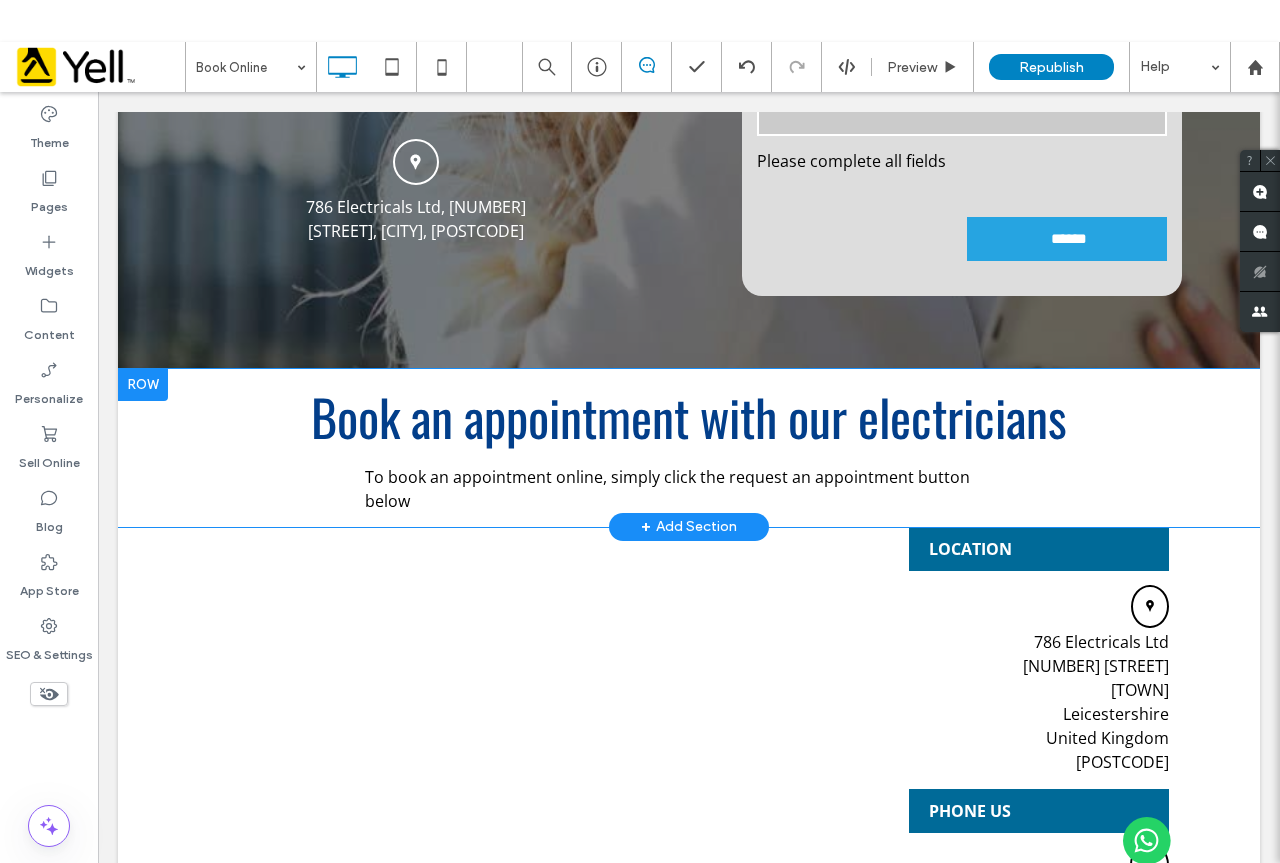 click at bounding box center [143, 385] 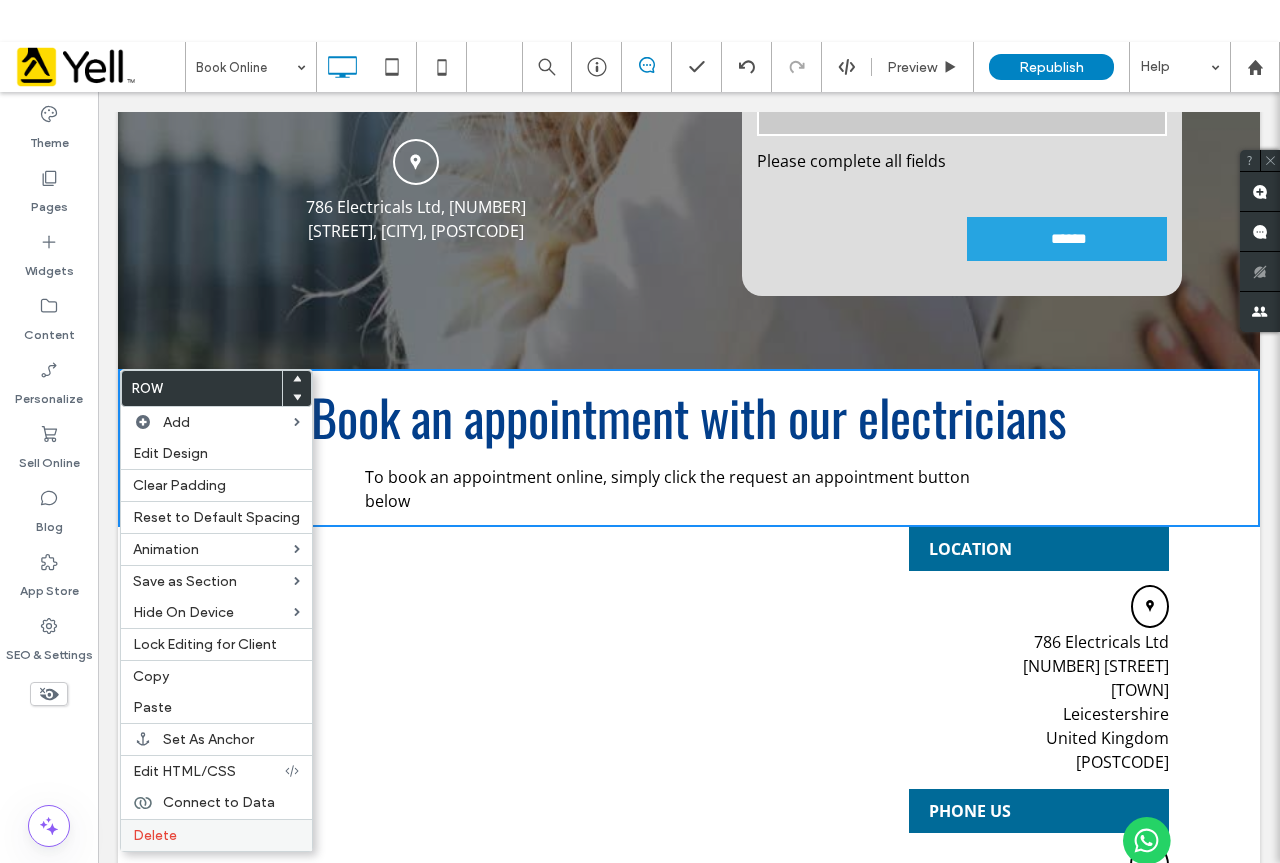 click on "Delete" at bounding box center [155, 835] 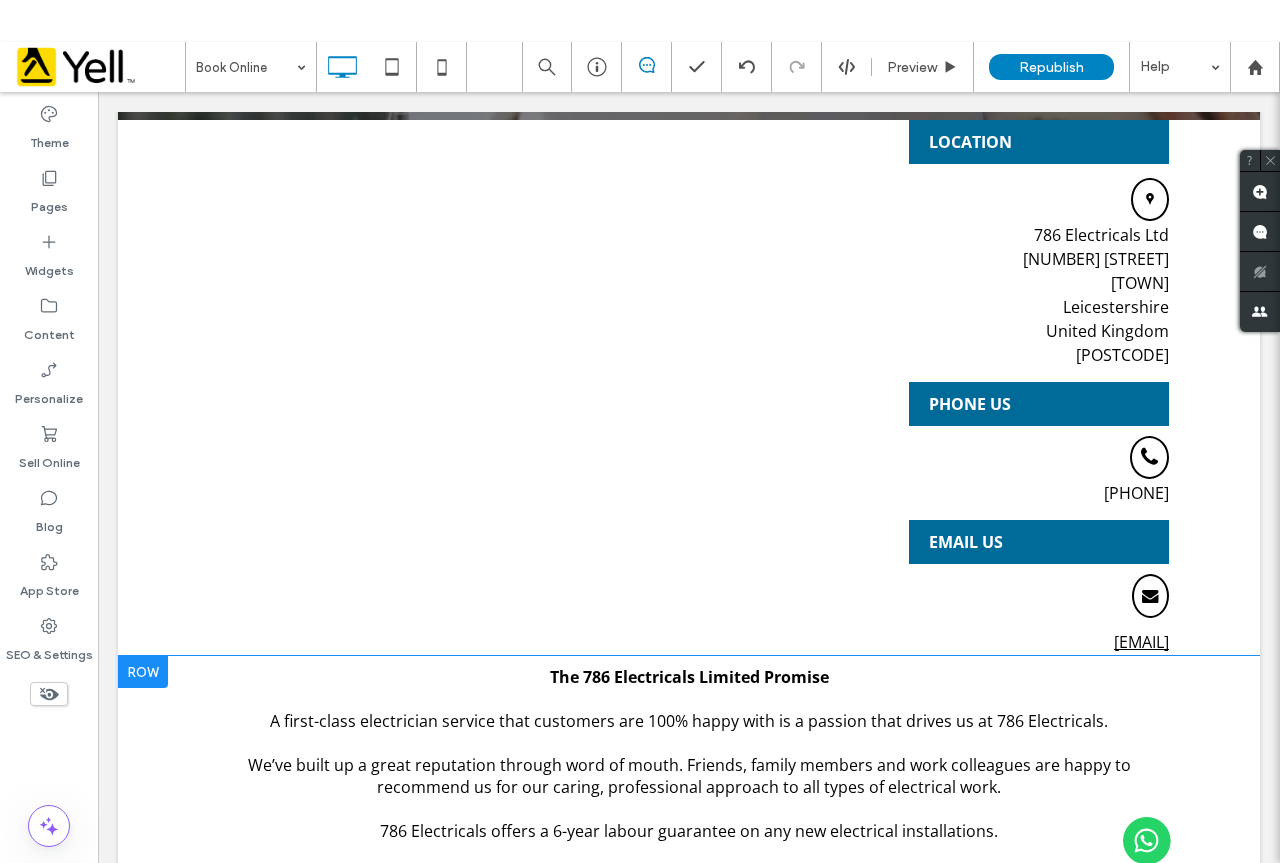 scroll, scrollTop: 1500, scrollLeft: 0, axis: vertical 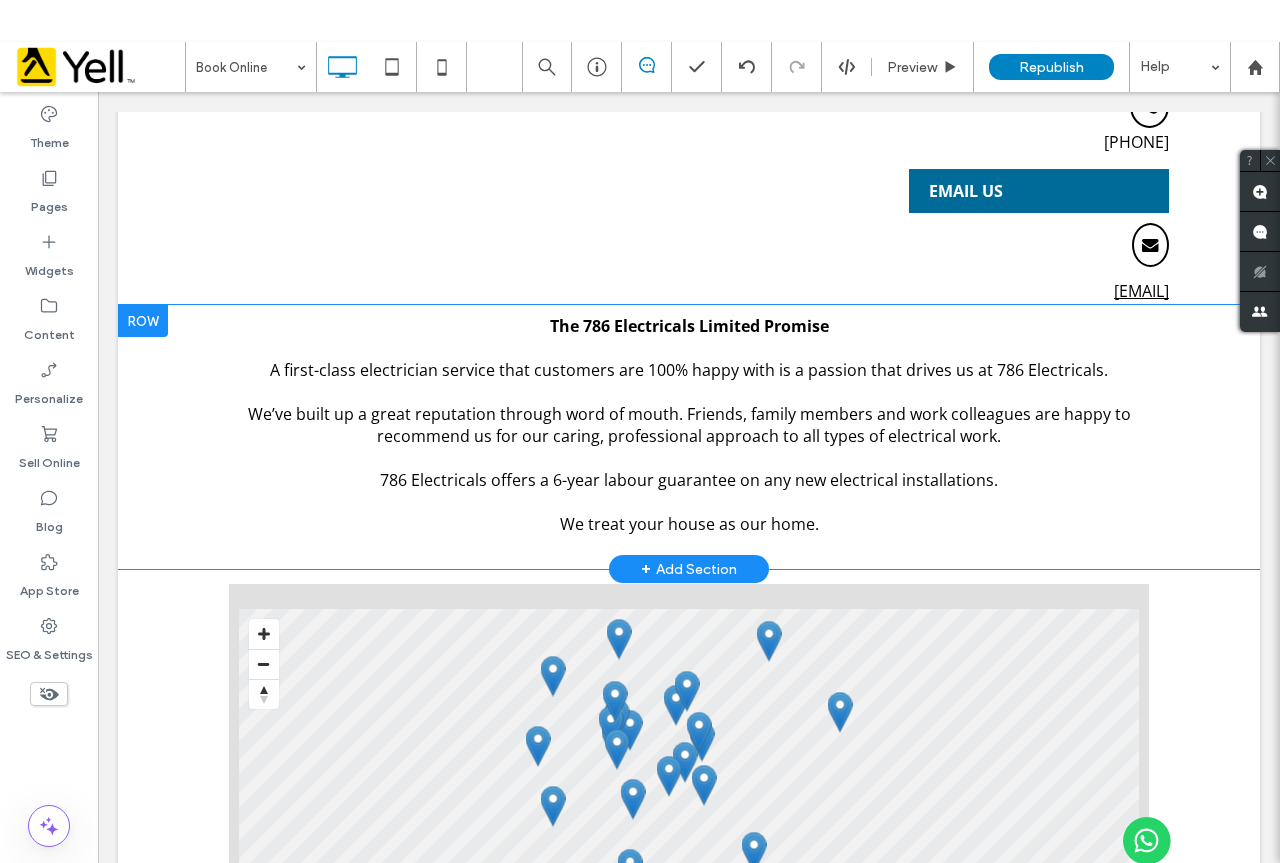 click at bounding box center [143, 321] 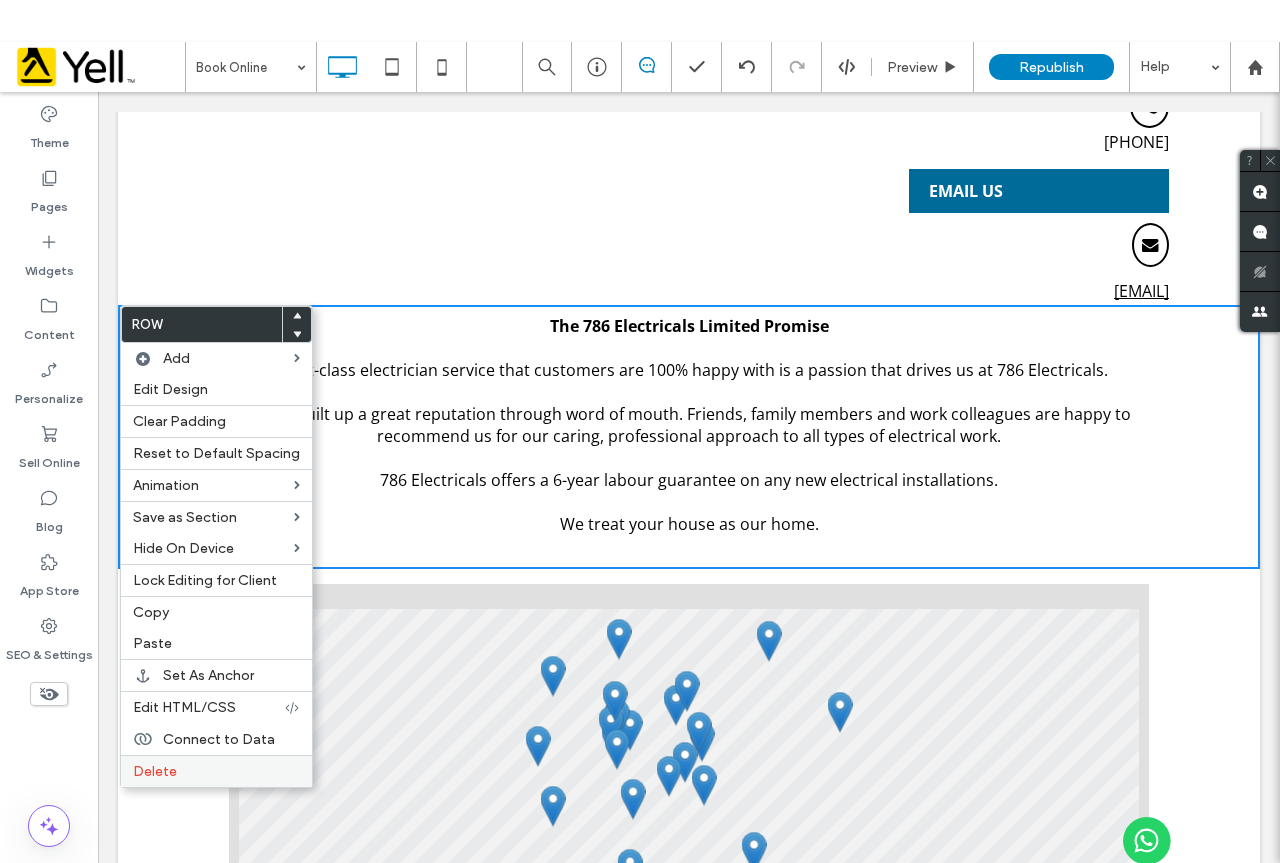 click on "Delete" at bounding box center (216, 771) 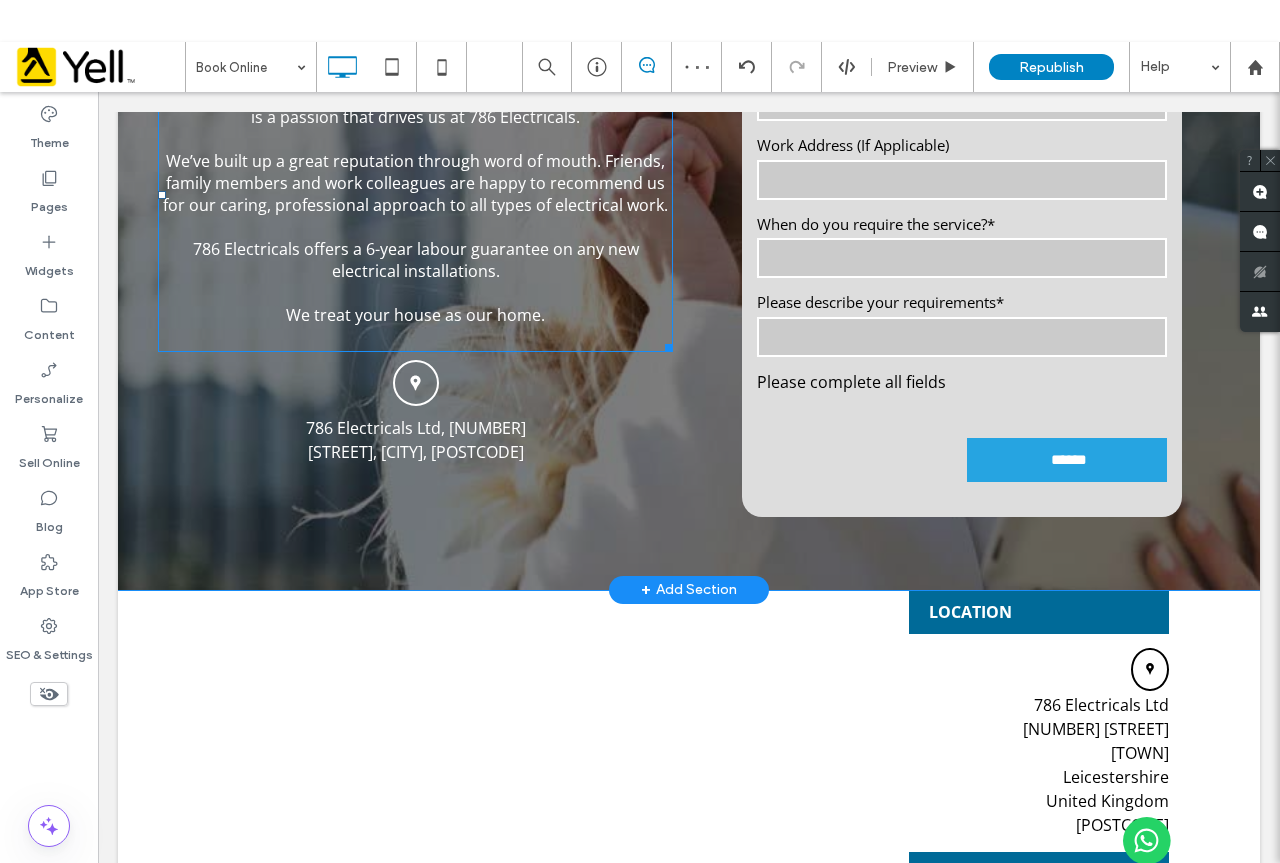 scroll, scrollTop: 700, scrollLeft: 0, axis: vertical 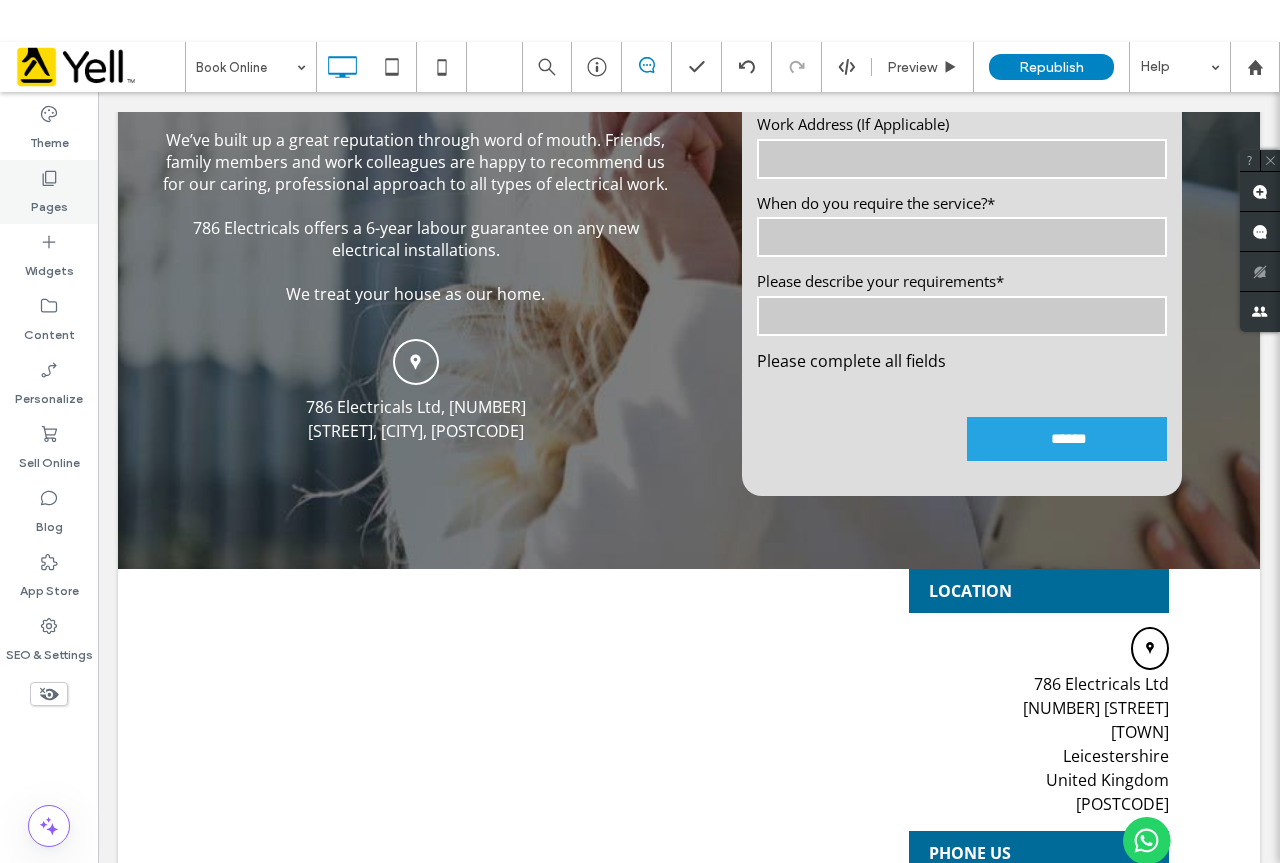 click on "Pages" at bounding box center [49, 192] 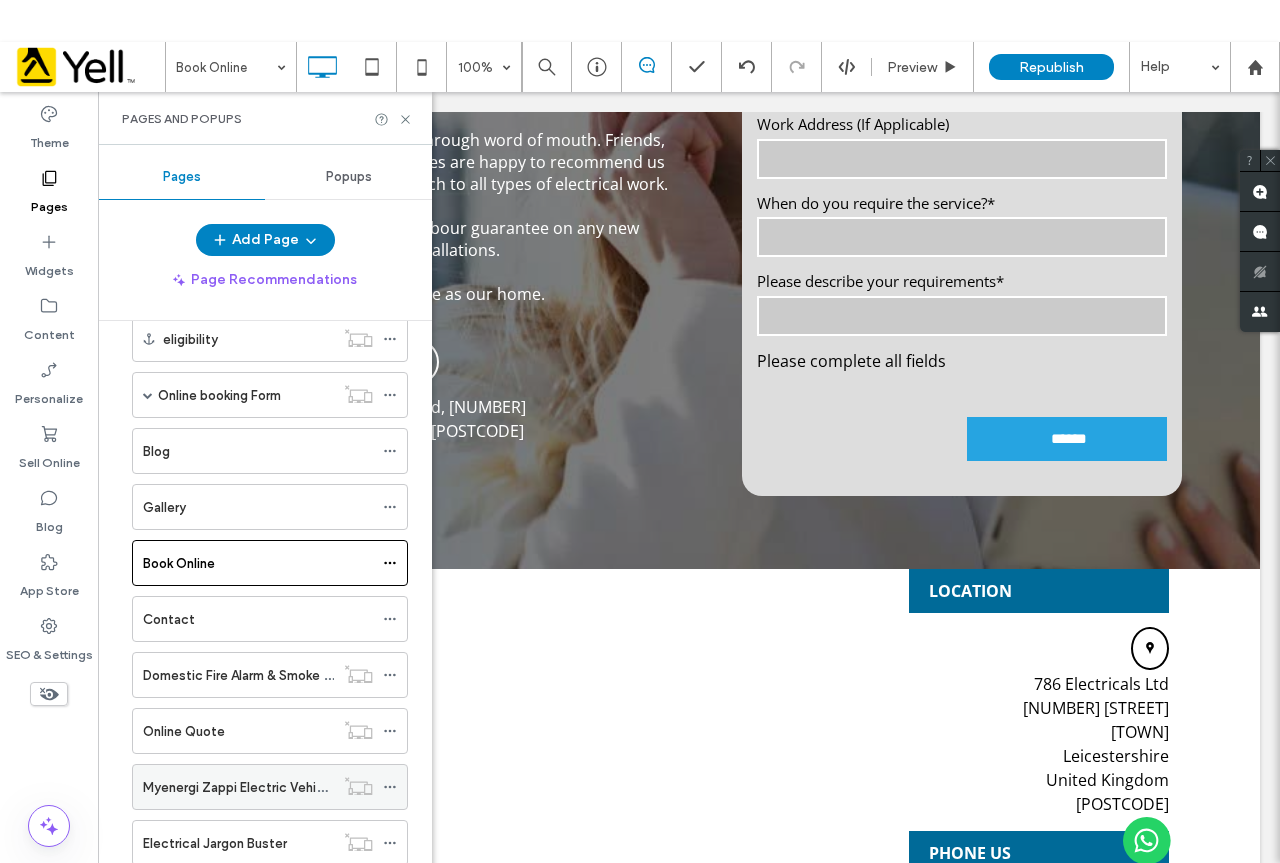 scroll, scrollTop: 1068, scrollLeft: 0, axis: vertical 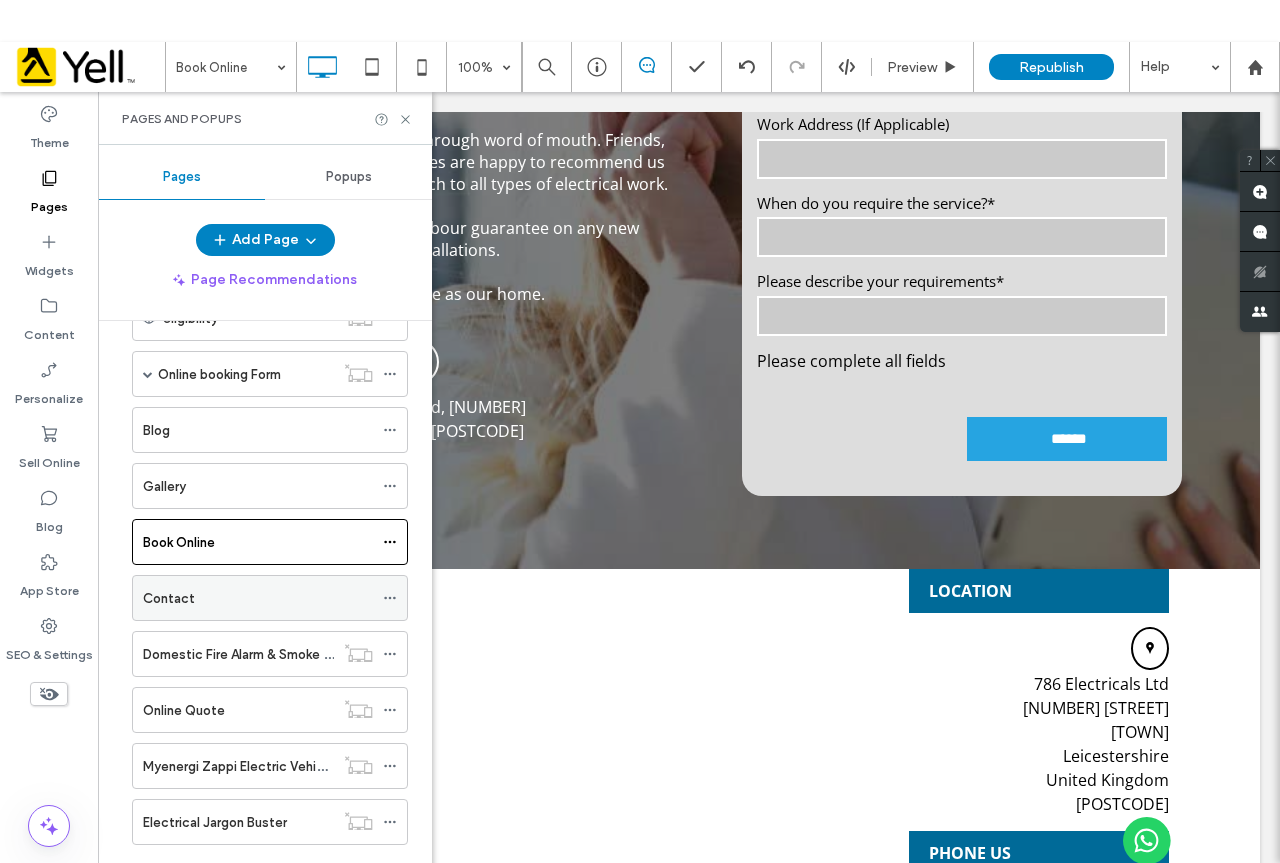 click on "Contact" at bounding box center [258, 598] 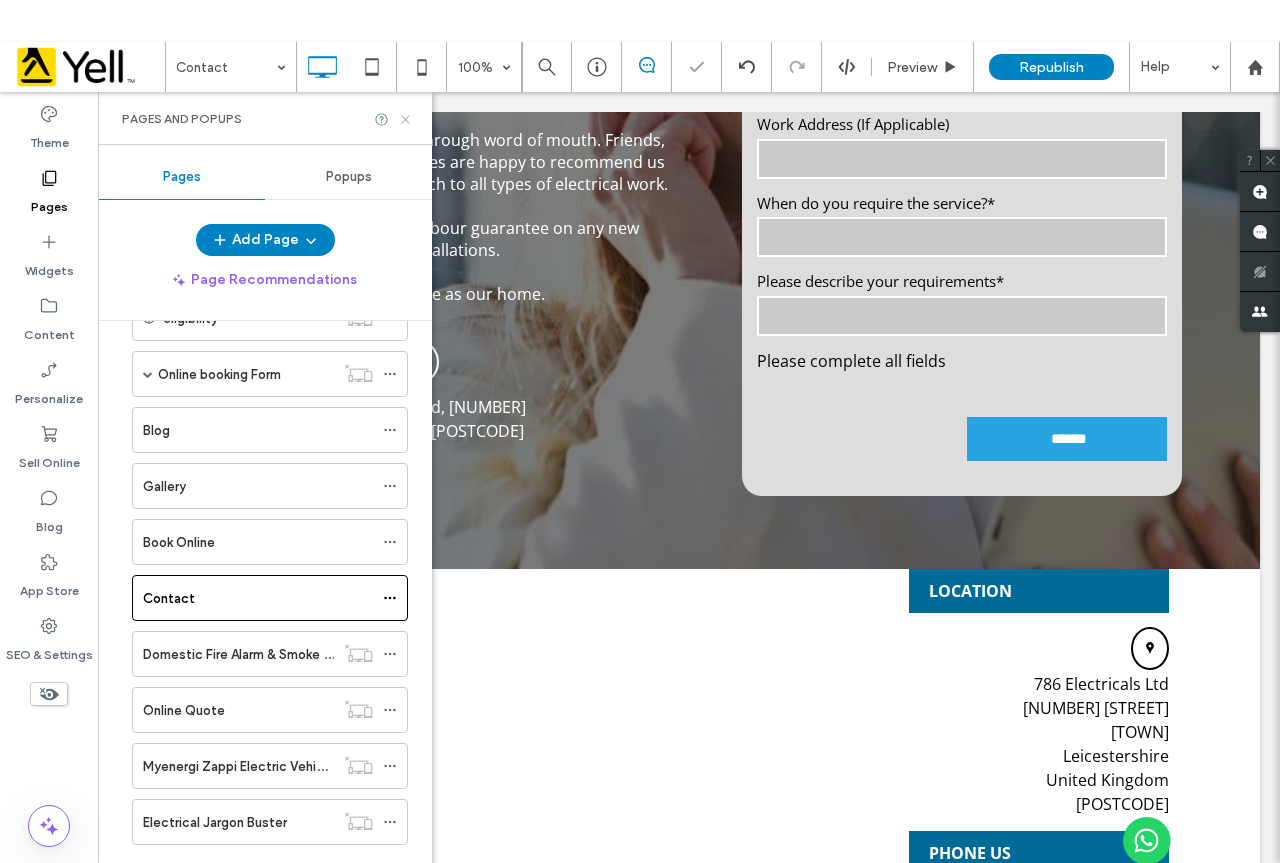 click 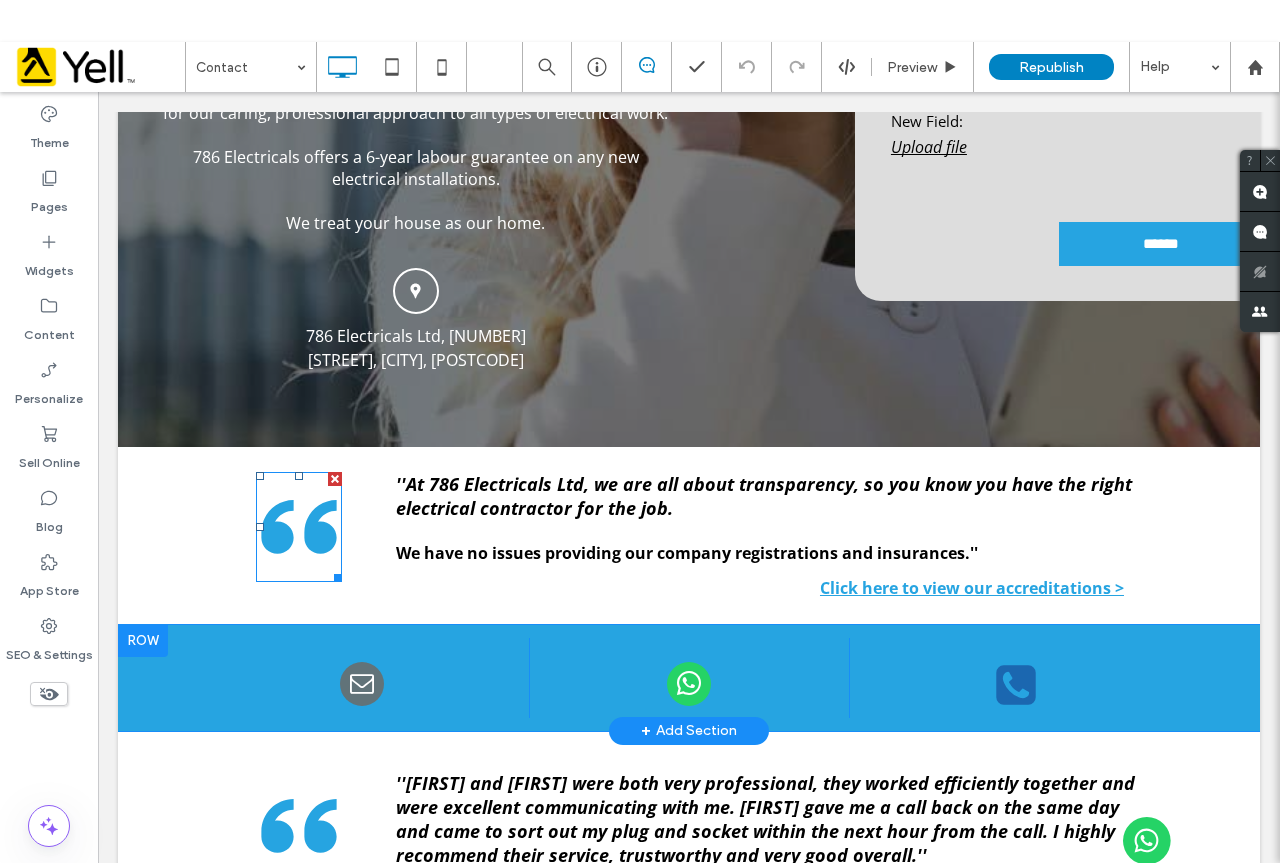 scroll, scrollTop: 1000, scrollLeft: 0, axis: vertical 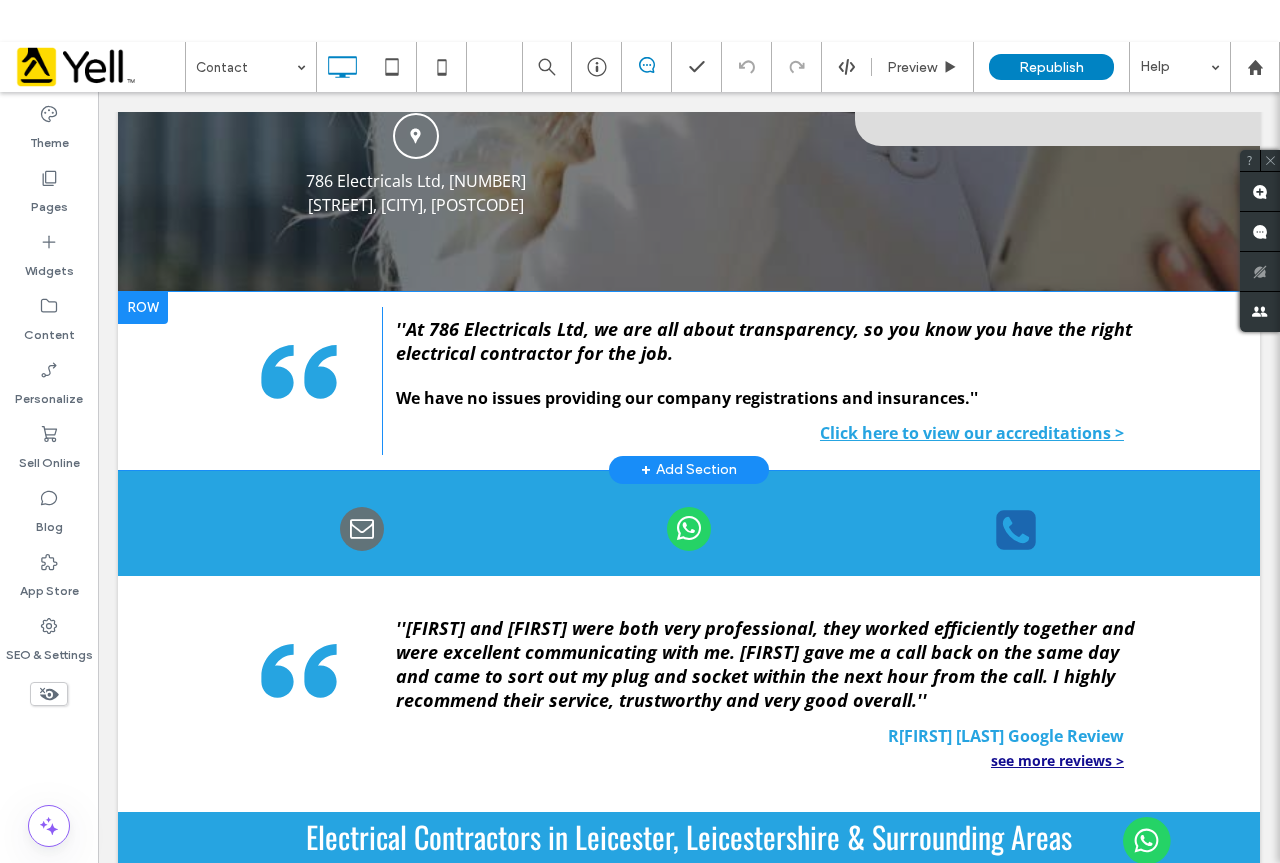 click at bounding box center (143, 308) 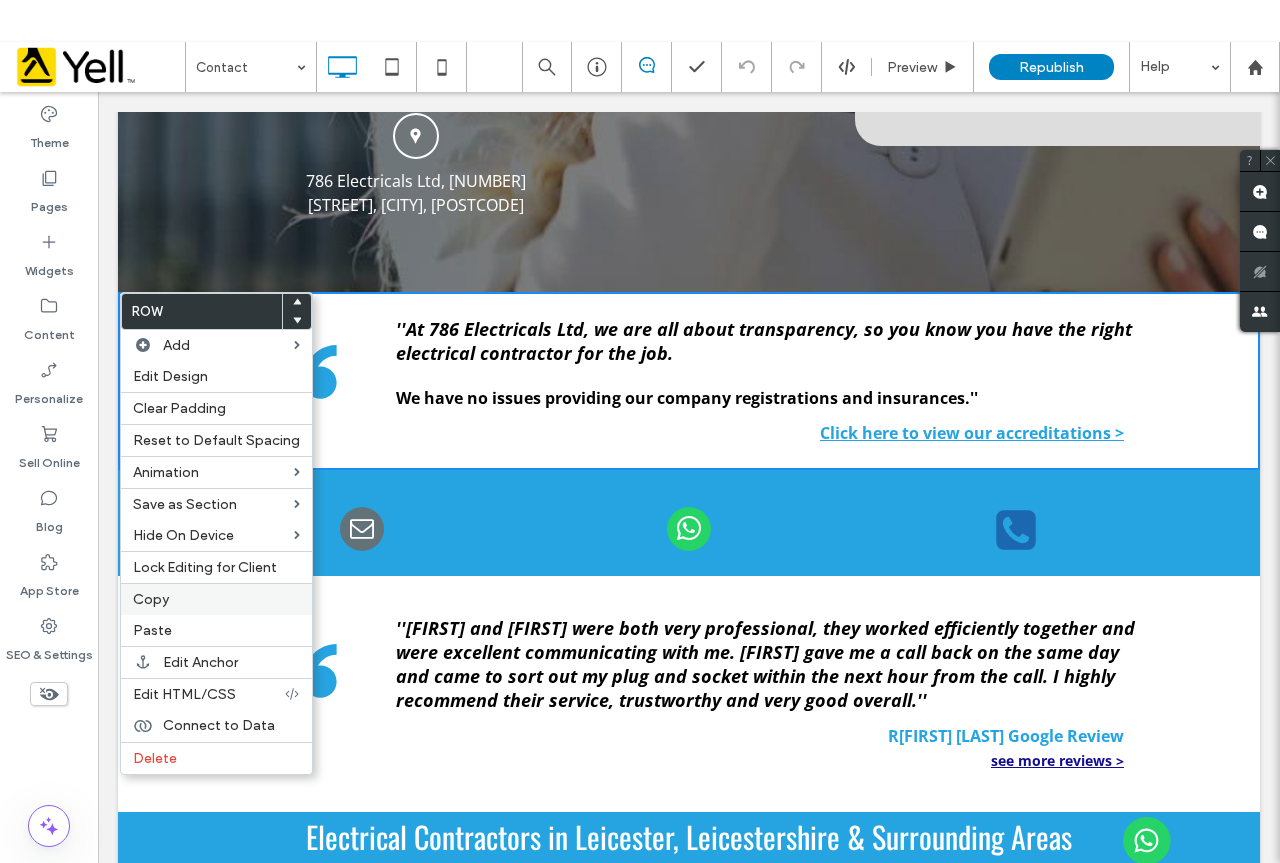 click on "Copy" at bounding box center (216, 599) 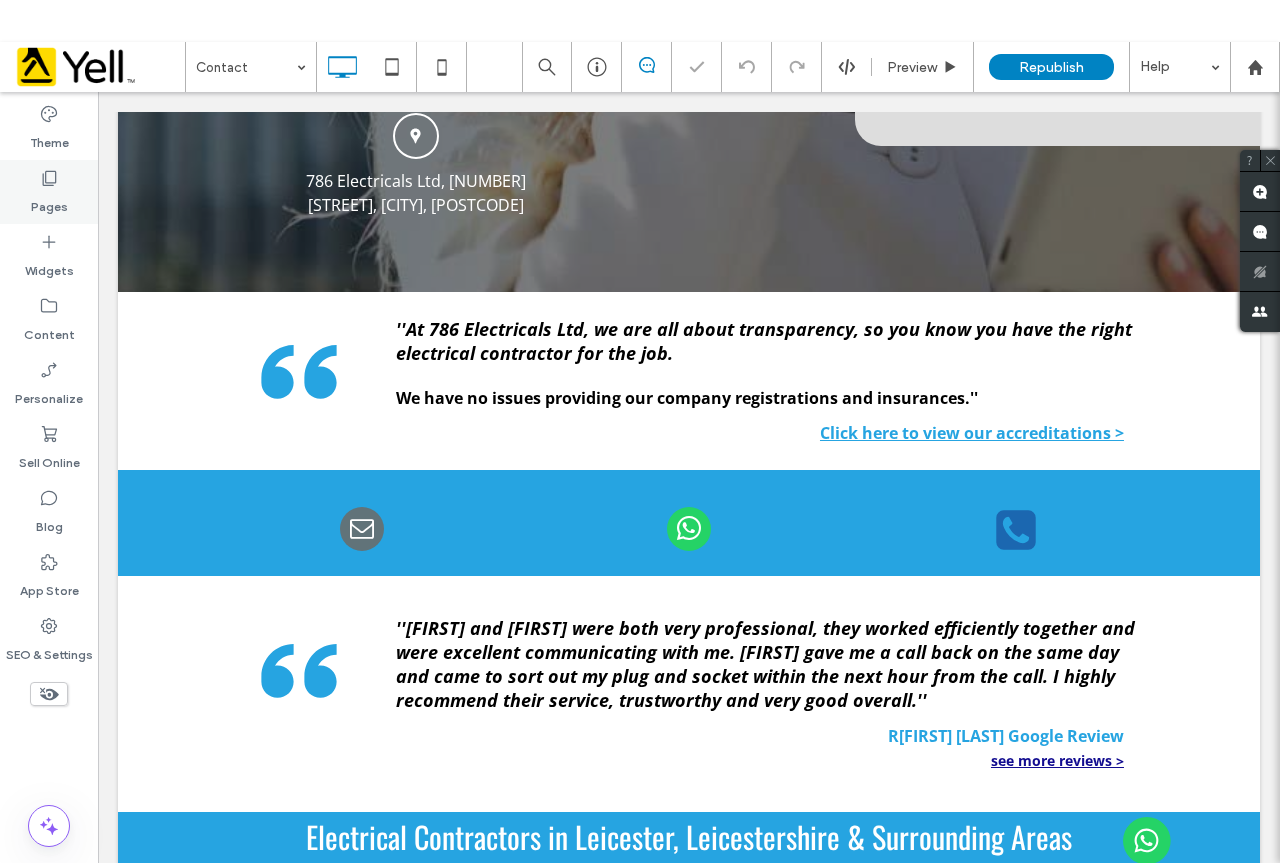 click 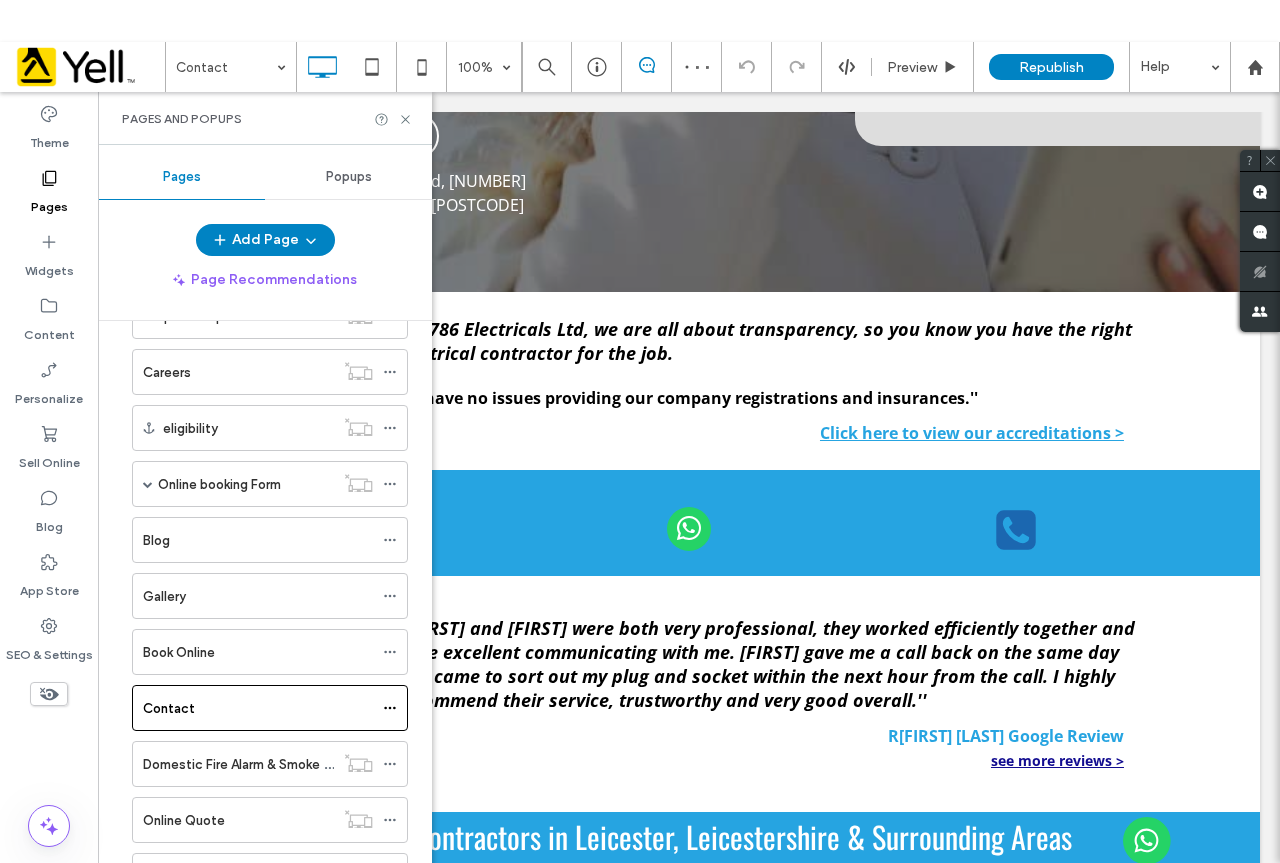 scroll, scrollTop: 1068, scrollLeft: 0, axis: vertical 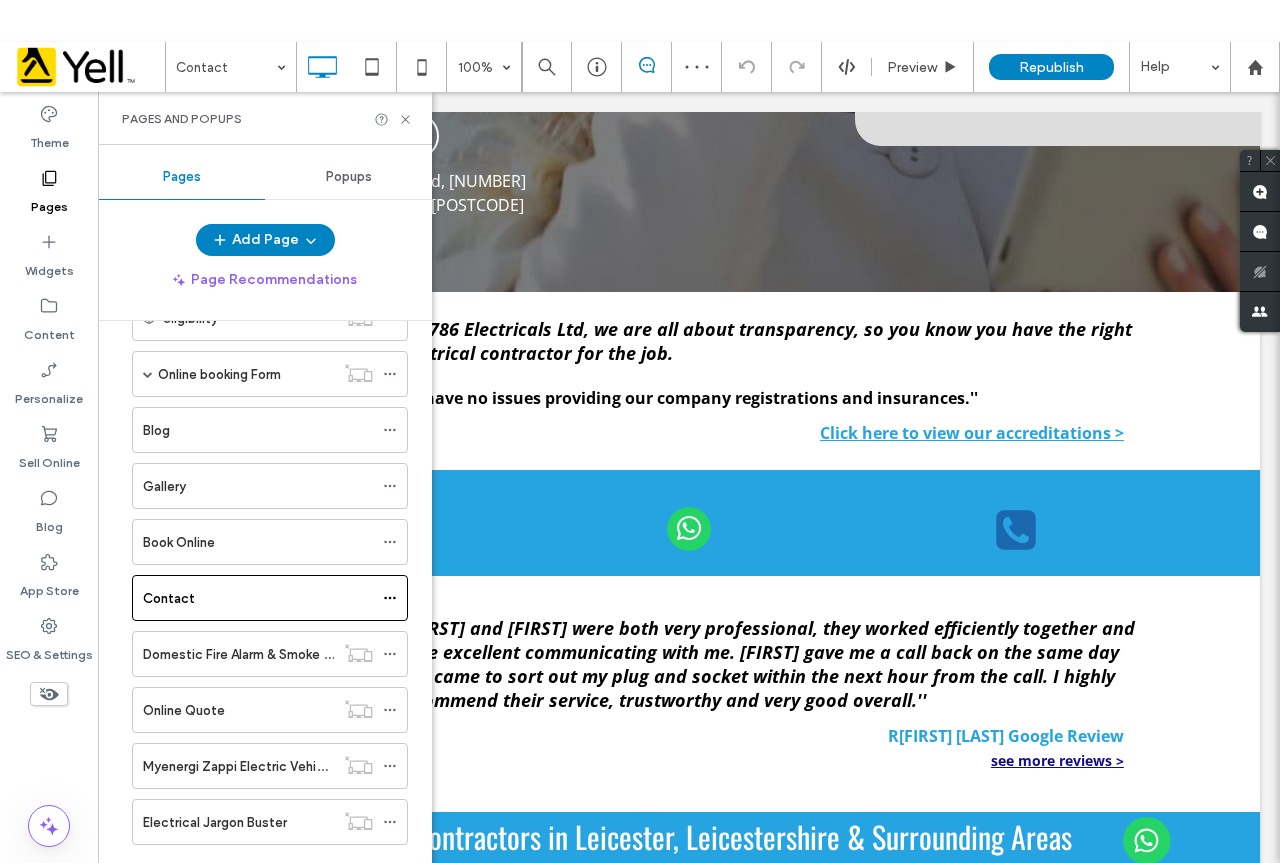 click on "Book Online" at bounding box center (258, 542) 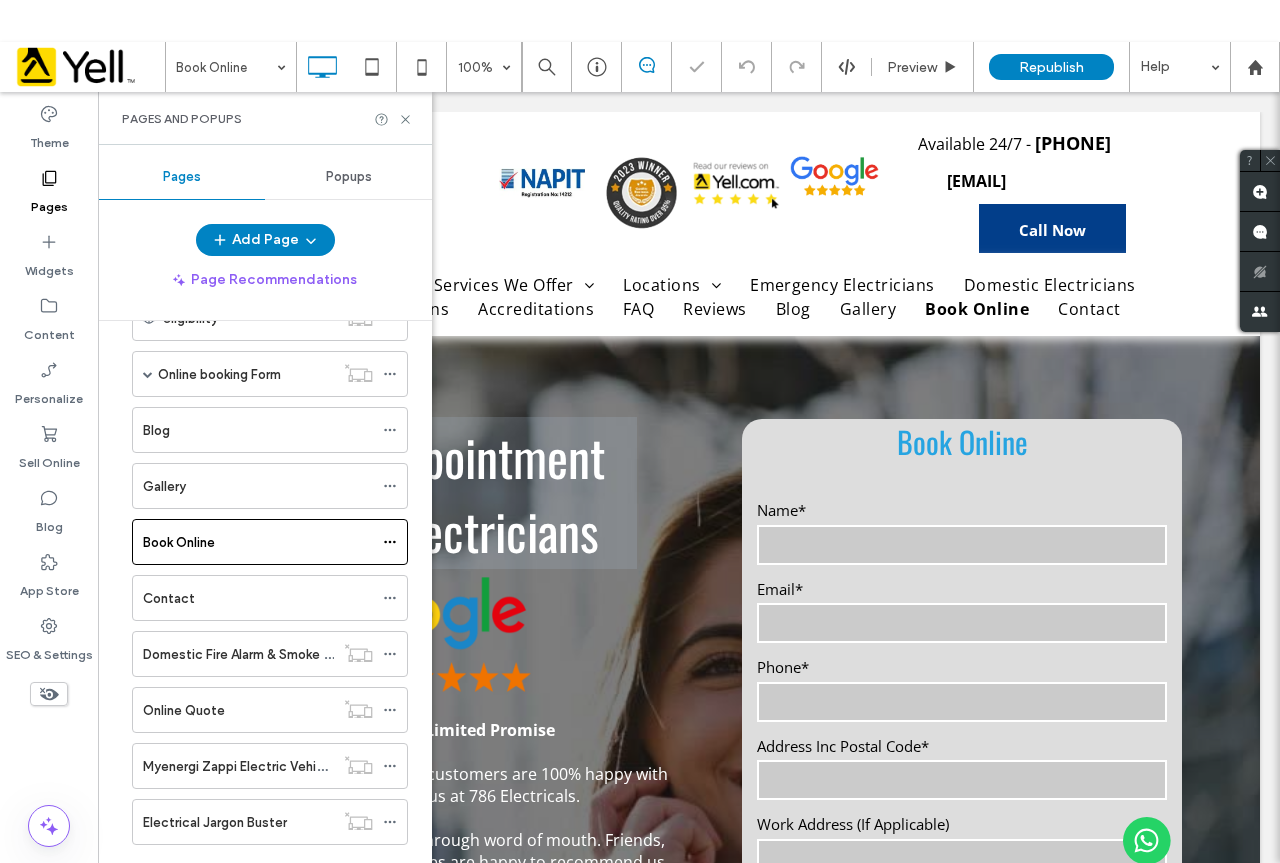 scroll, scrollTop: 0, scrollLeft: 0, axis: both 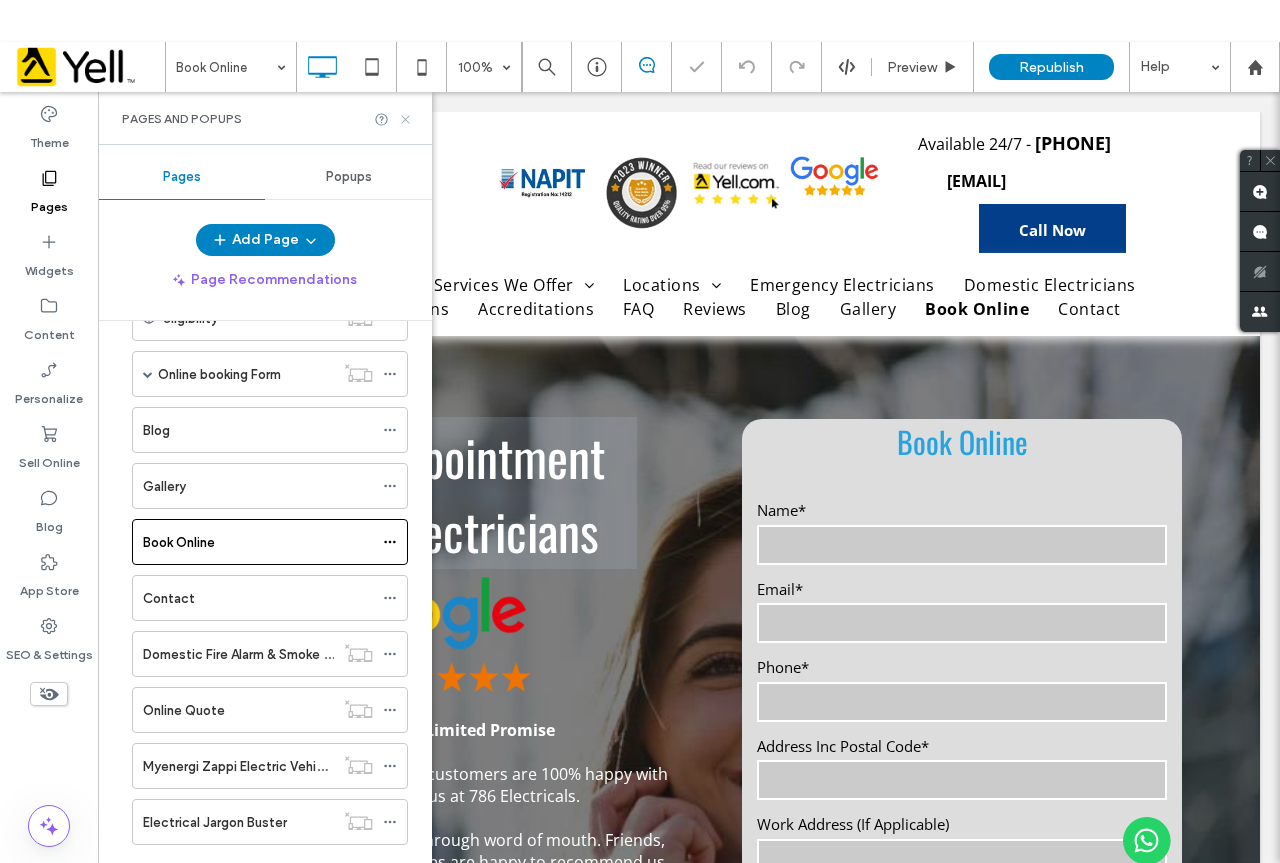 click 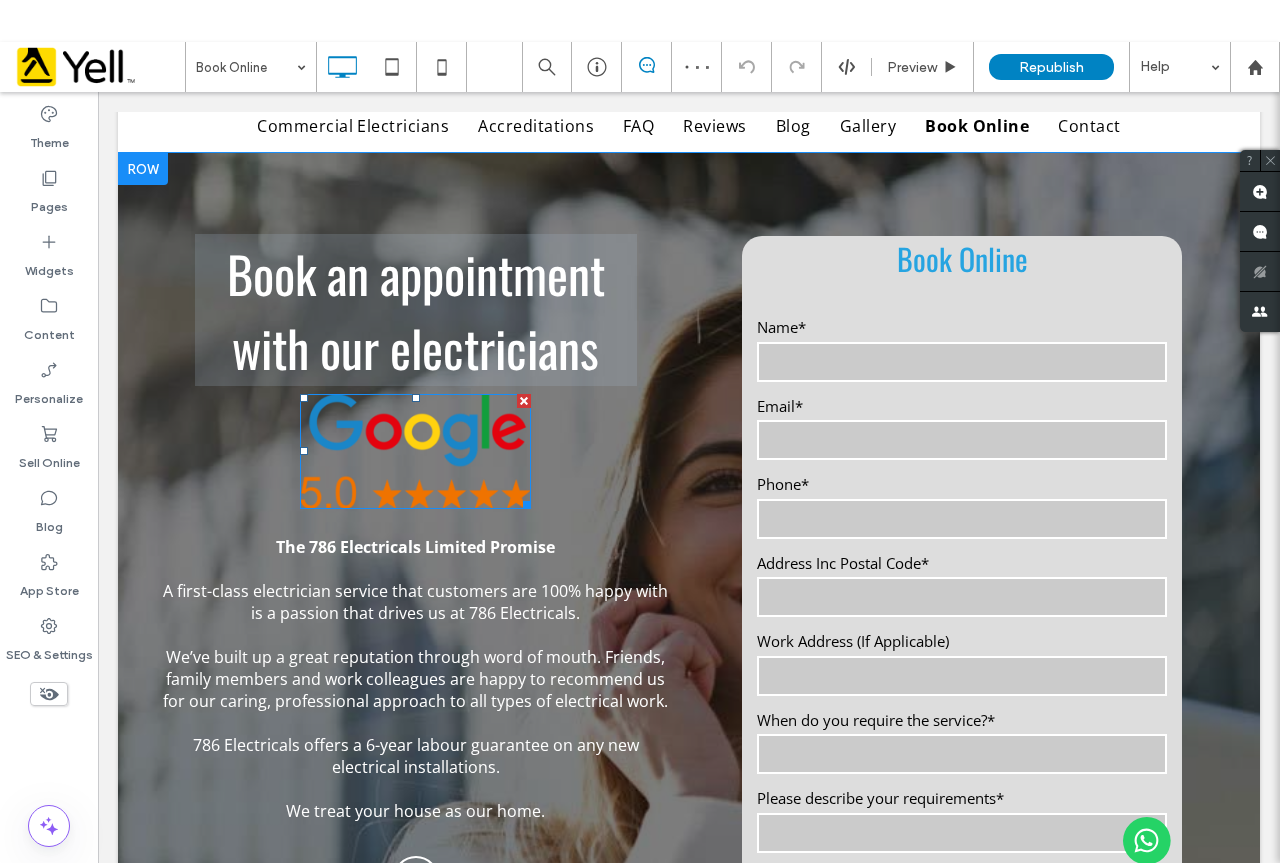 scroll, scrollTop: 700, scrollLeft: 0, axis: vertical 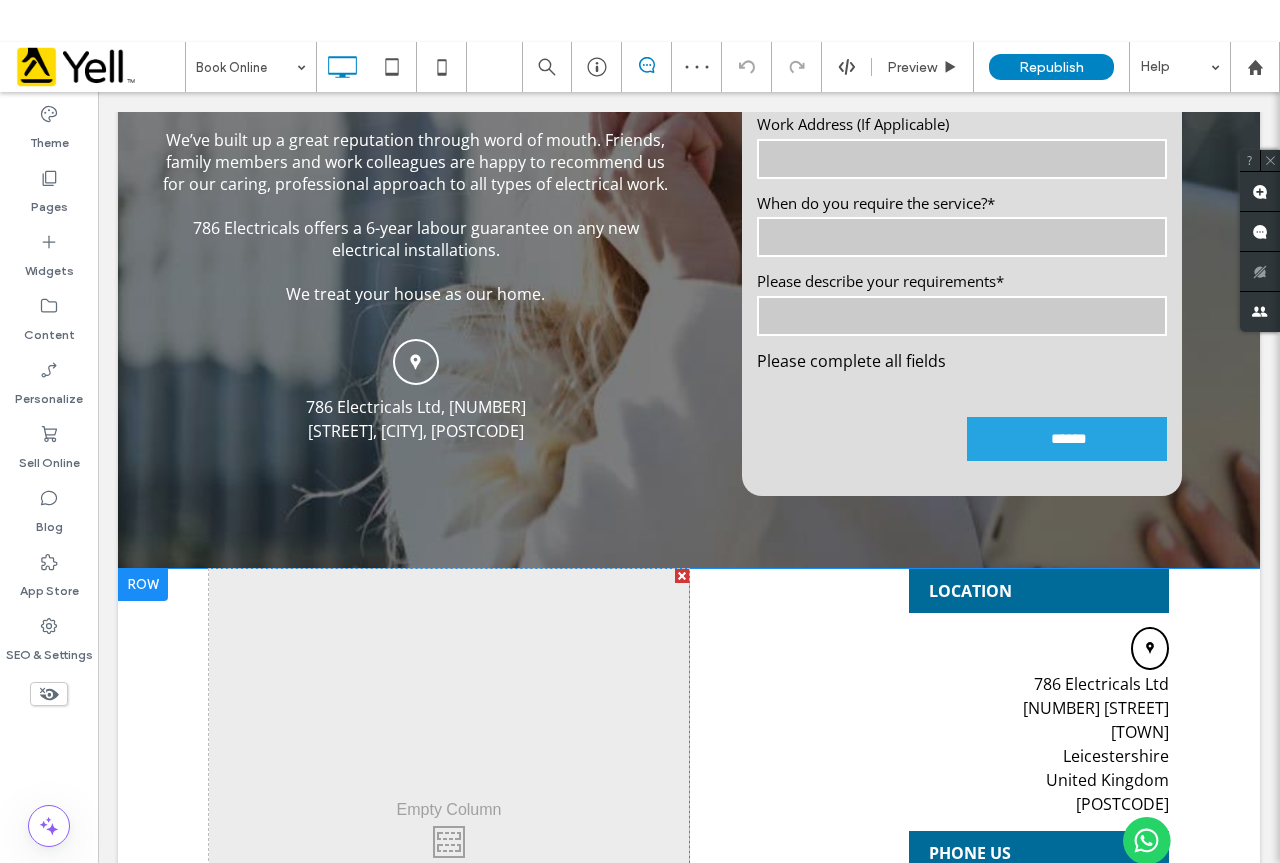 click at bounding box center [143, 585] 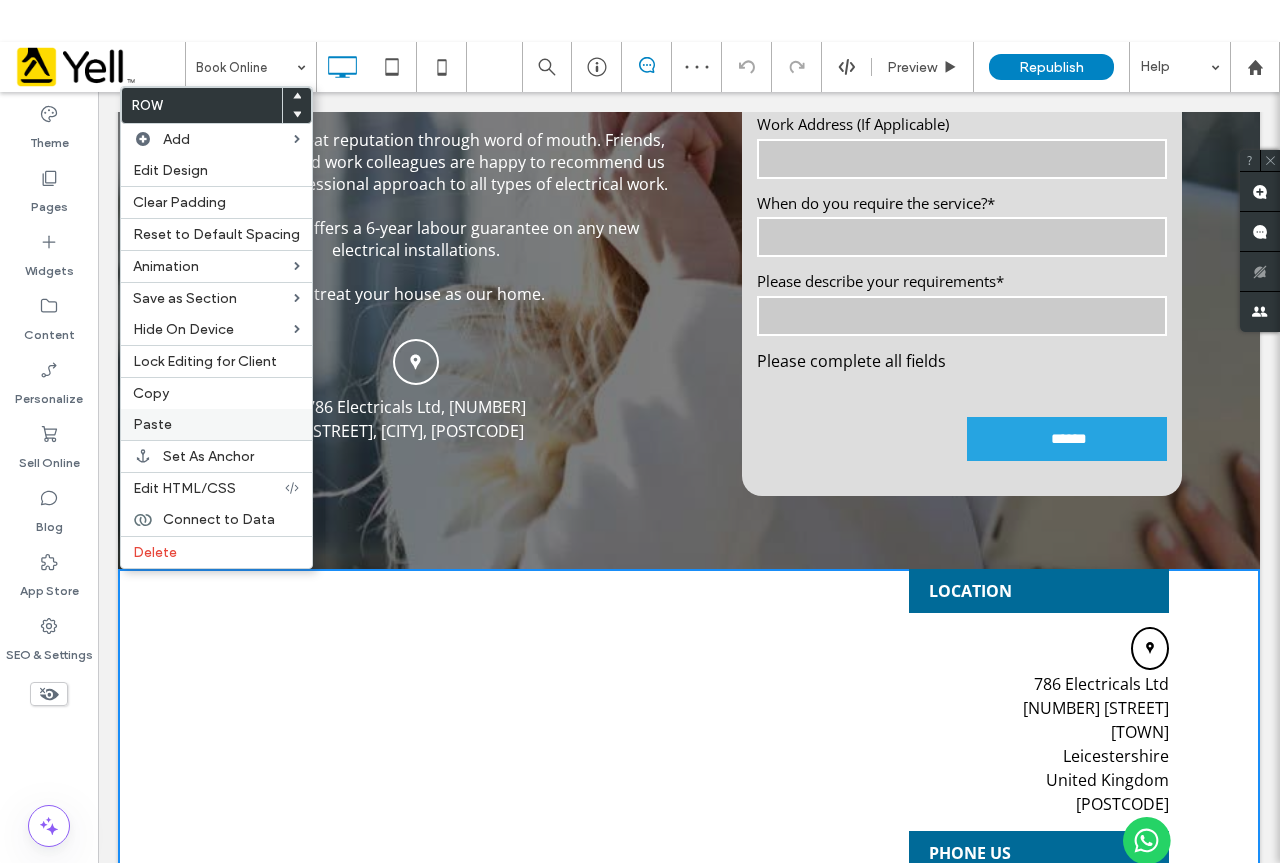click on "Paste" at bounding box center [216, 424] 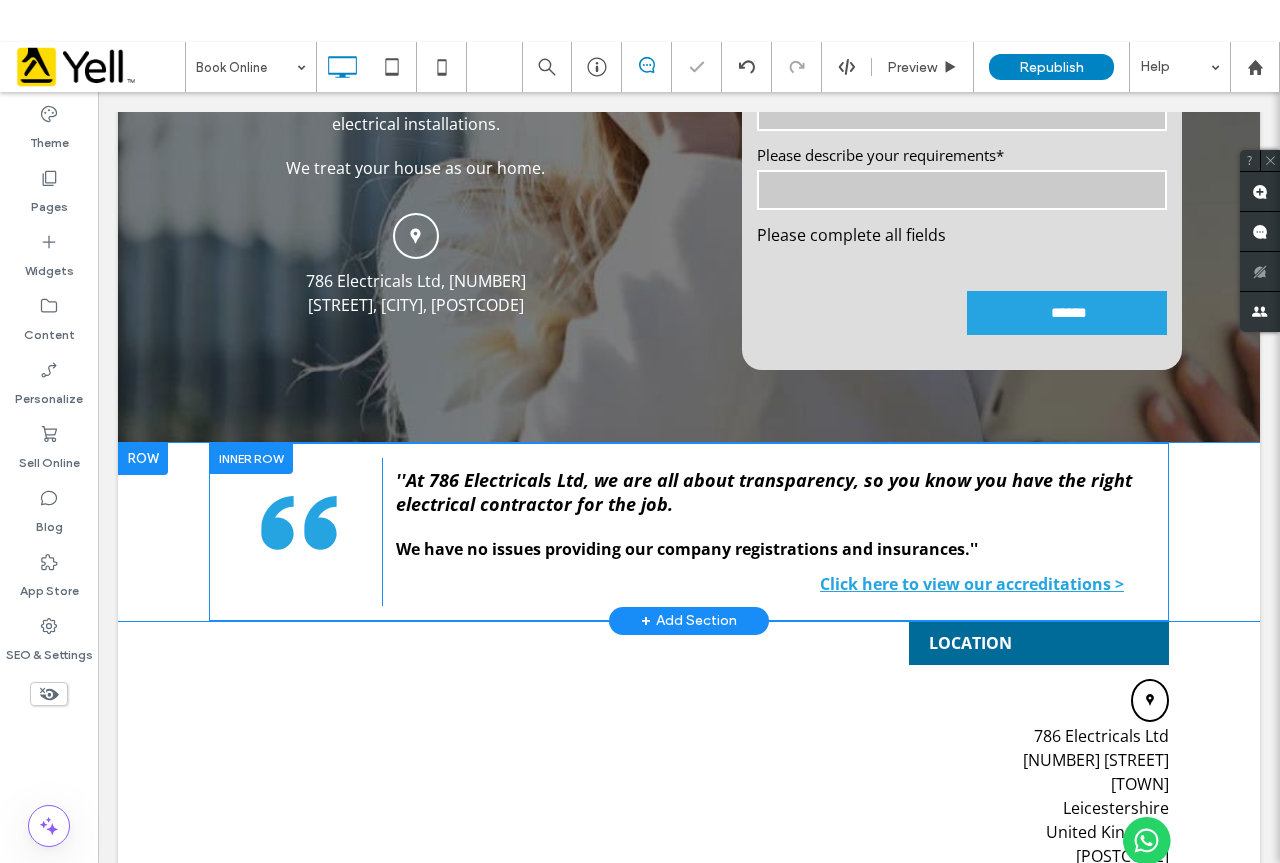 scroll, scrollTop: 900, scrollLeft: 0, axis: vertical 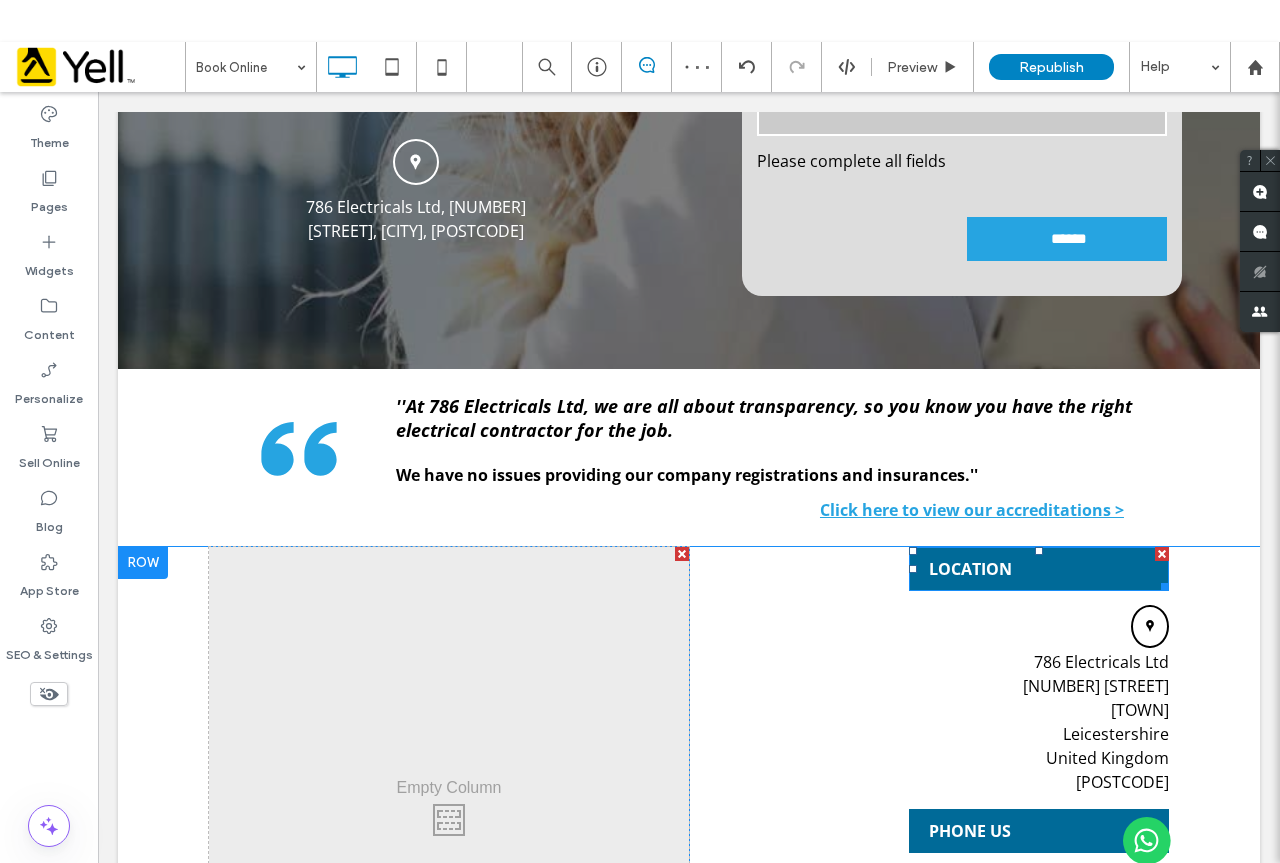 click at bounding box center [1162, 554] 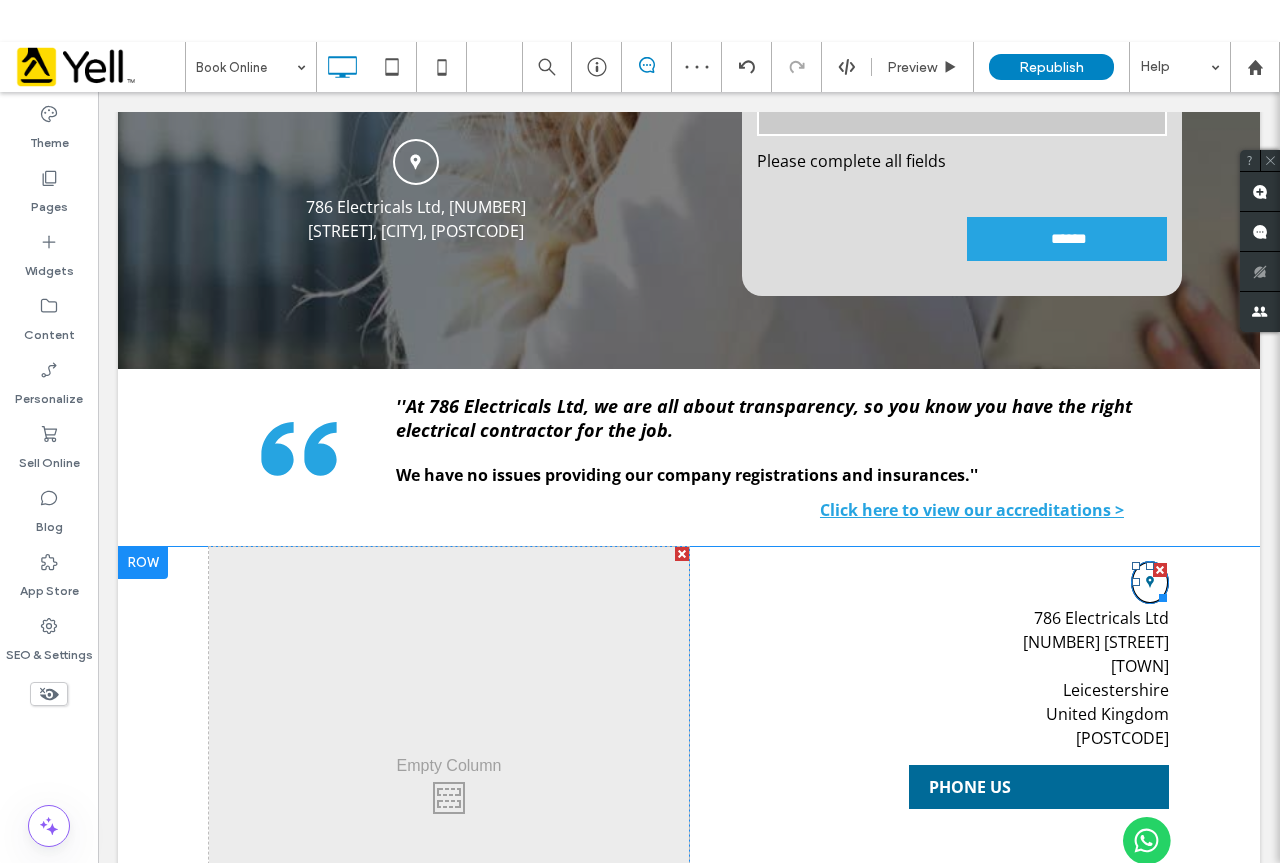 click at bounding box center [1160, 570] 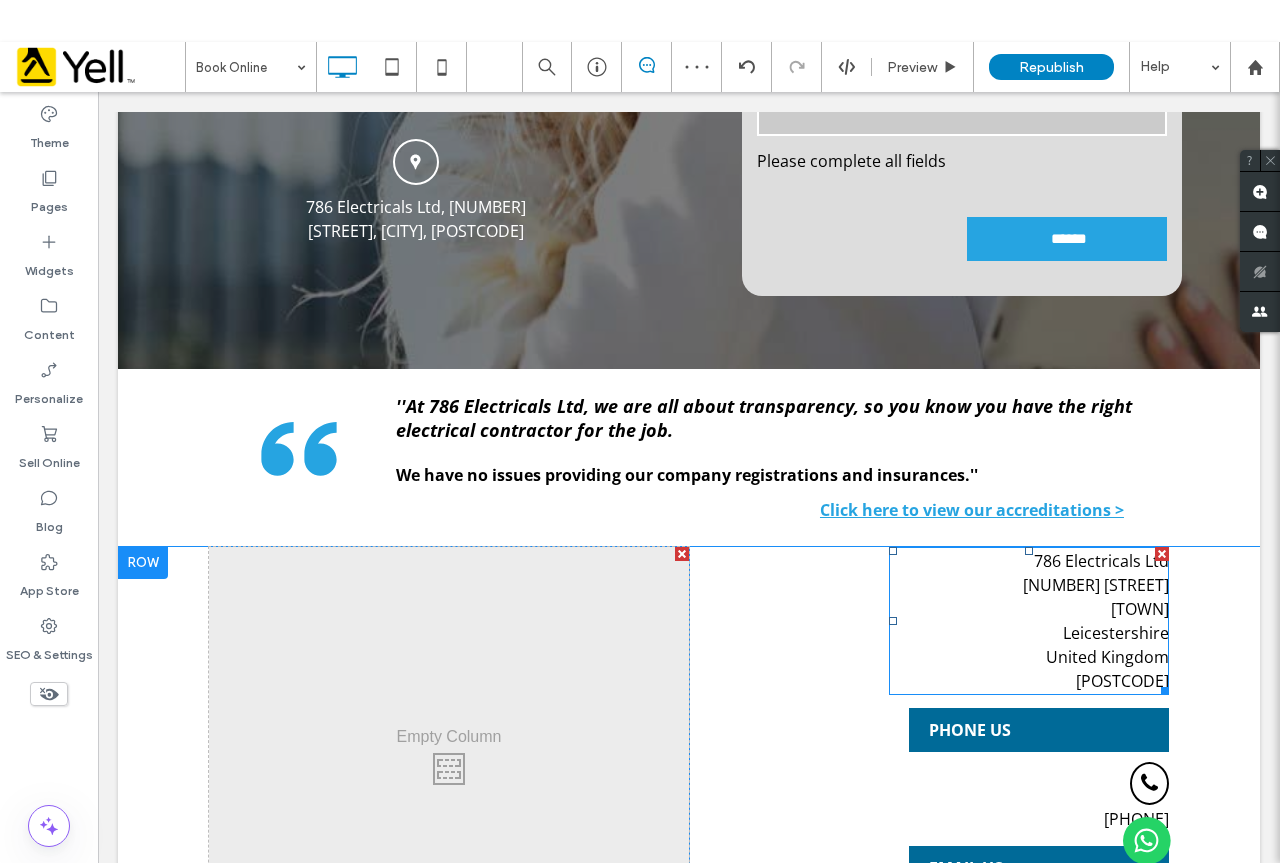 click at bounding box center (1162, 554) 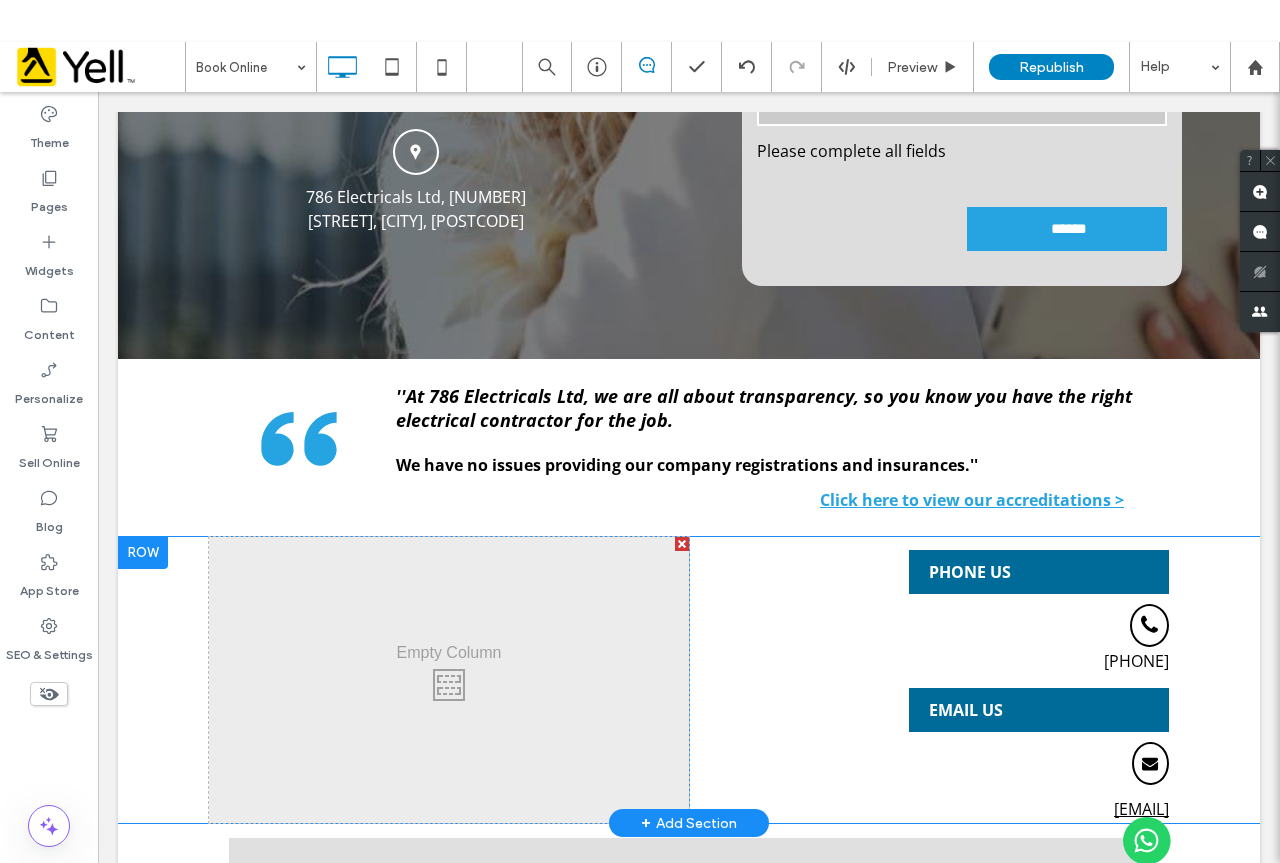 scroll, scrollTop: 1100, scrollLeft: 0, axis: vertical 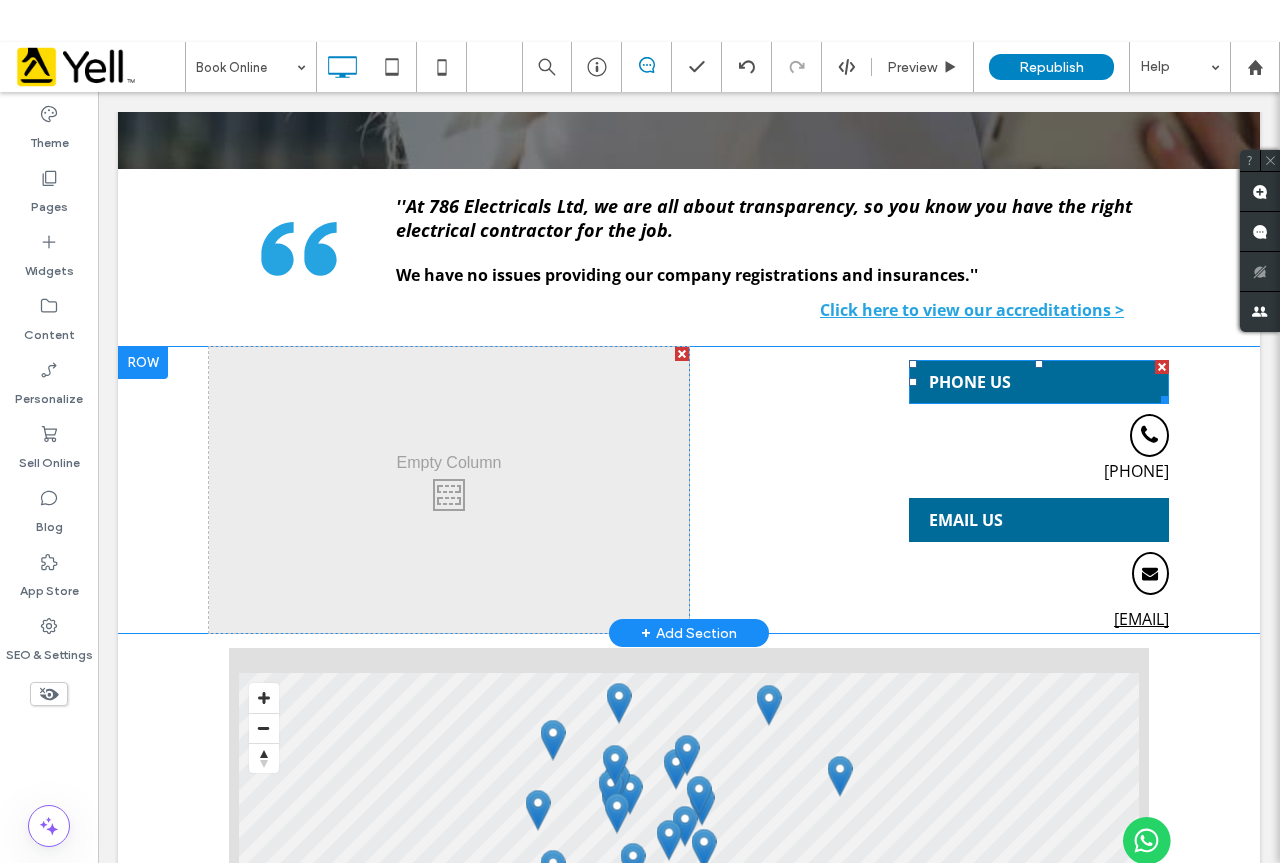 drag, startPoint x: 1154, startPoint y: 365, endPoint x: 1249, endPoint y: 466, distance: 138.65785 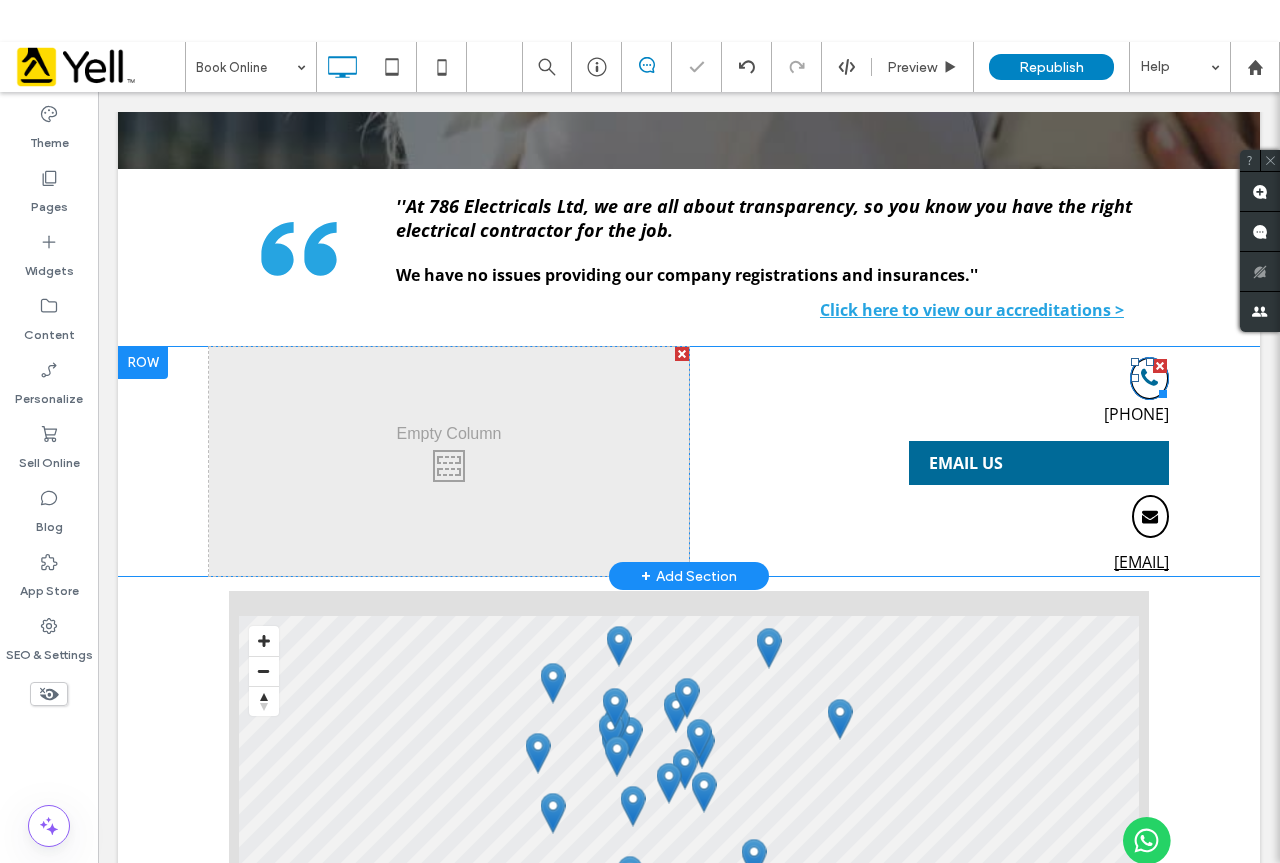 drag, startPoint x: 1156, startPoint y: 365, endPoint x: 1253, endPoint y: 476, distance: 147.411 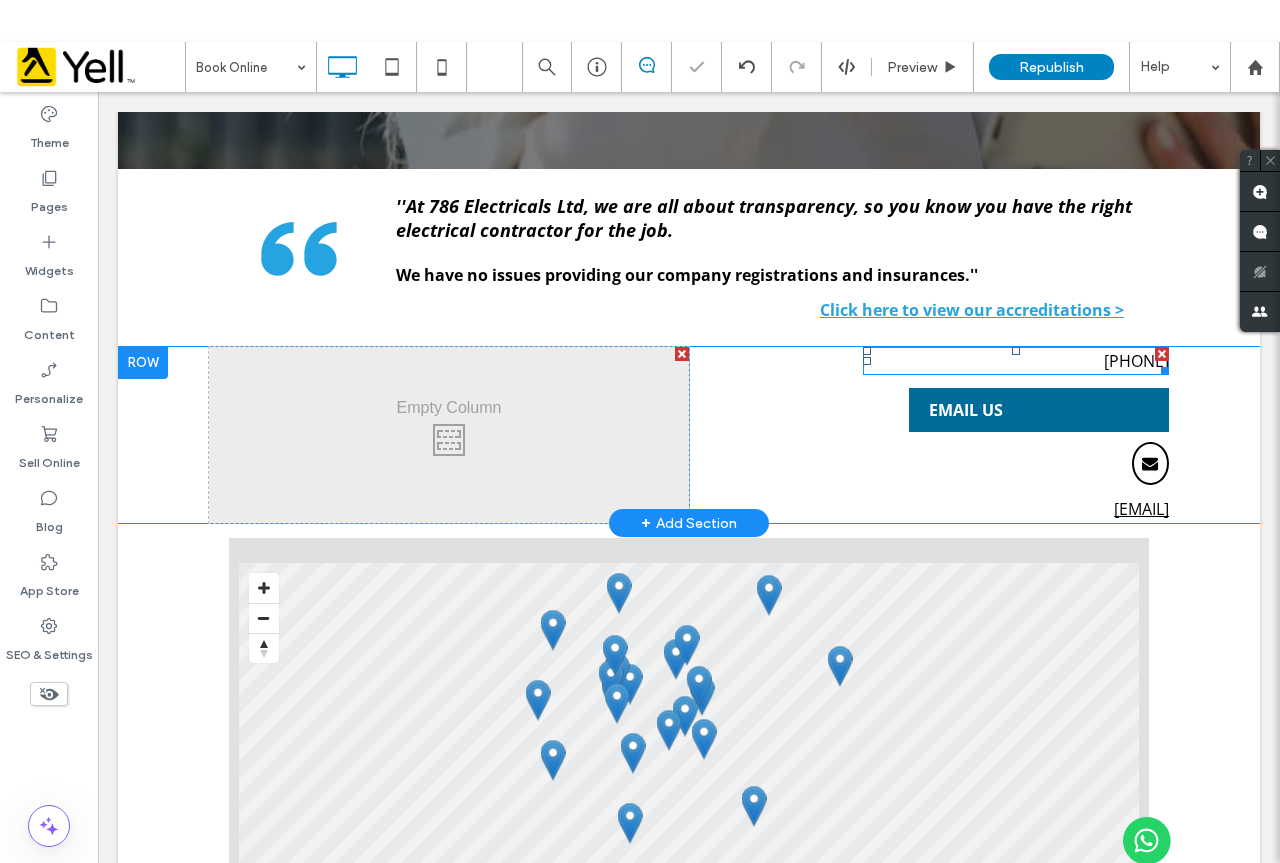 drag, startPoint x: 1153, startPoint y: 352, endPoint x: 1253, endPoint y: 450, distance: 140.01428 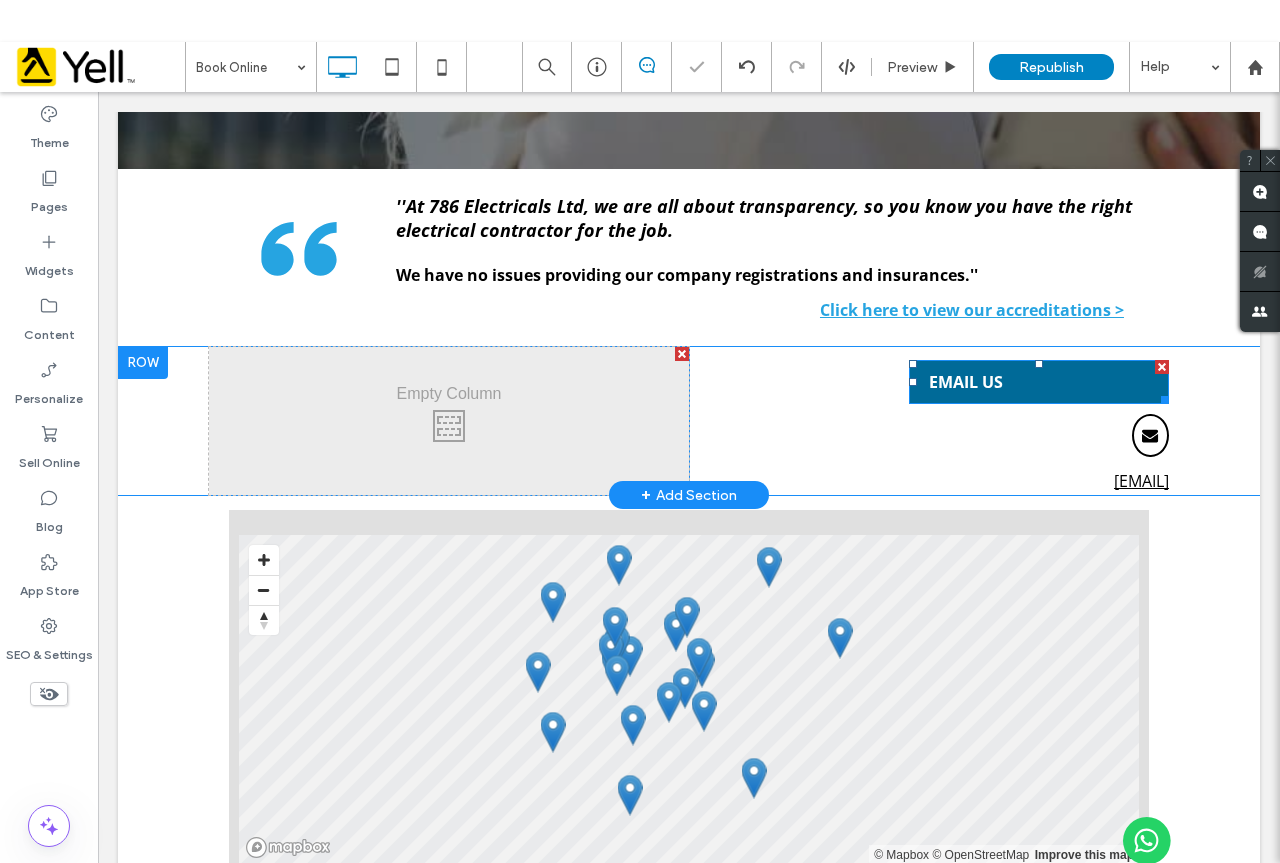 click at bounding box center (1162, 367) 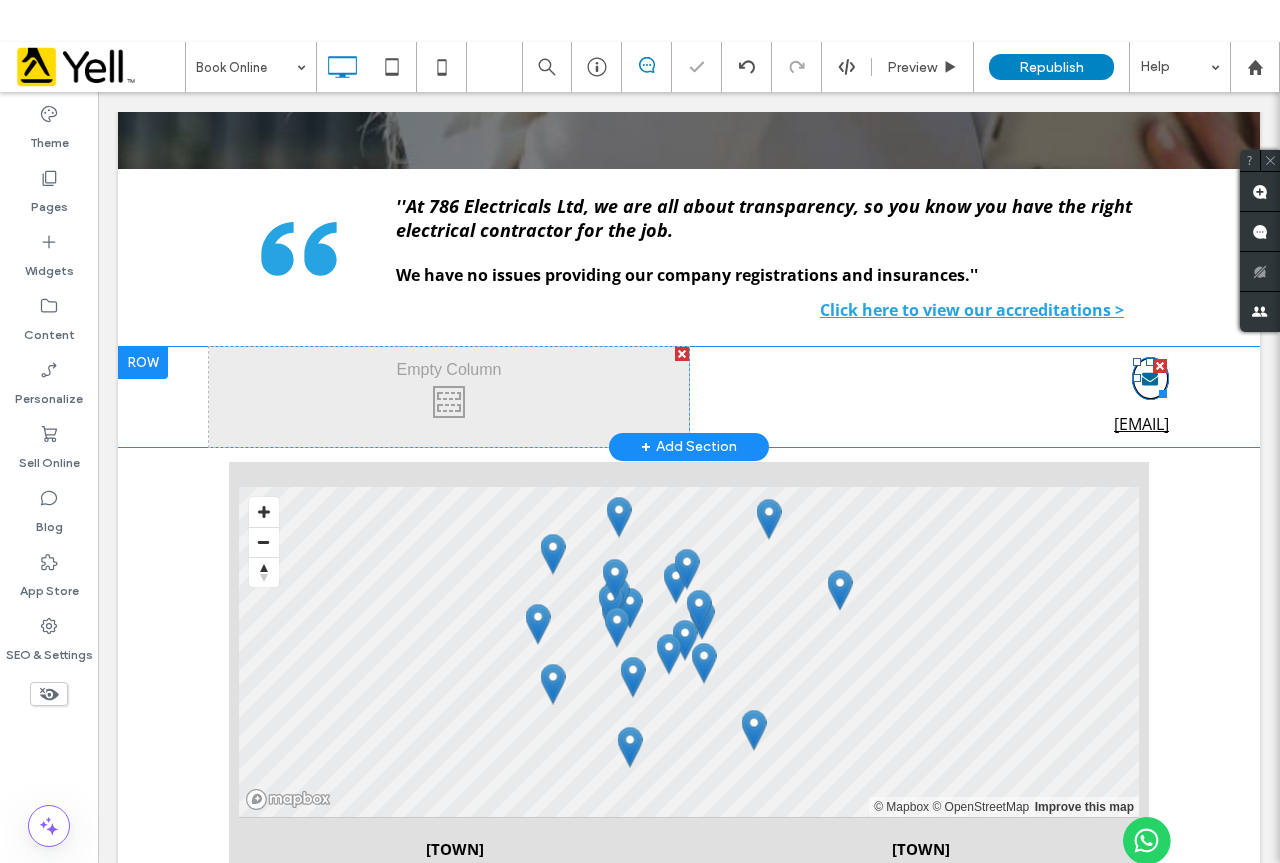 click at bounding box center (1160, 366) 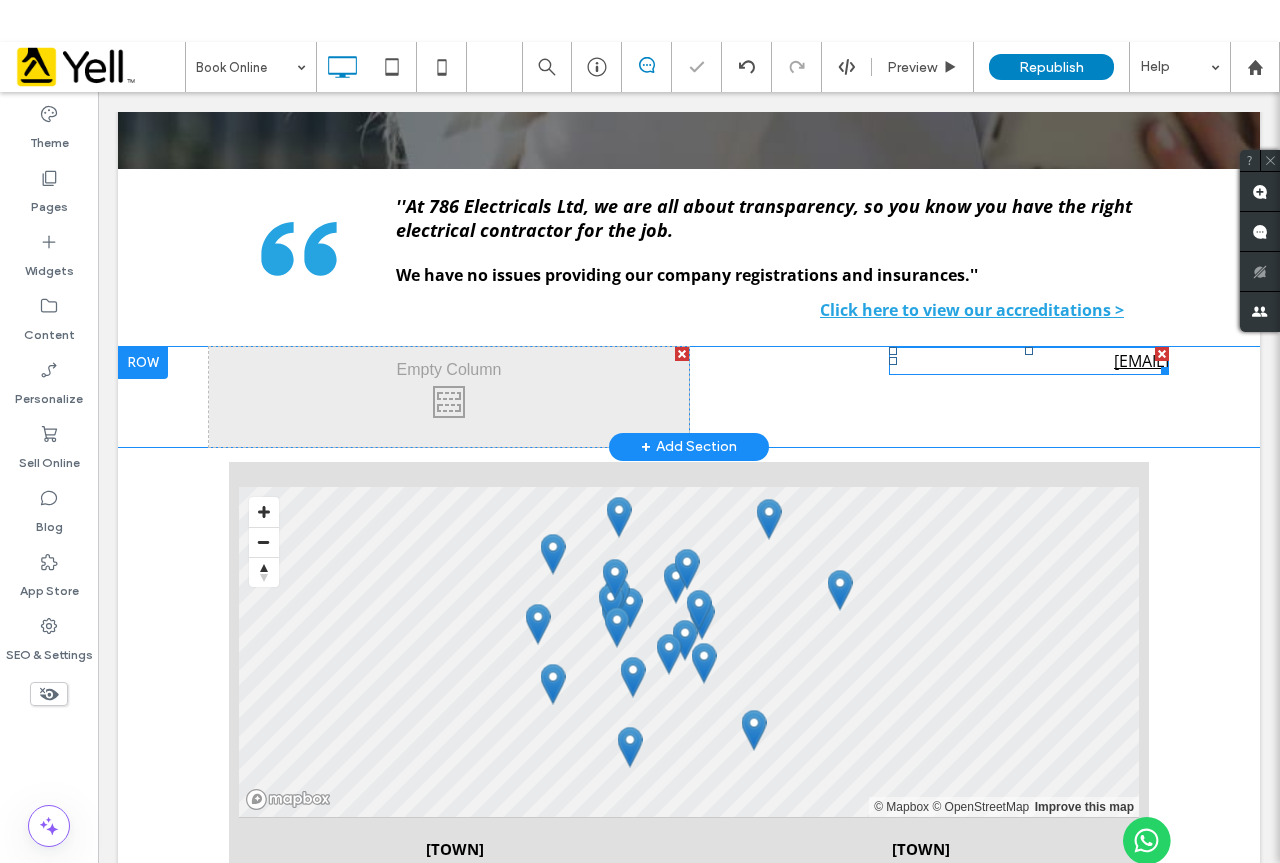 click at bounding box center [1162, 354] 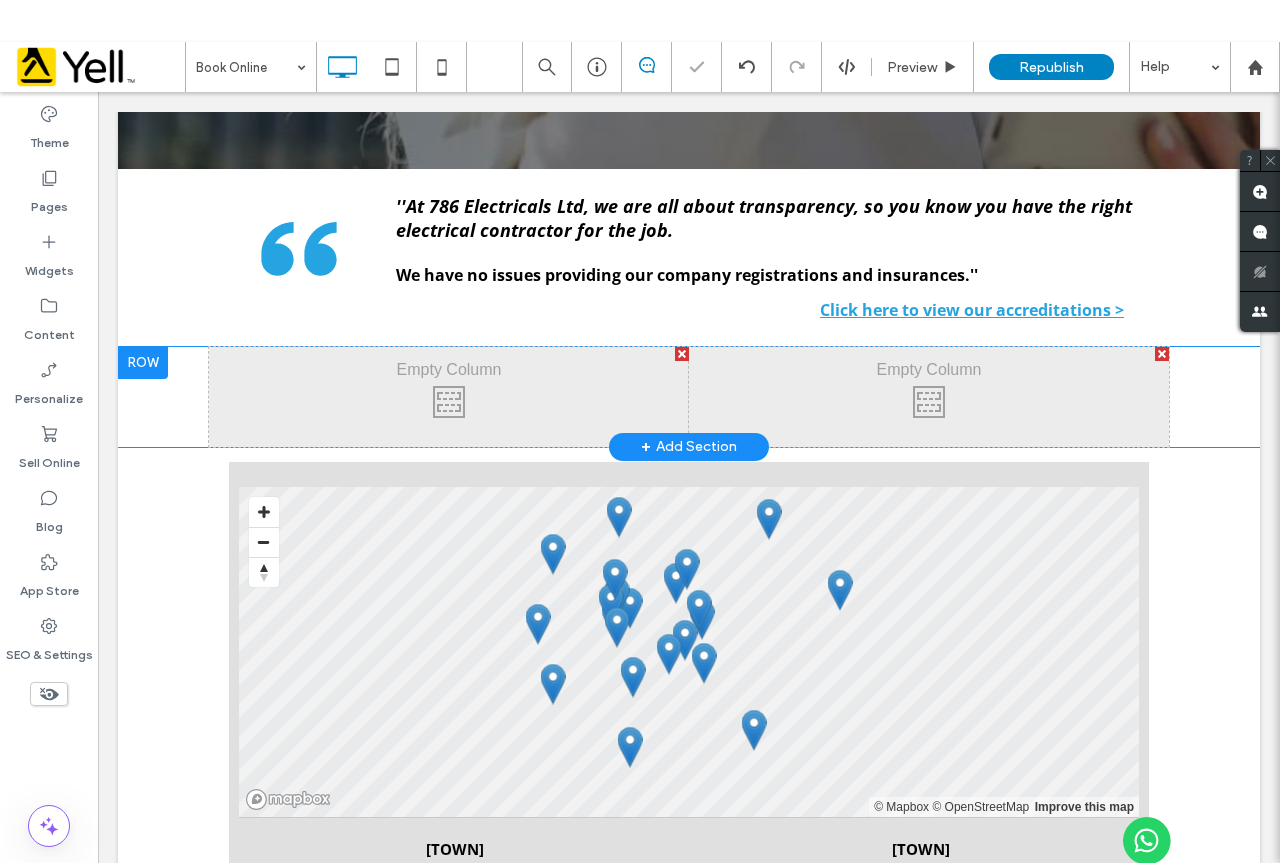 click at bounding box center [143, 363] 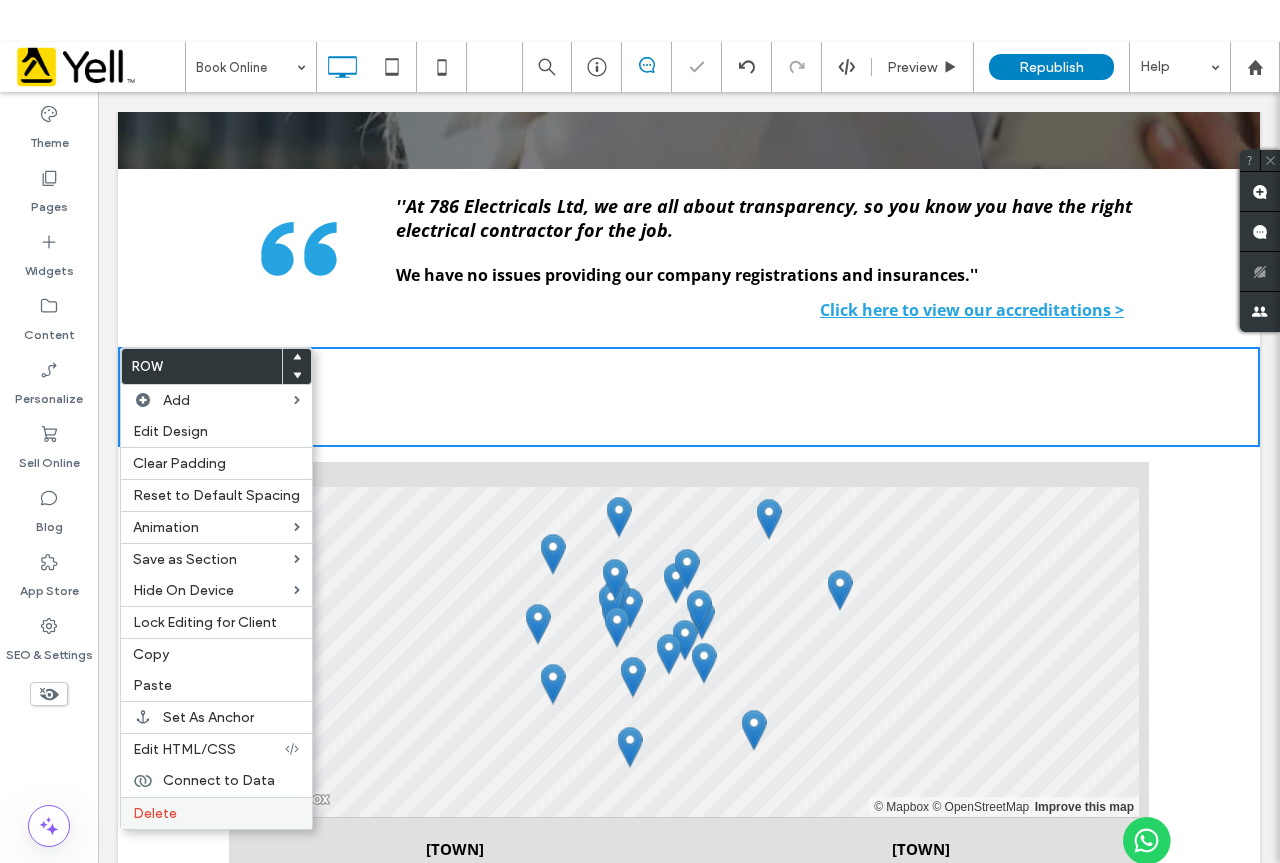 click on "Delete" at bounding box center (155, 813) 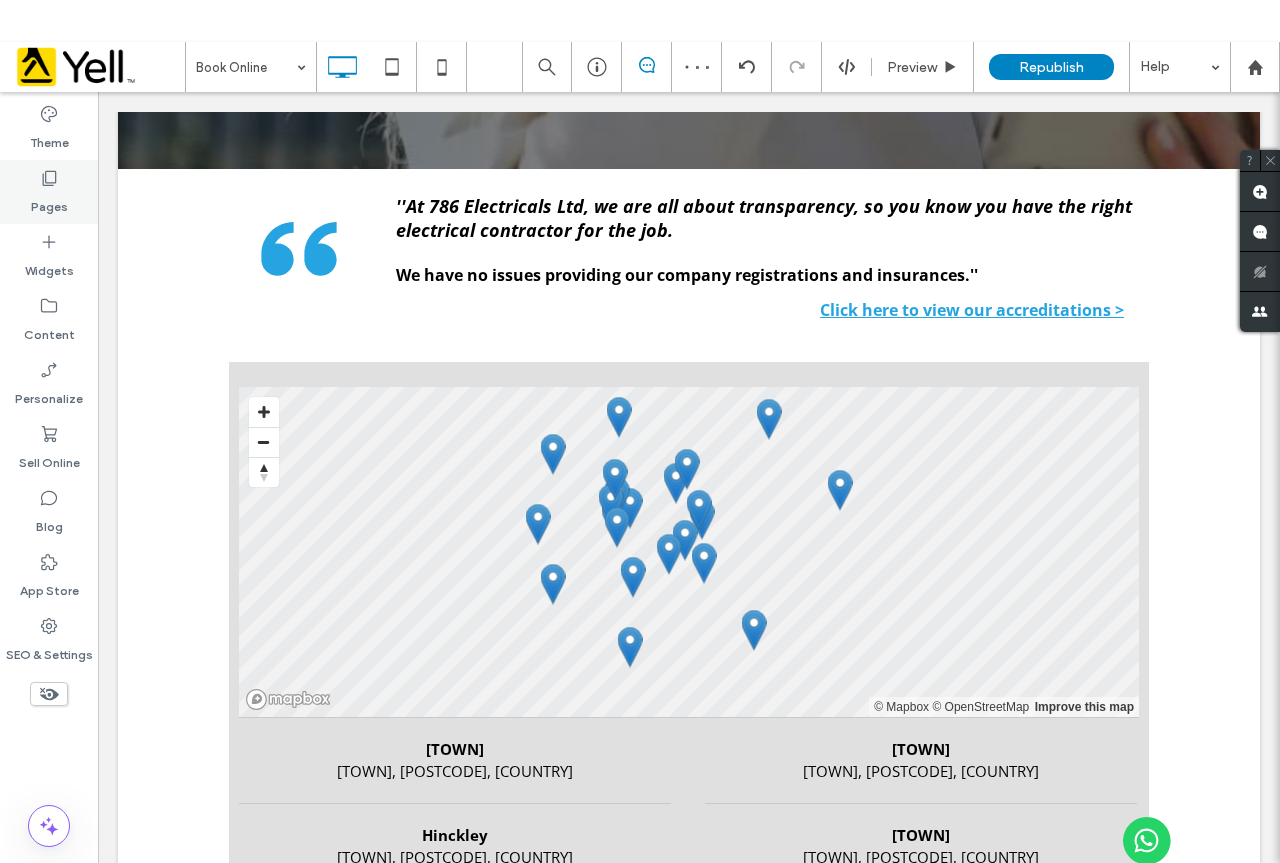 click on "Pages" at bounding box center (49, 202) 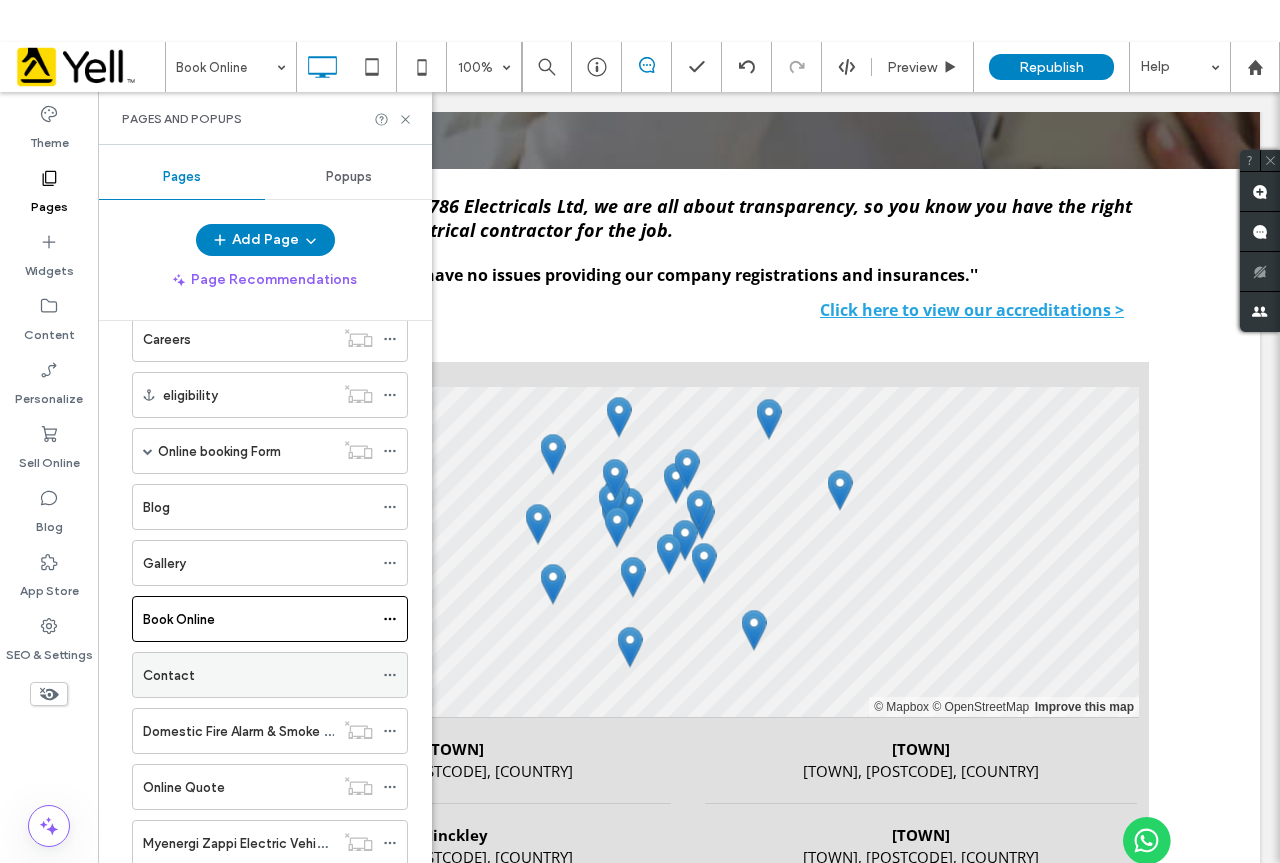 scroll, scrollTop: 1000, scrollLeft: 0, axis: vertical 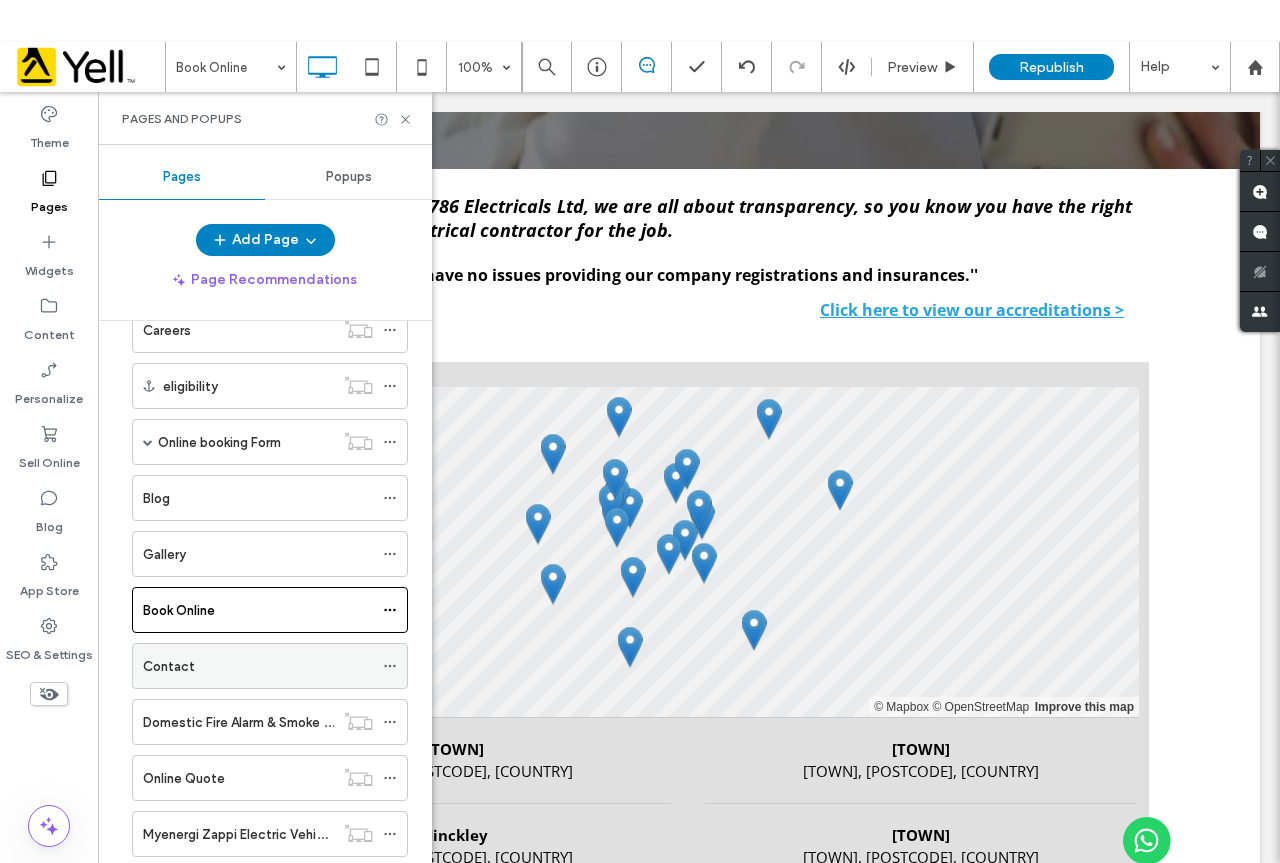 click on "Contact" at bounding box center (169, 666) 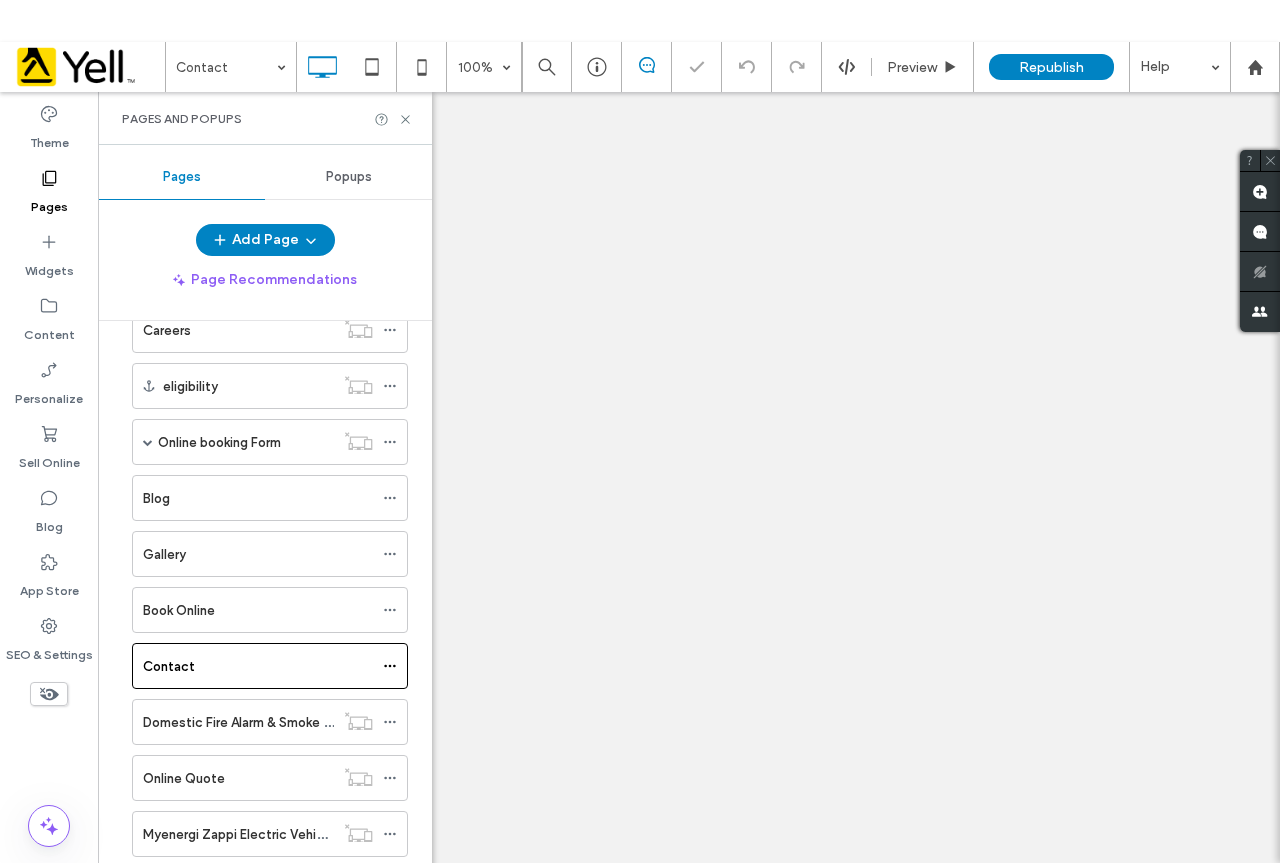 click on "Pages and Popups" at bounding box center [265, 118] 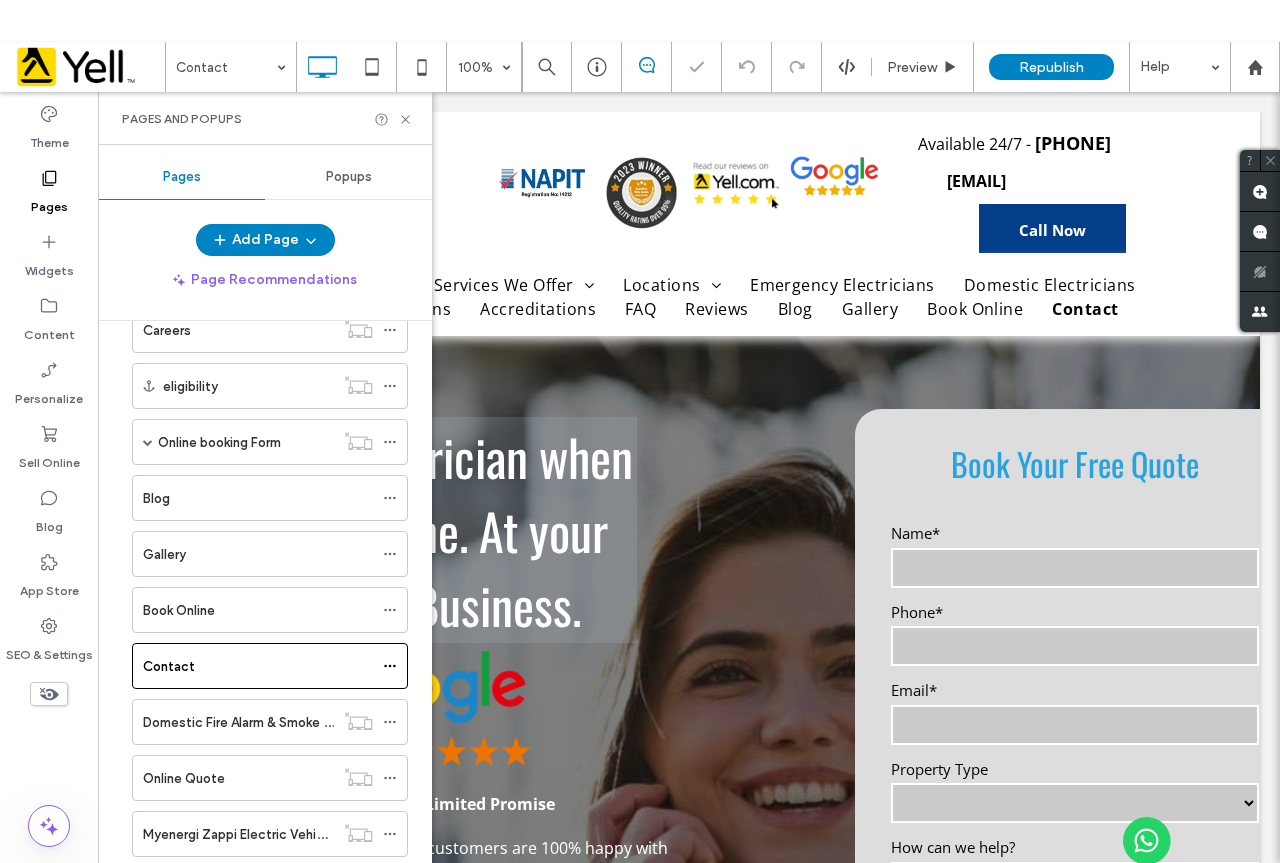 scroll, scrollTop: 0, scrollLeft: 0, axis: both 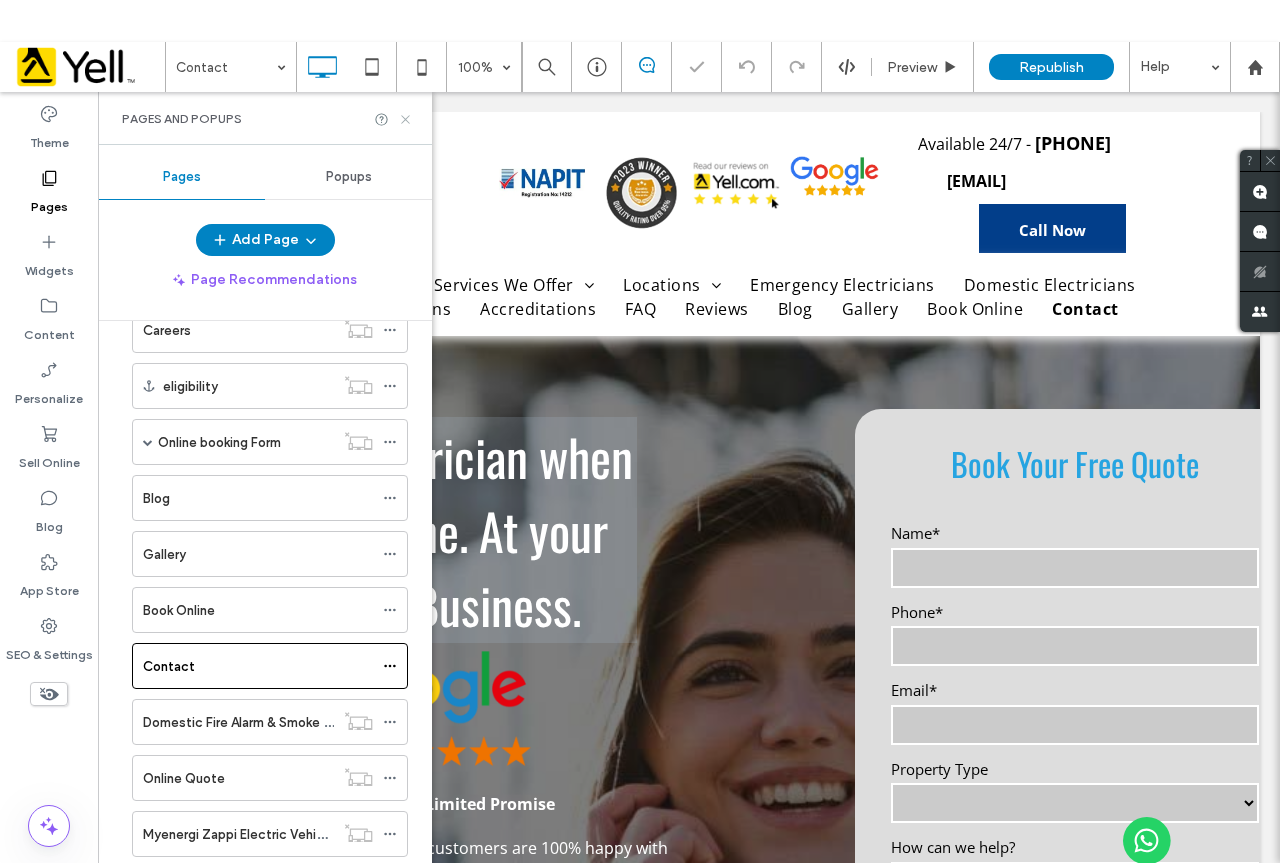 click 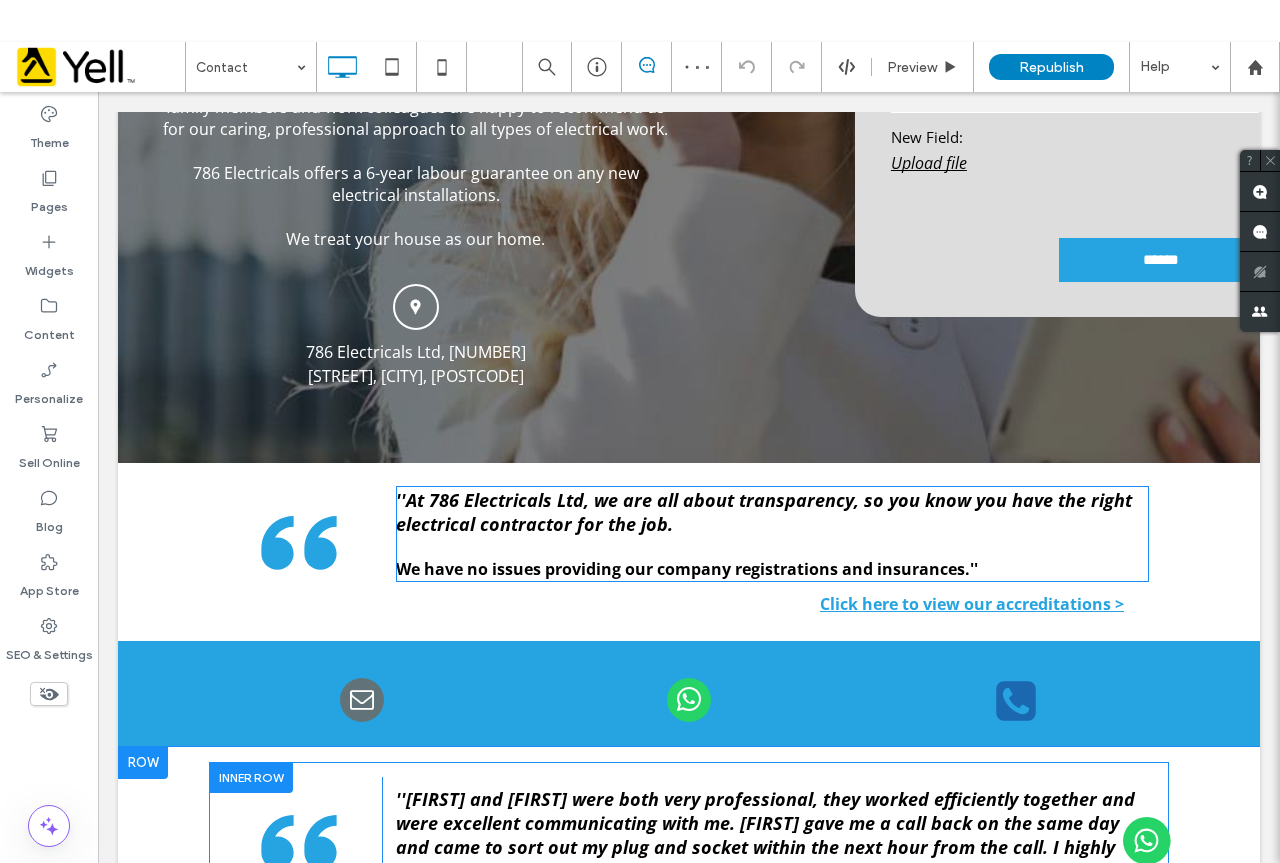 scroll, scrollTop: 1100, scrollLeft: 0, axis: vertical 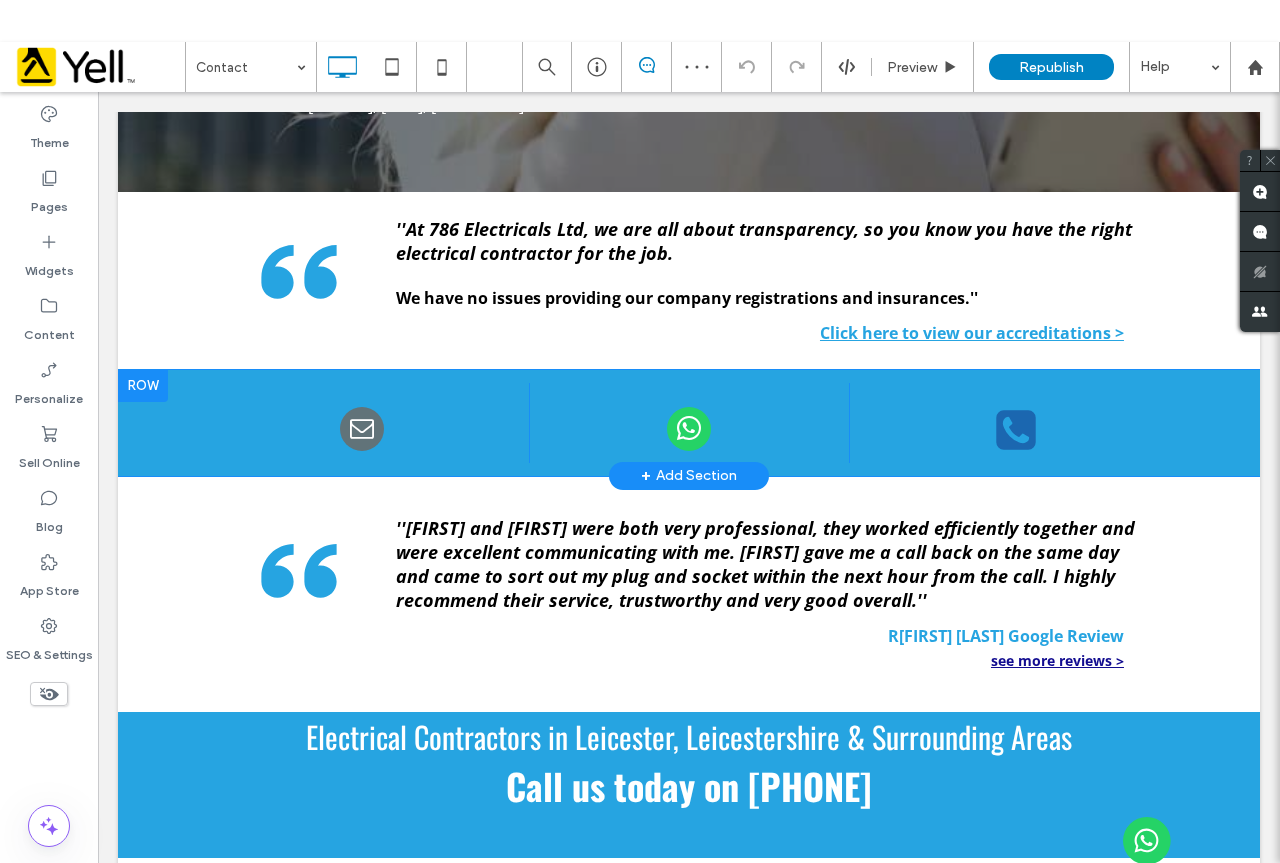 click at bounding box center (143, 386) 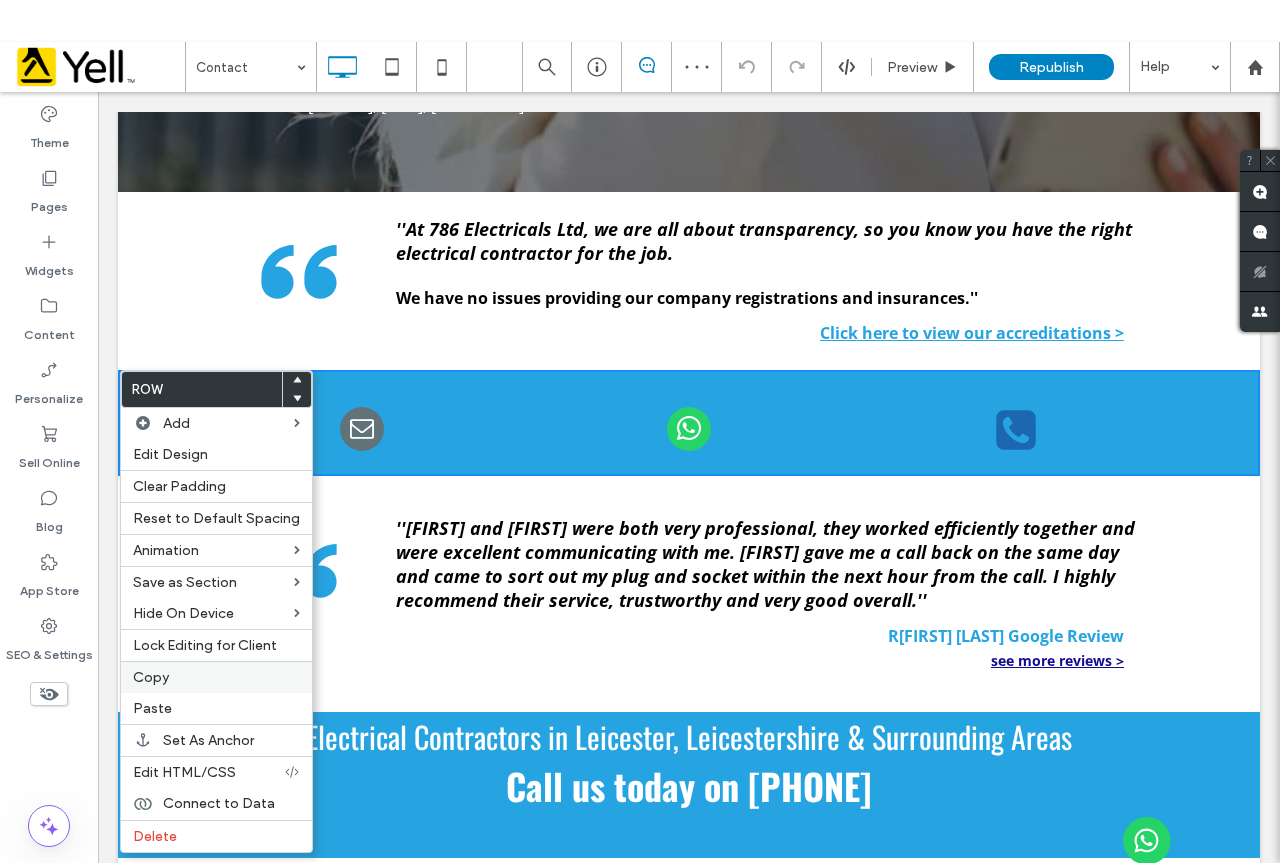 click on "Copy" at bounding box center (216, 677) 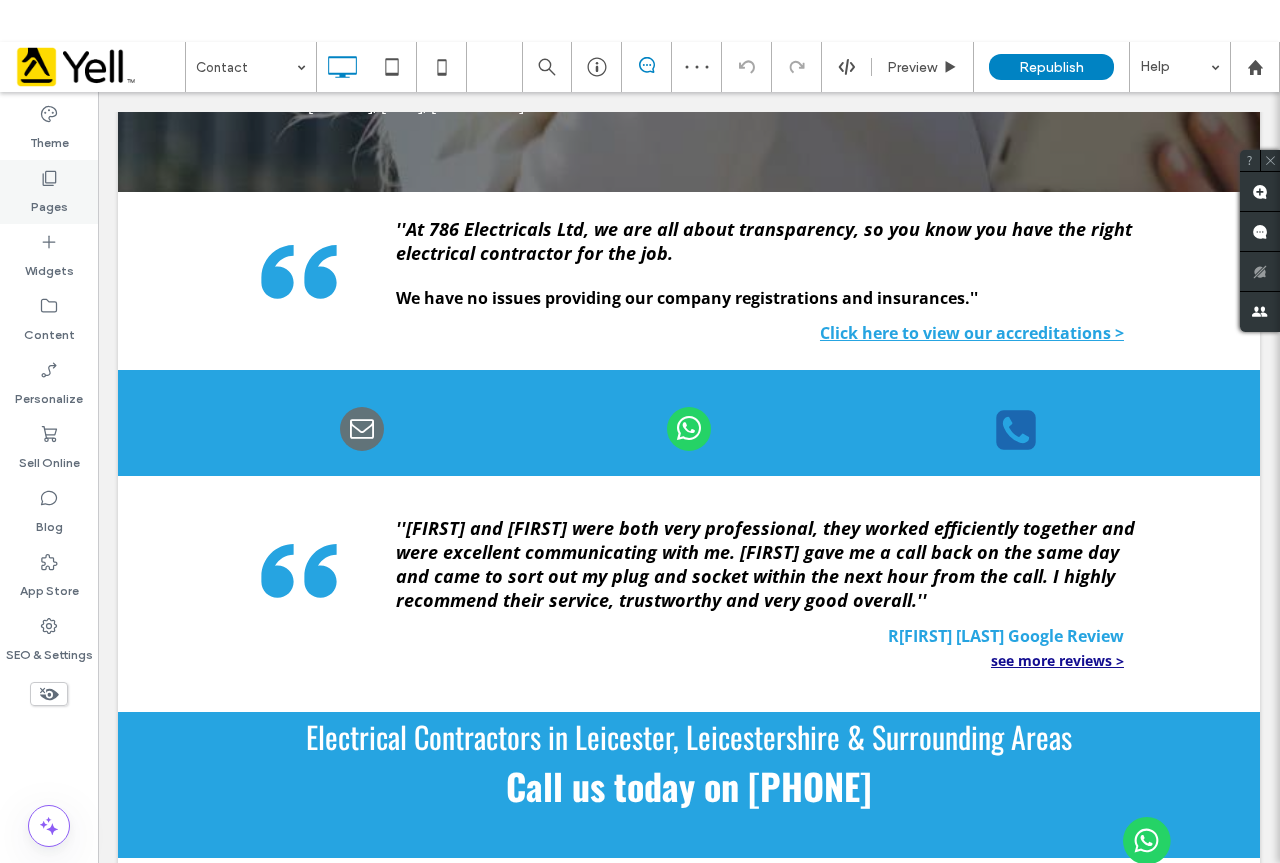 click on "Pages" at bounding box center (49, 192) 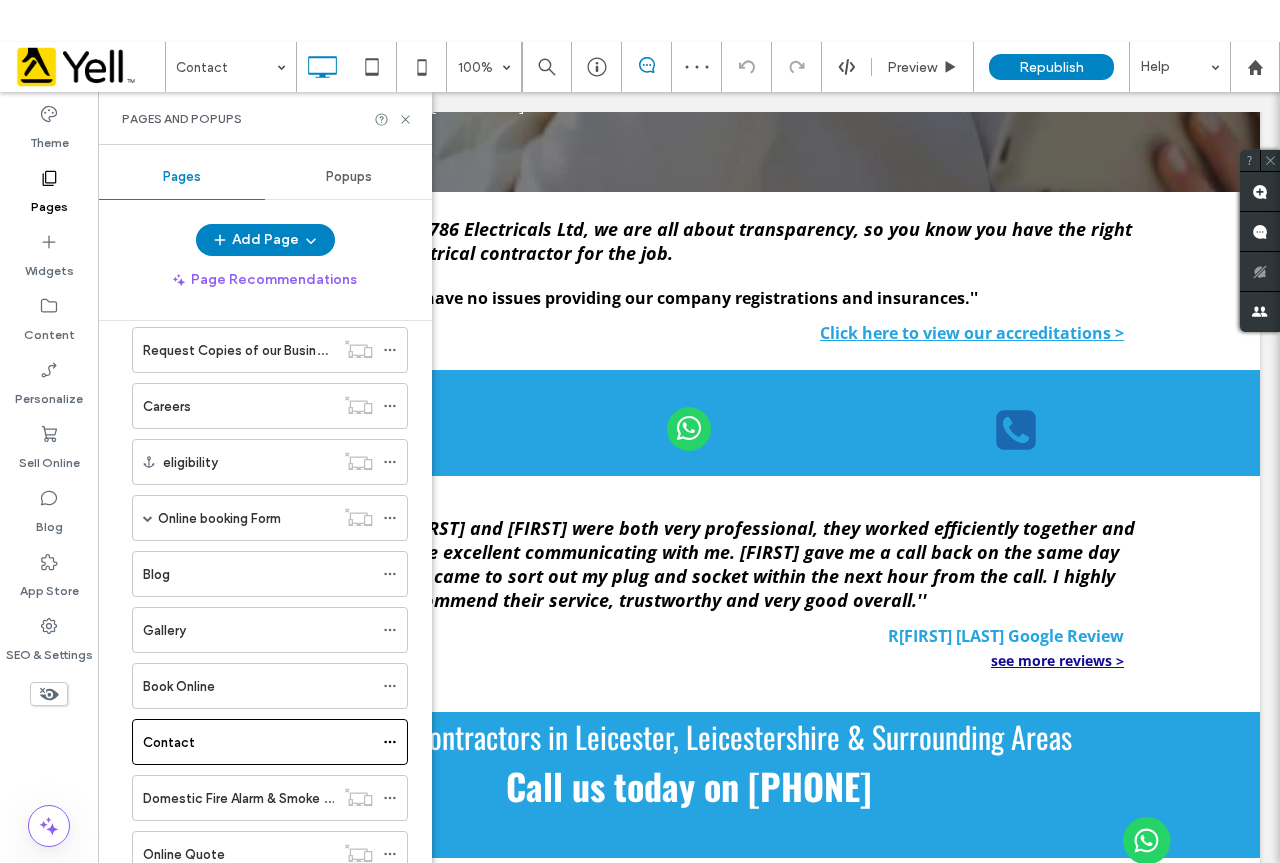 scroll, scrollTop: 1068, scrollLeft: 0, axis: vertical 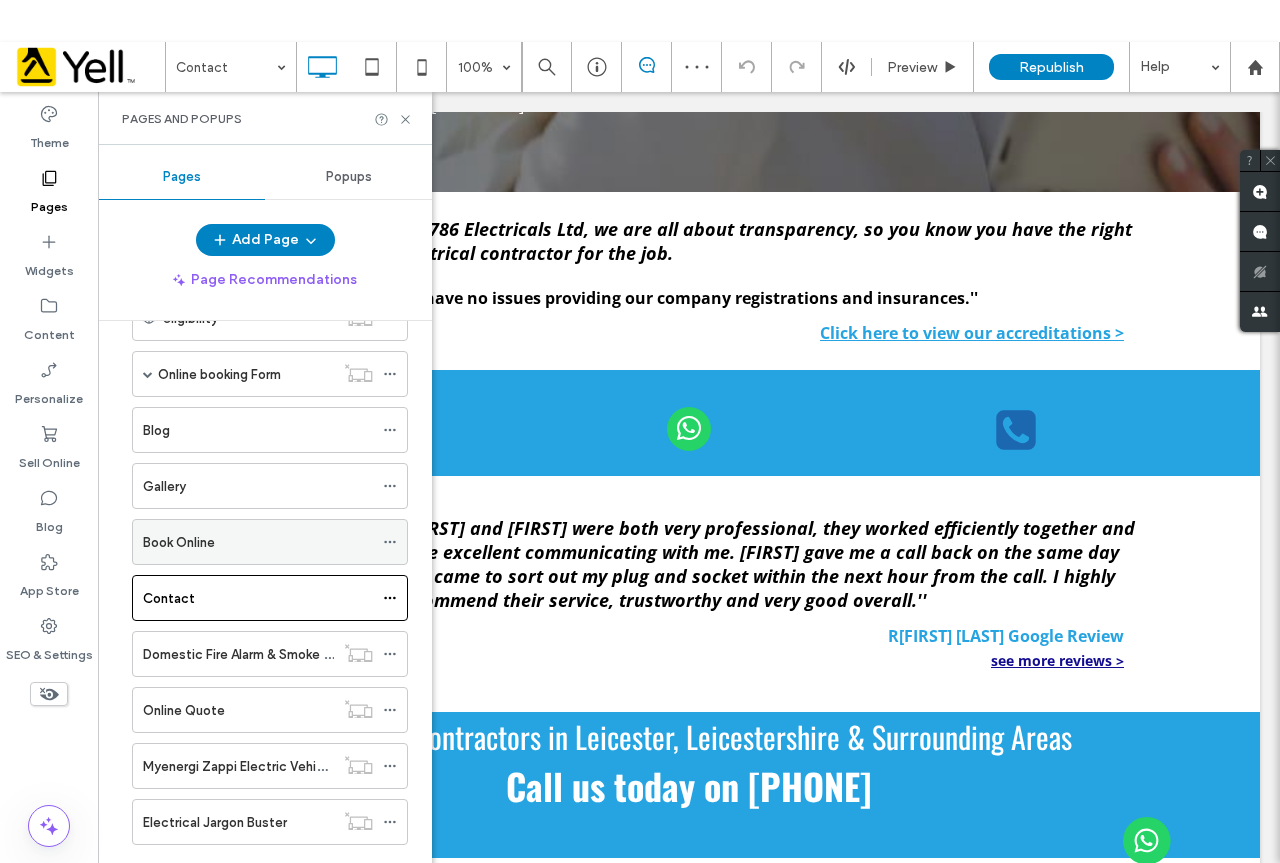 click on "Book Online" at bounding box center (179, 542) 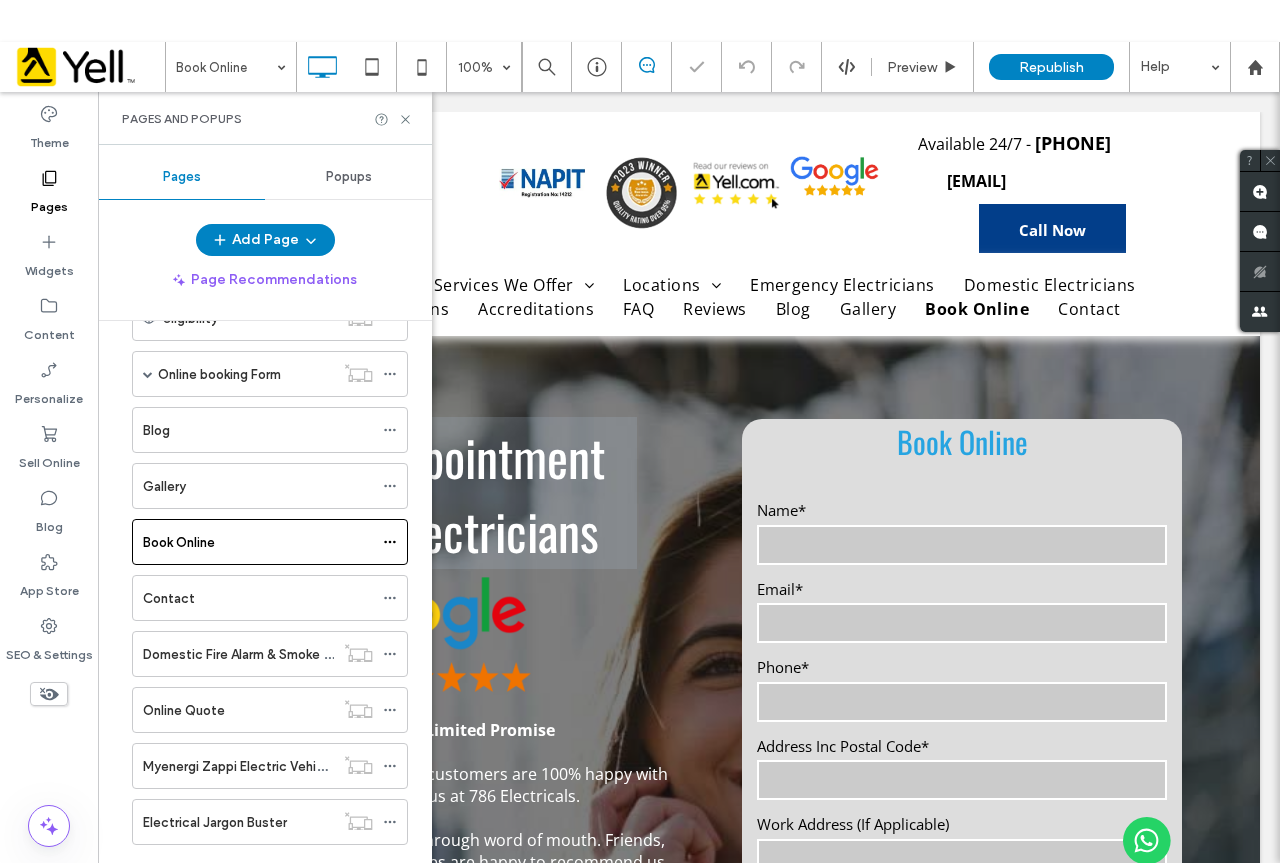 scroll, scrollTop: 0, scrollLeft: 0, axis: both 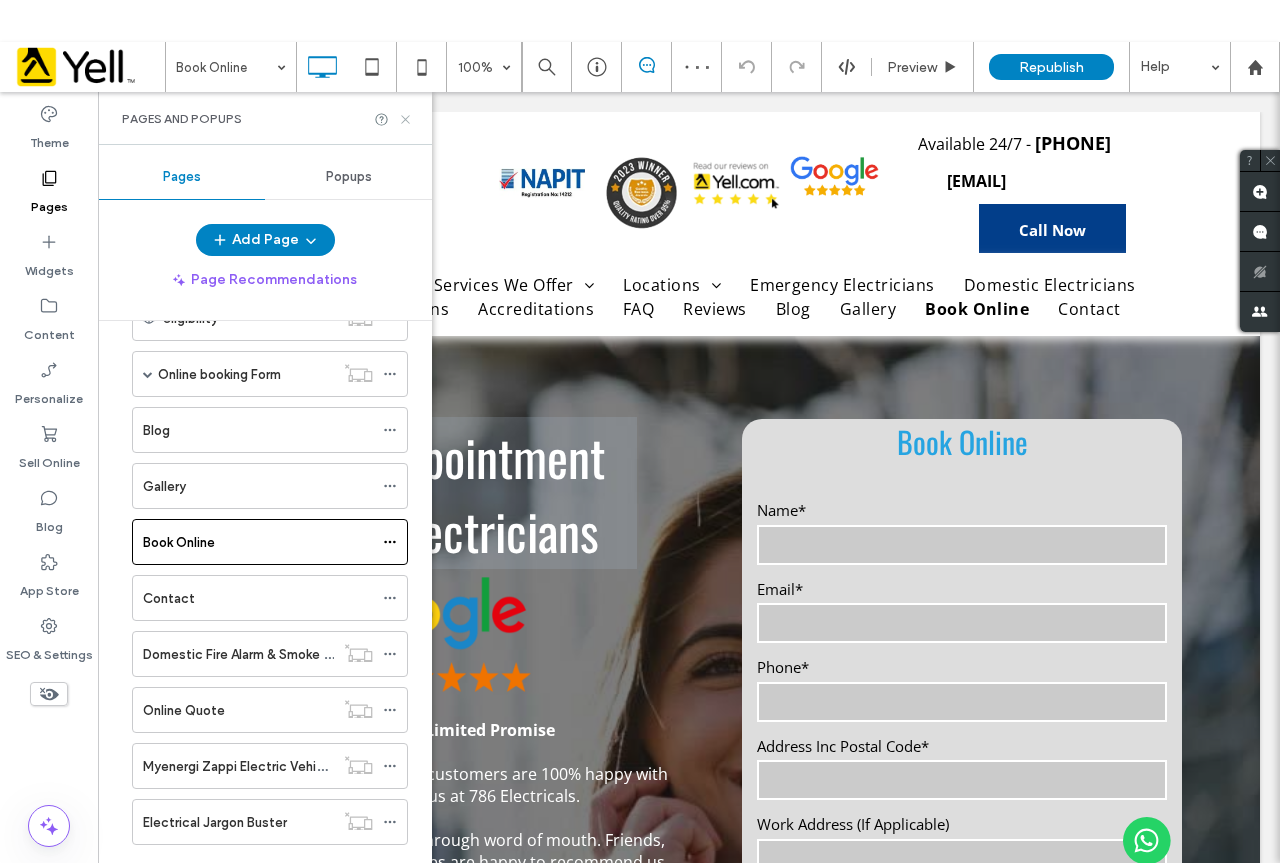 drag, startPoint x: 407, startPoint y: 124, endPoint x: 354, endPoint y: 212, distance: 102.7278 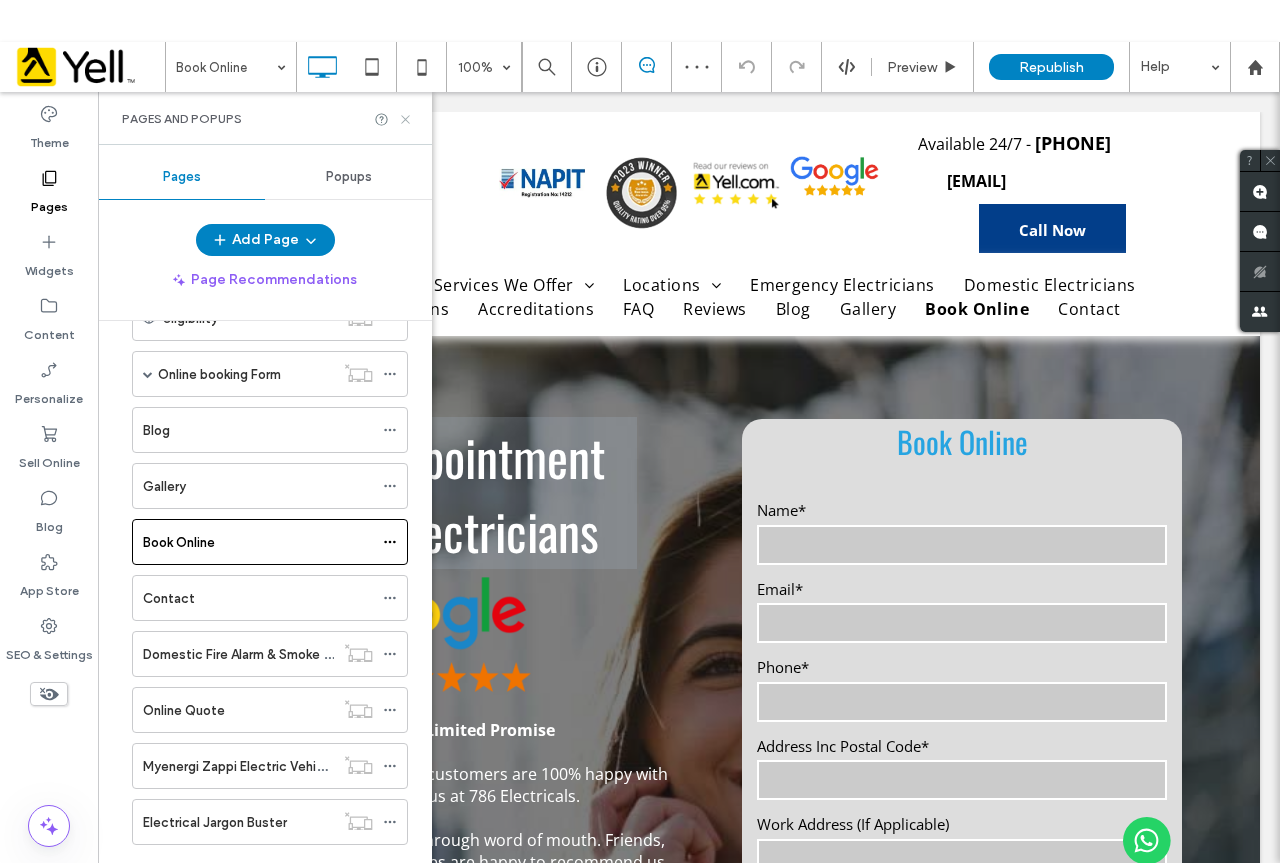 click 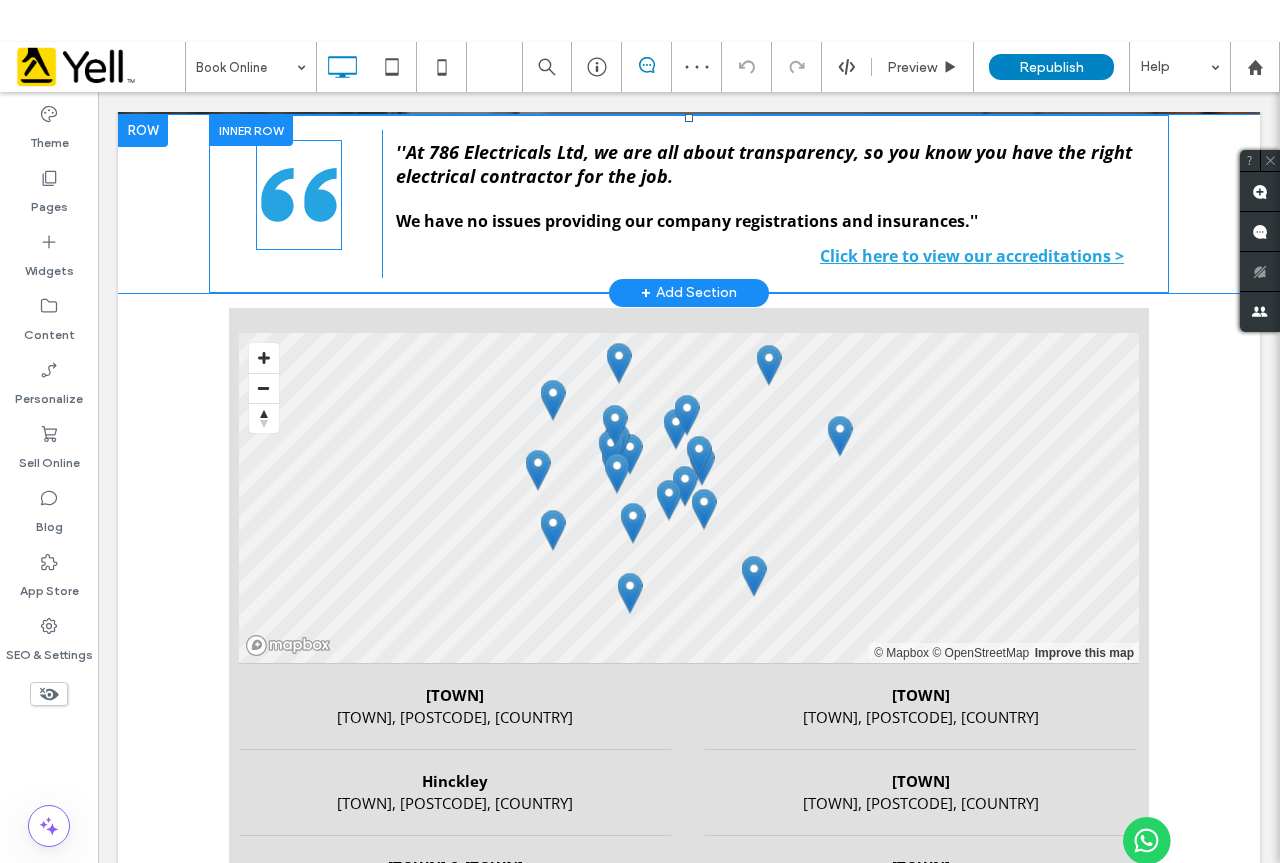 scroll, scrollTop: 1000, scrollLeft: 0, axis: vertical 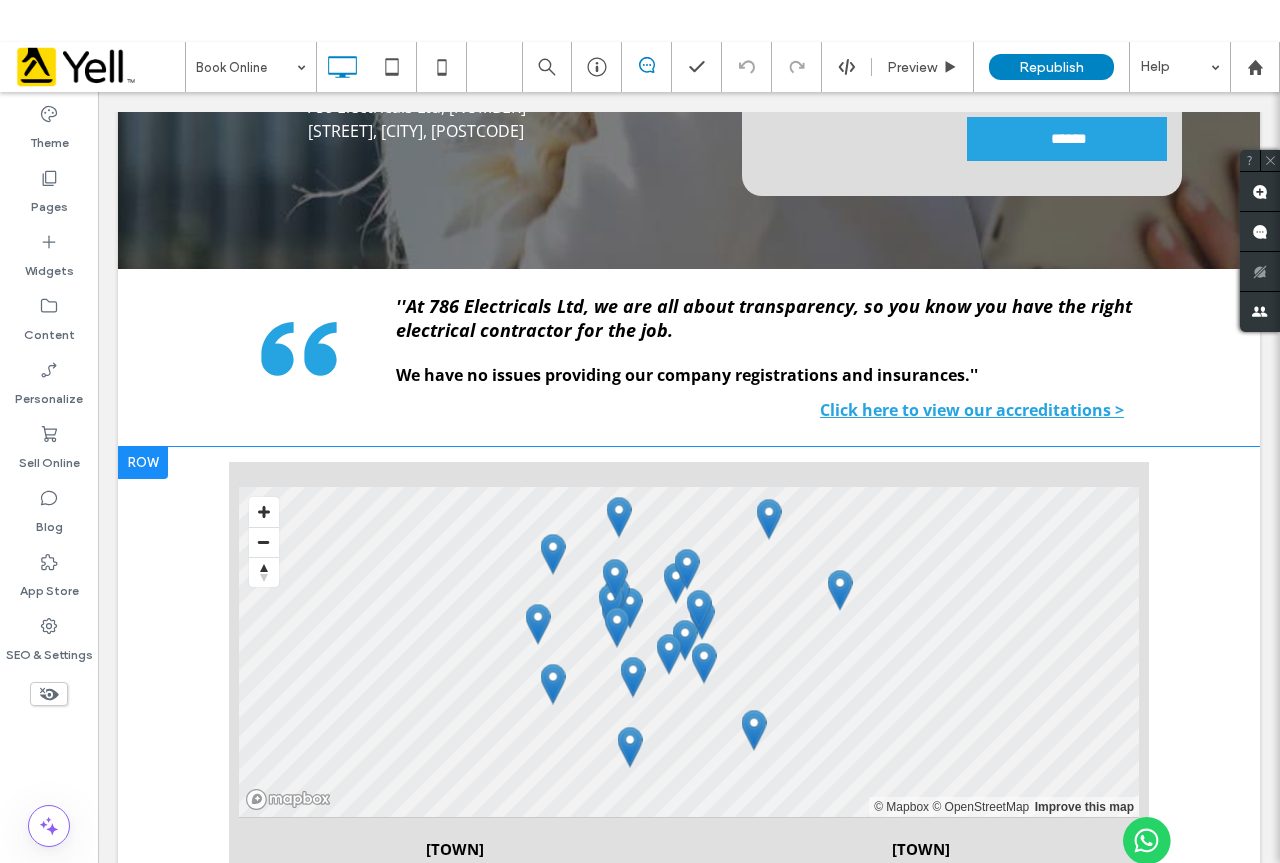 click at bounding box center (143, 463) 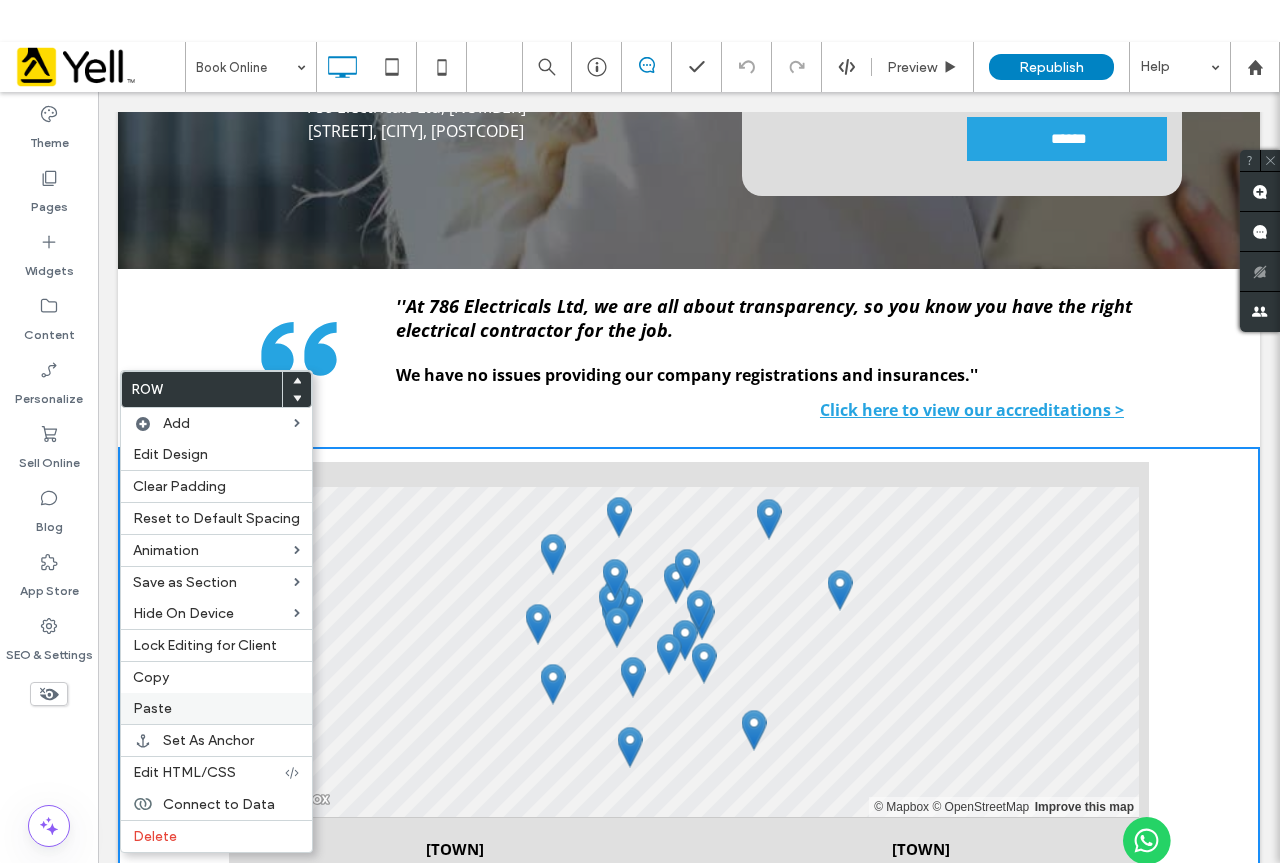 click on "Paste" at bounding box center (216, 708) 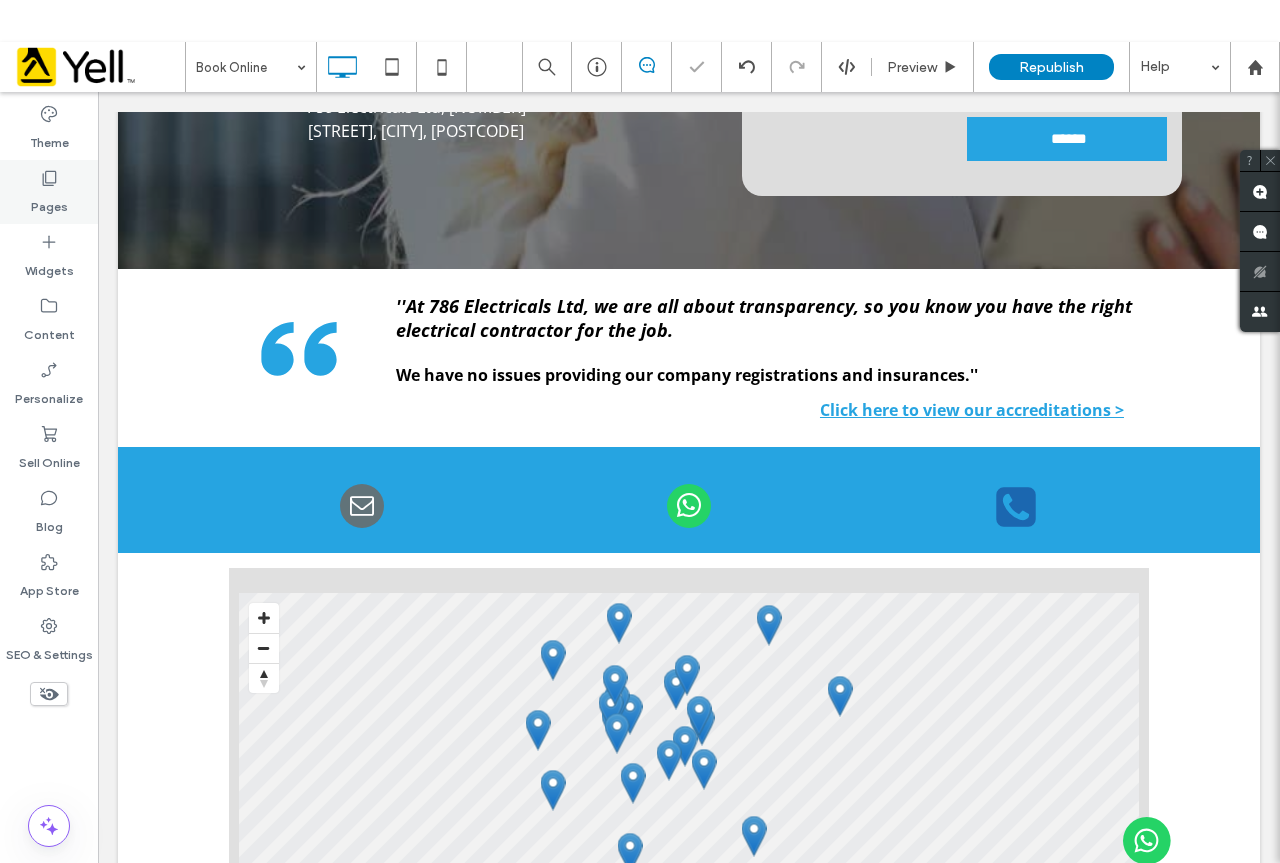 click on "Pages" at bounding box center (49, 202) 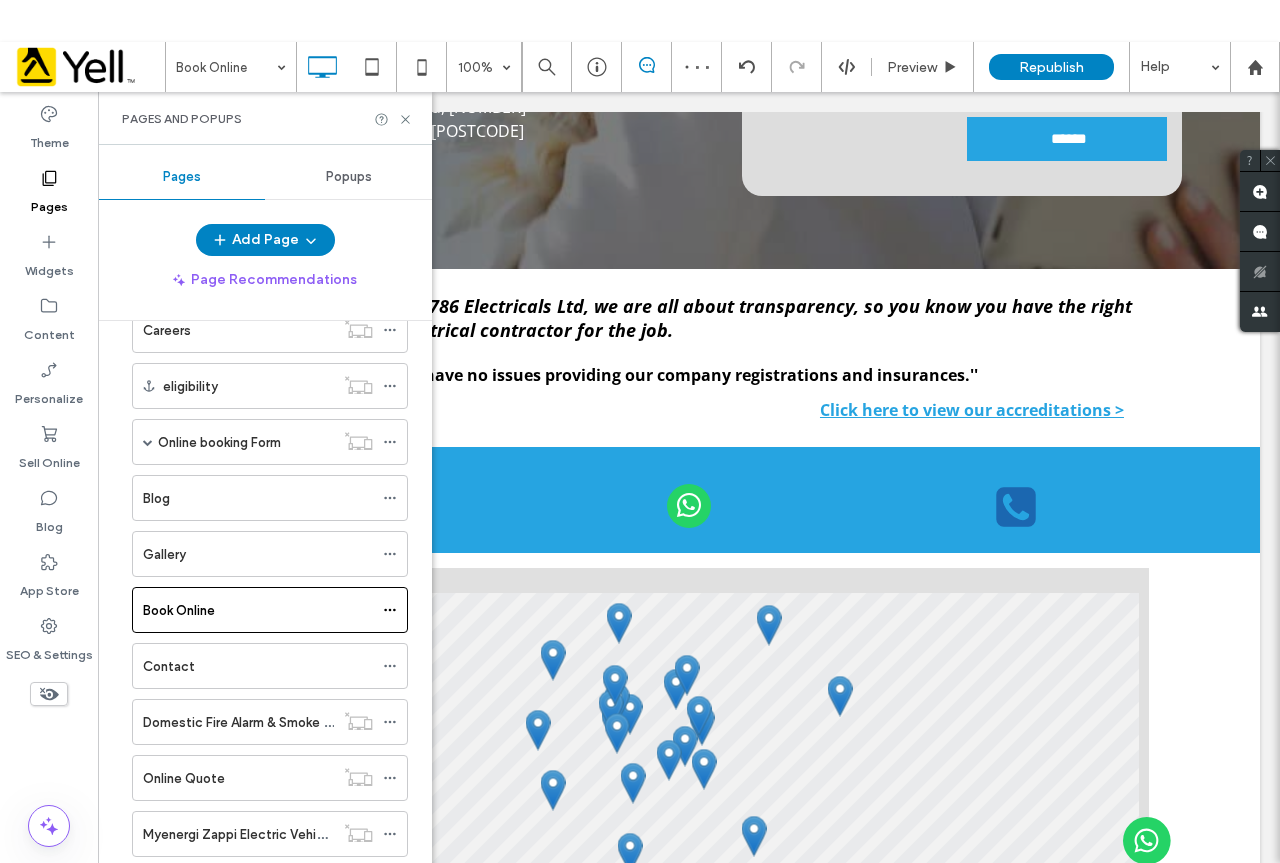 scroll, scrollTop: 1068, scrollLeft: 0, axis: vertical 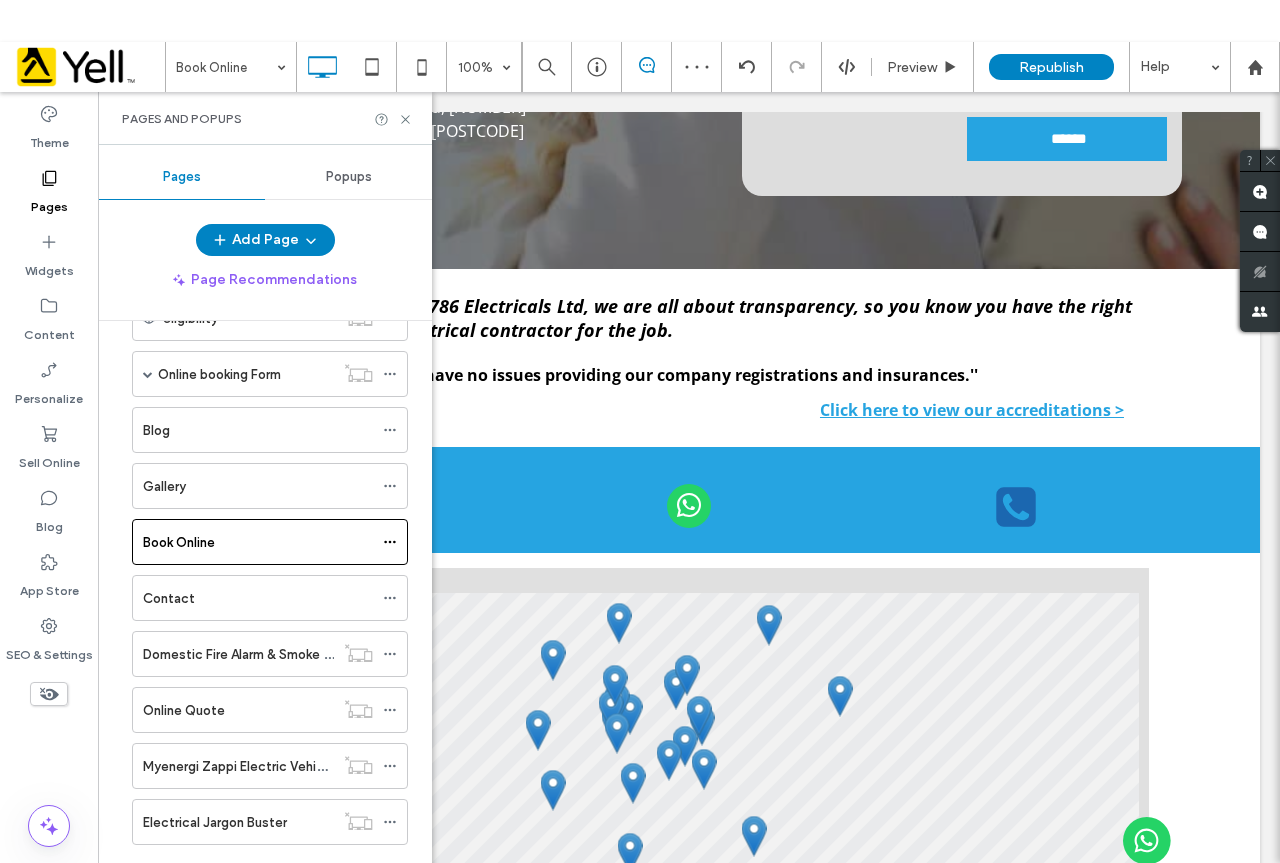 click on "Contact" at bounding box center [258, 598] 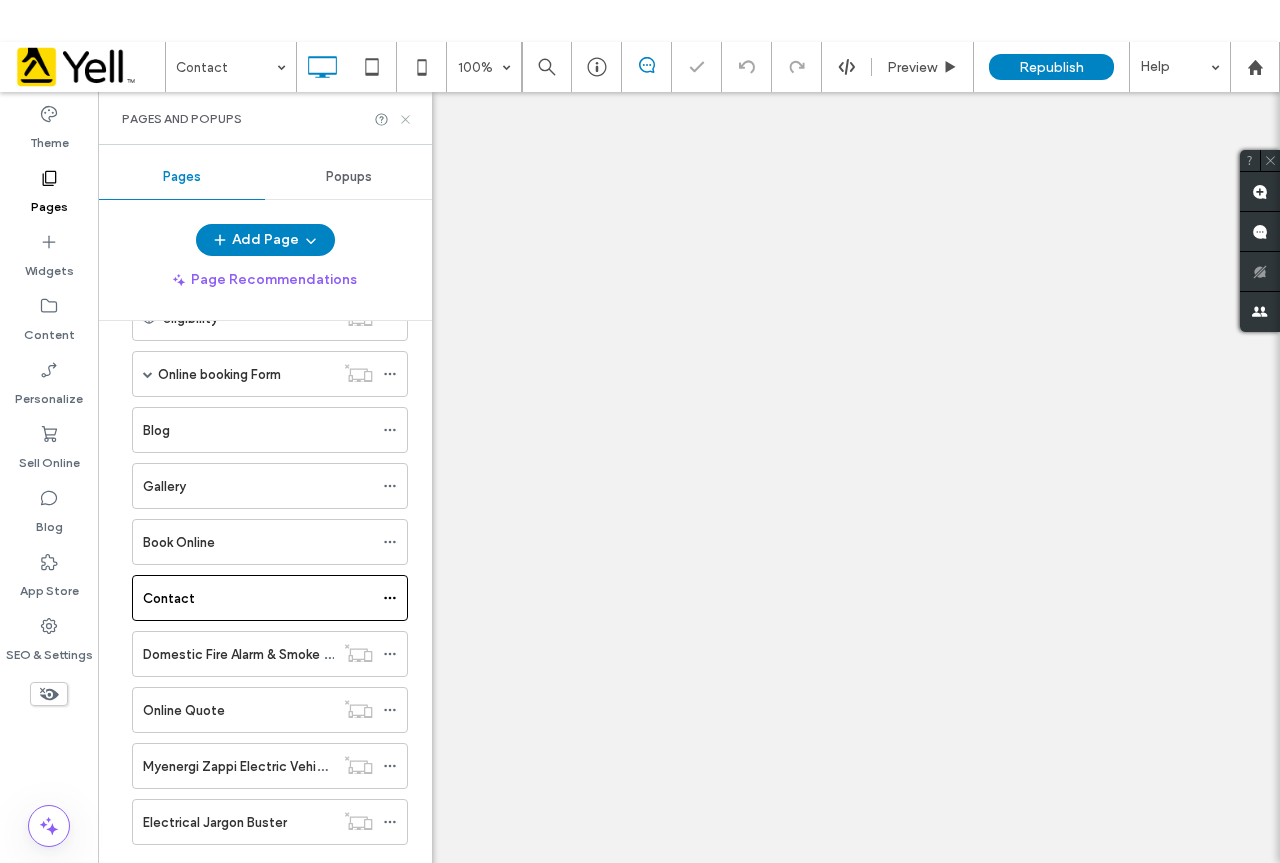 click 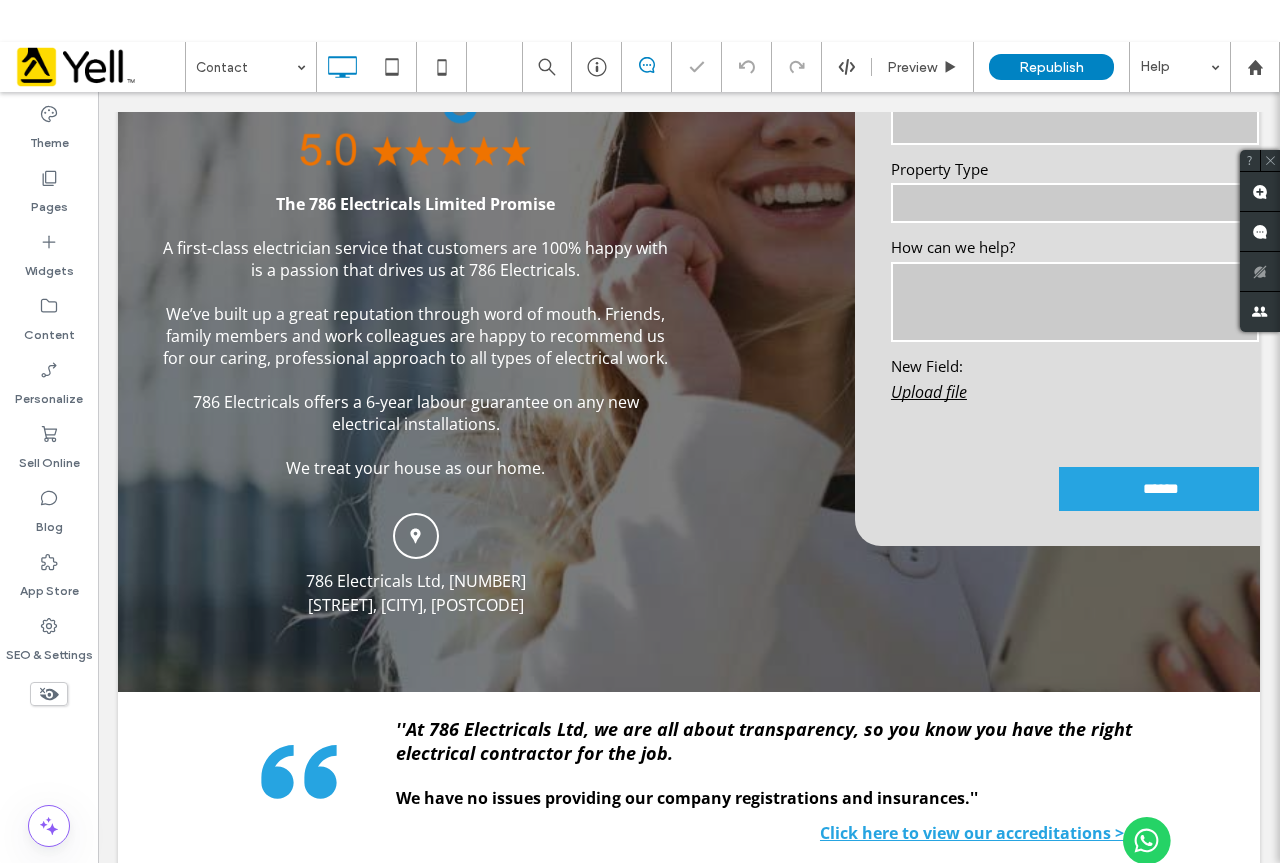 scroll, scrollTop: 1200, scrollLeft: 0, axis: vertical 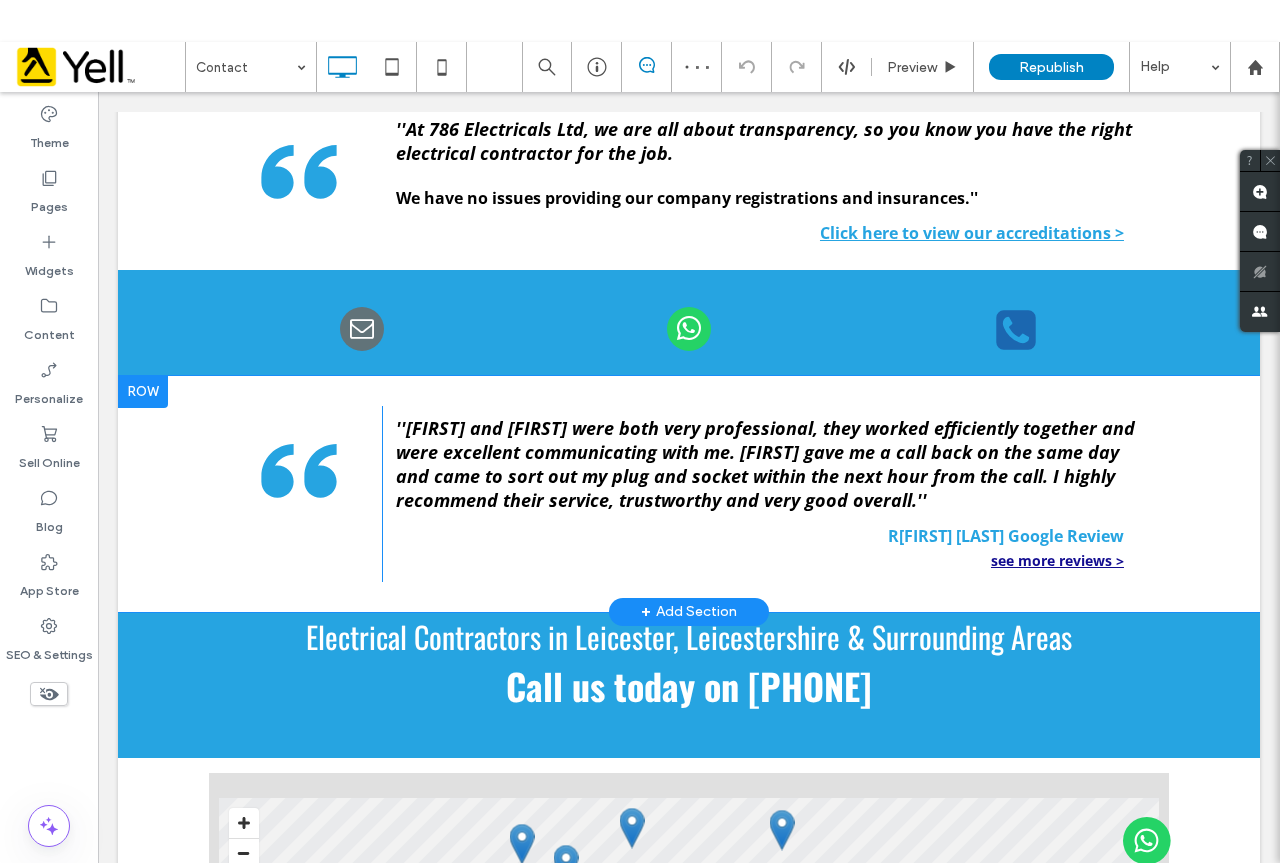 click at bounding box center (143, 392) 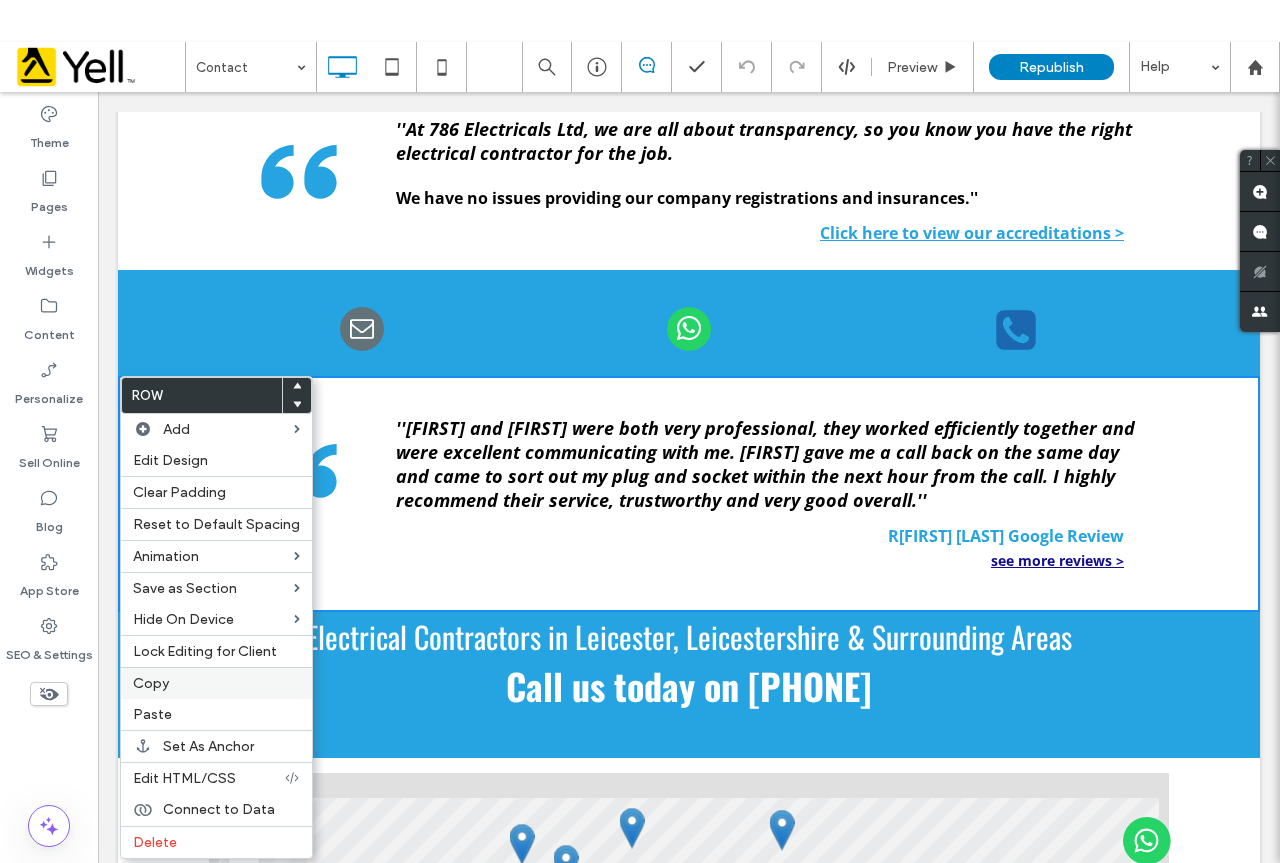 click on "Copy" at bounding box center (216, 683) 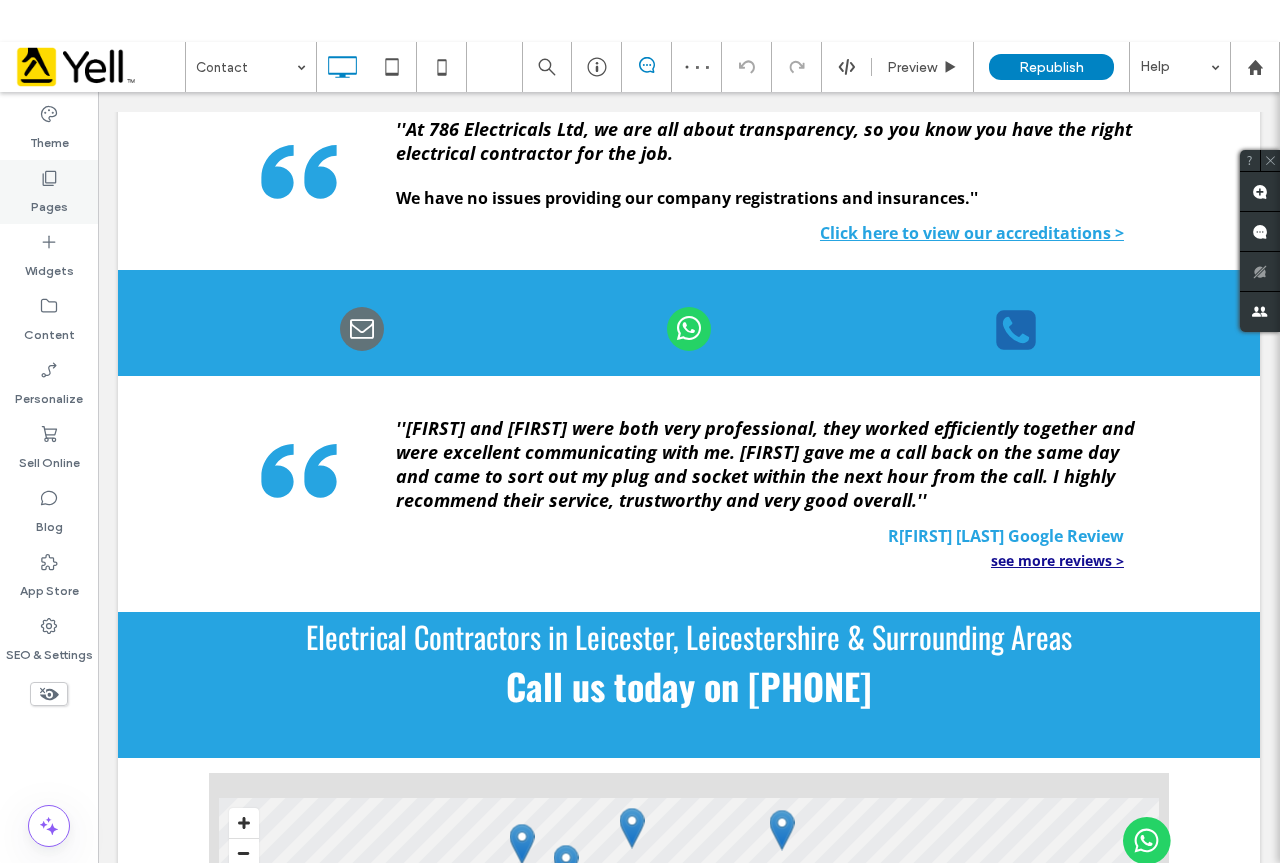 click on "Pages" at bounding box center [49, 202] 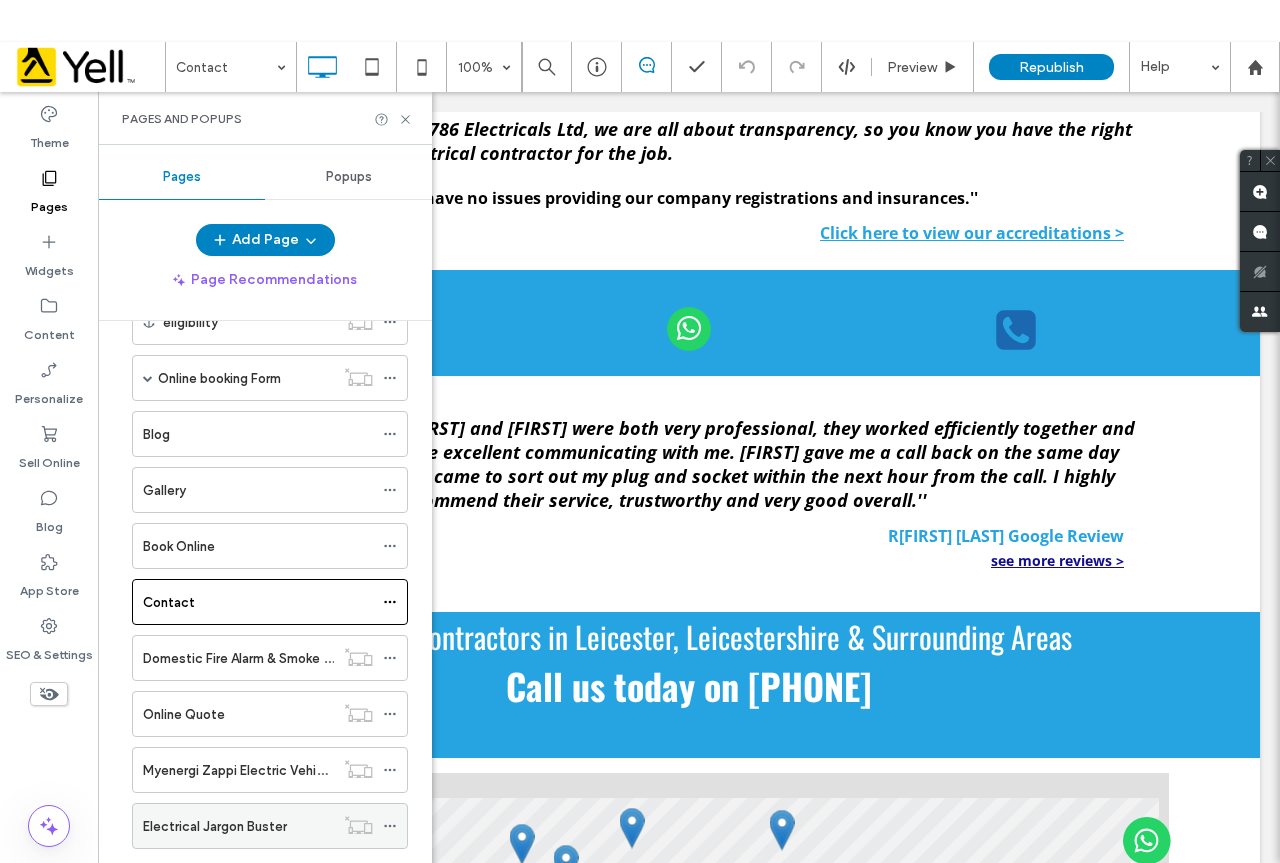scroll, scrollTop: 1068, scrollLeft: 0, axis: vertical 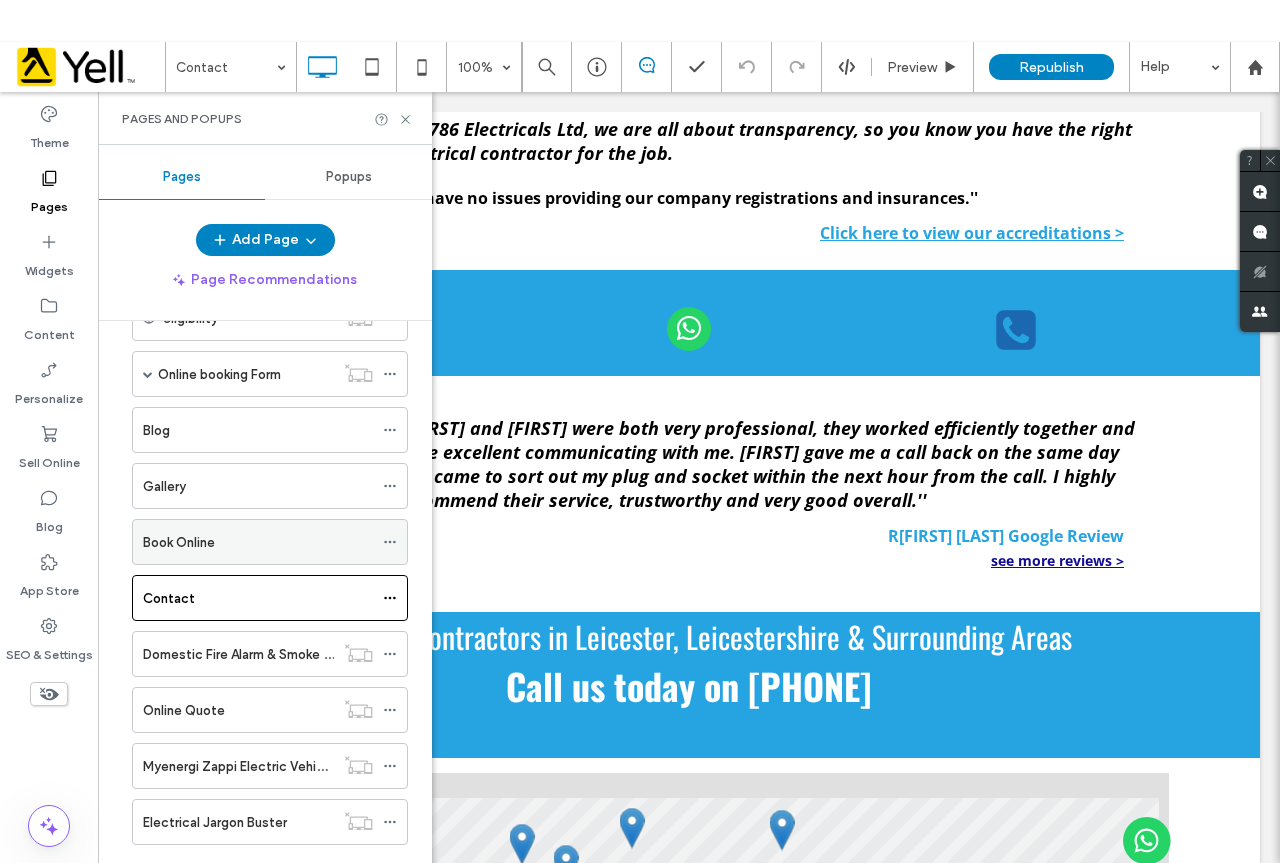 click on "Book Online" at bounding box center (179, 542) 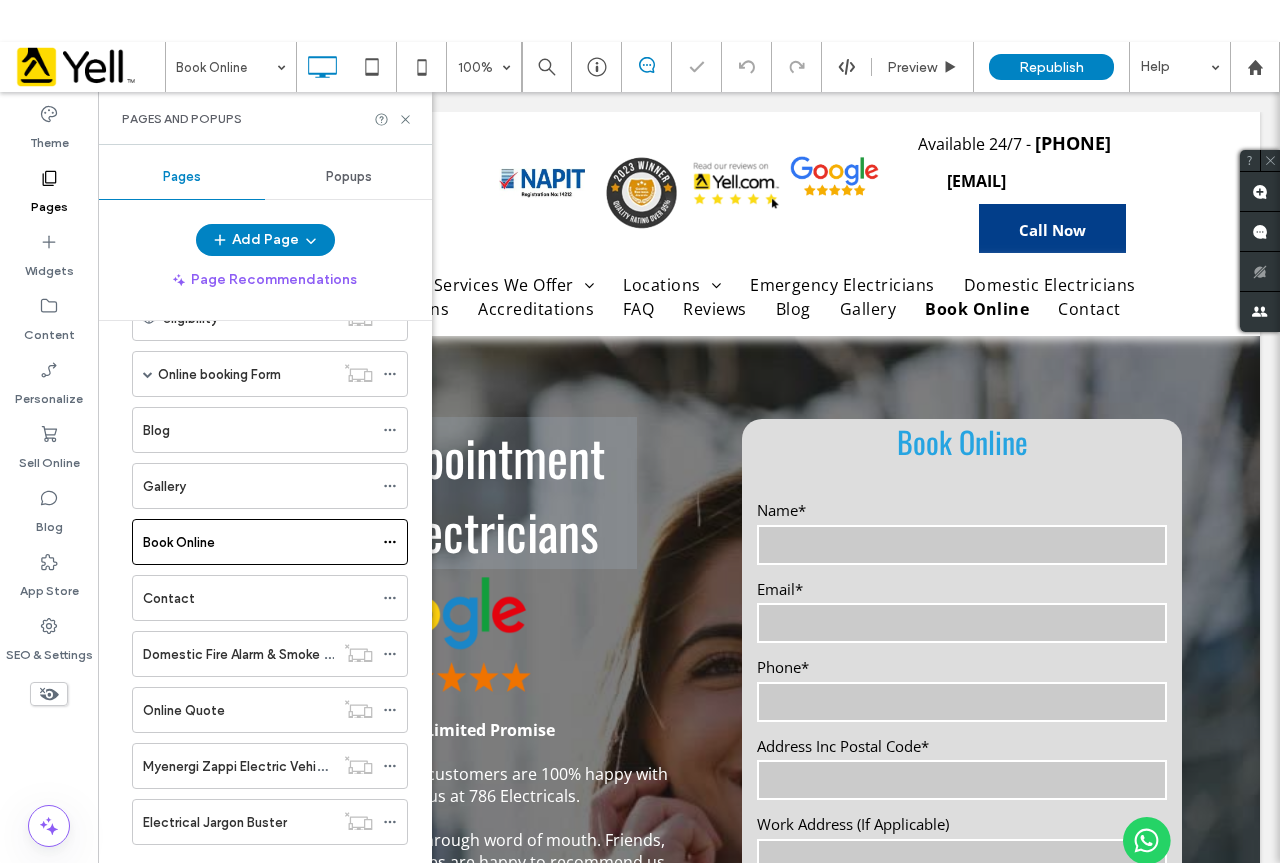 scroll, scrollTop: 0, scrollLeft: 0, axis: both 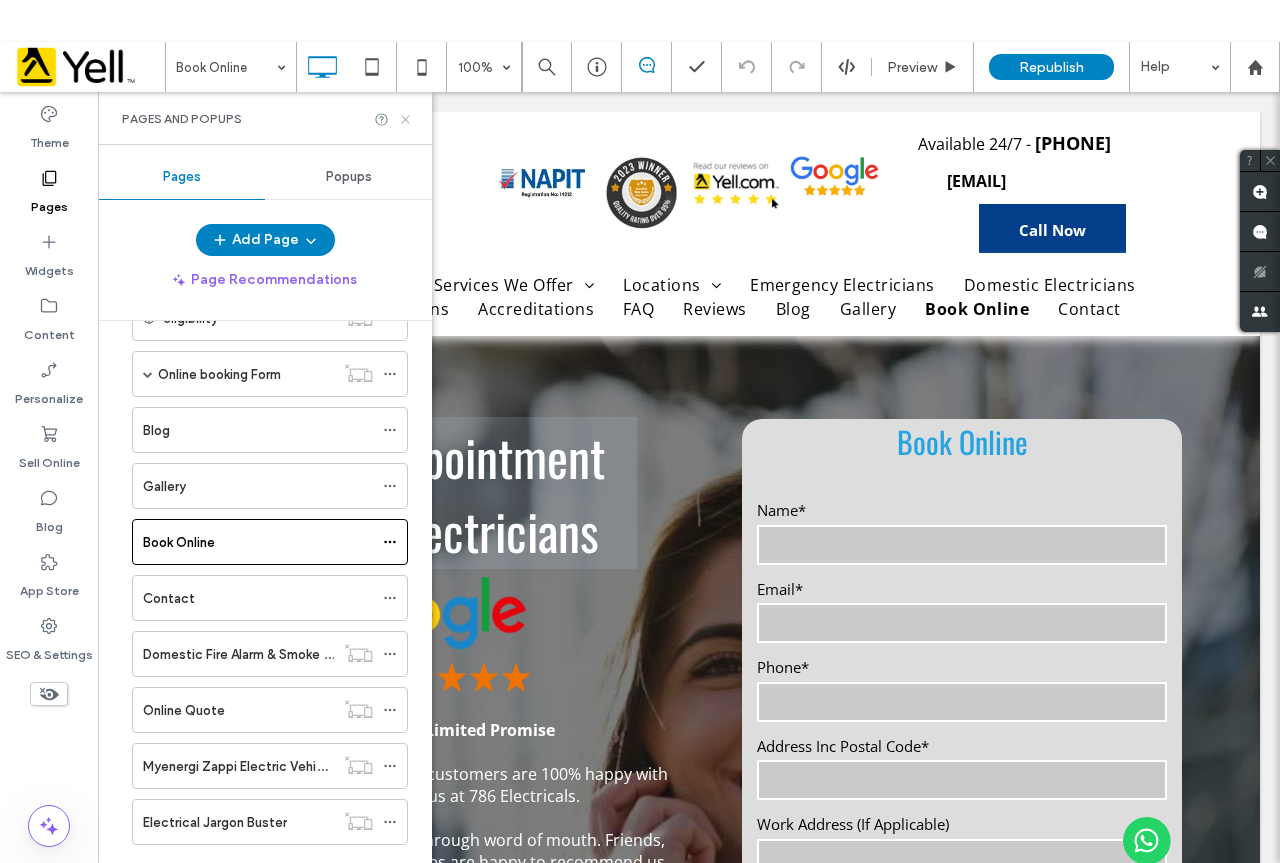 click 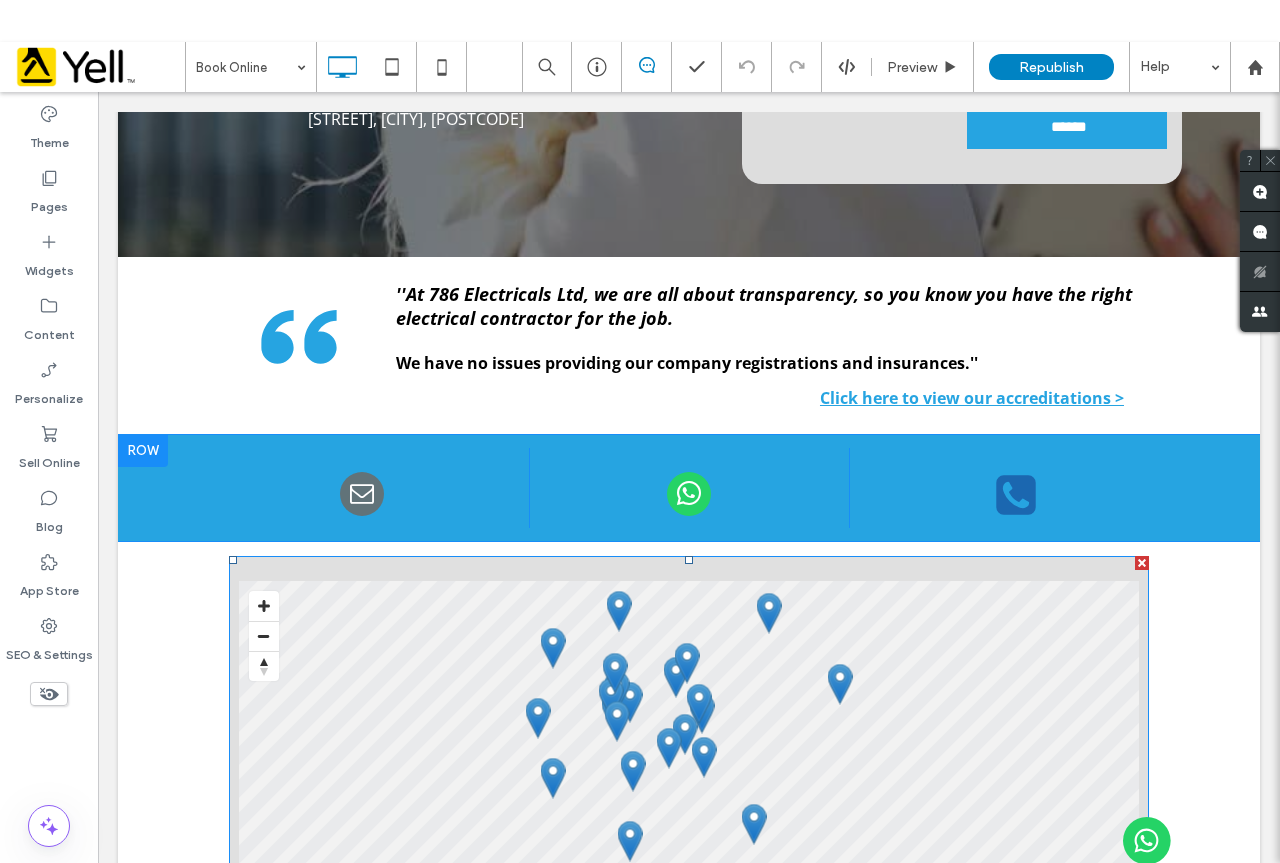 scroll, scrollTop: 1000, scrollLeft: 0, axis: vertical 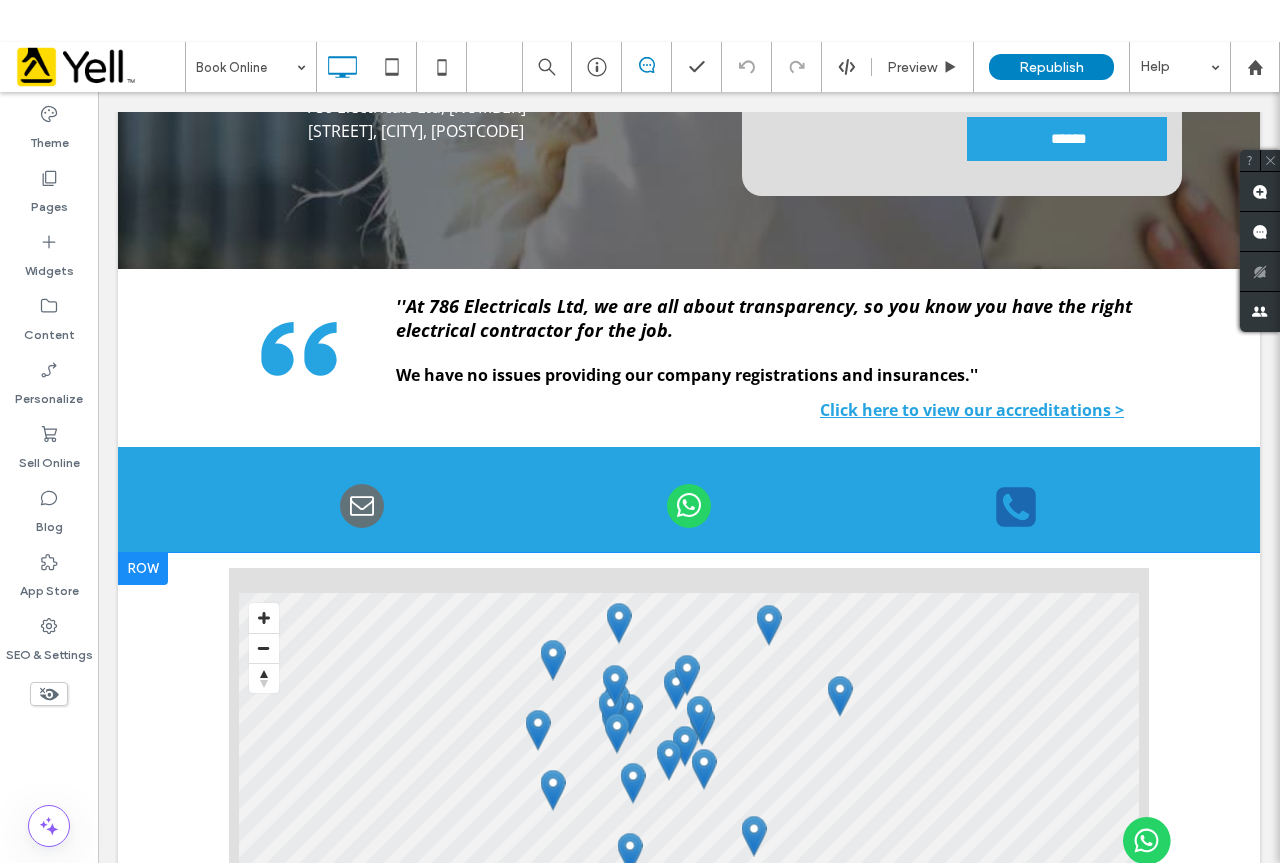 click at bounding box center [143, 569] 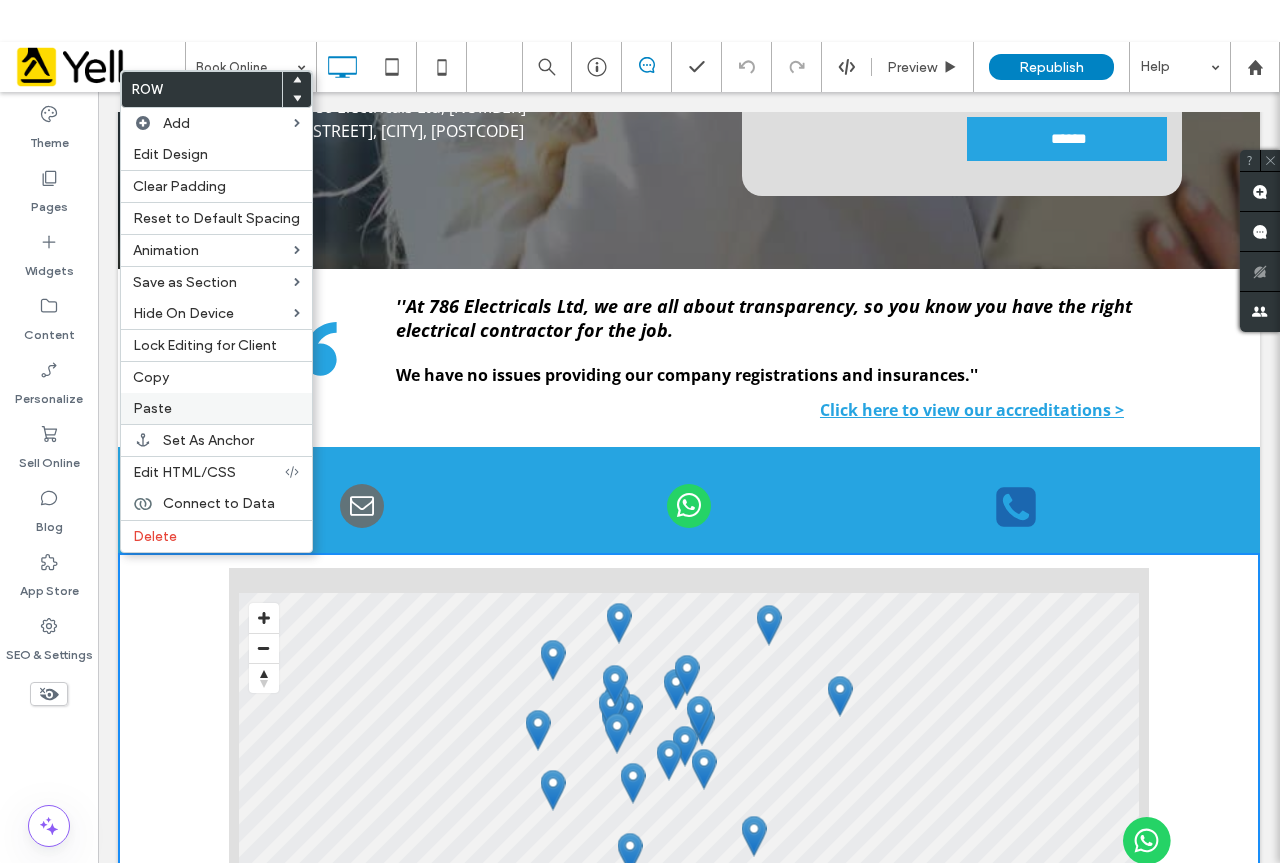 click on "Paste" at bounding box center (216, 408) 